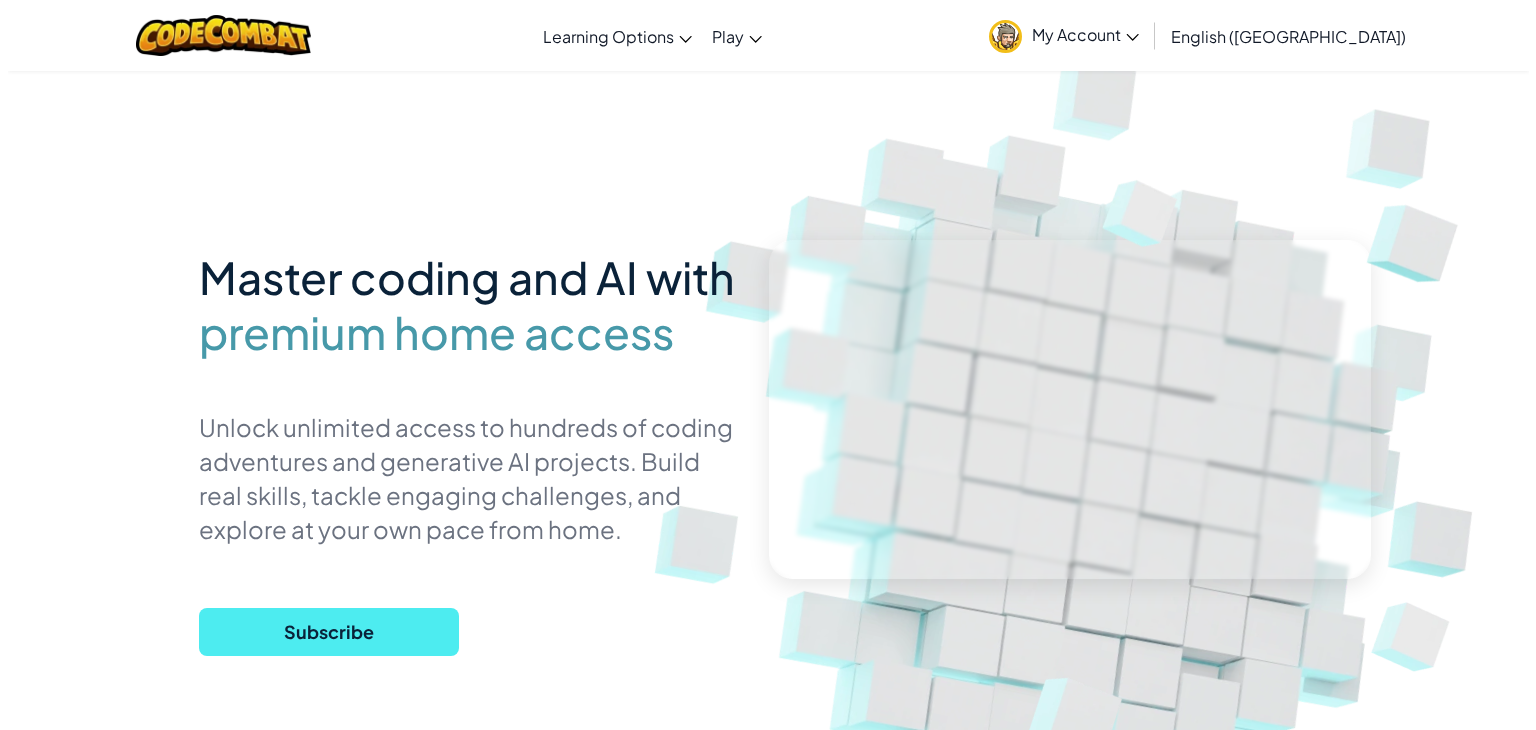 scroll, scrollTop: 0, scrollLeft: 0, axis: both 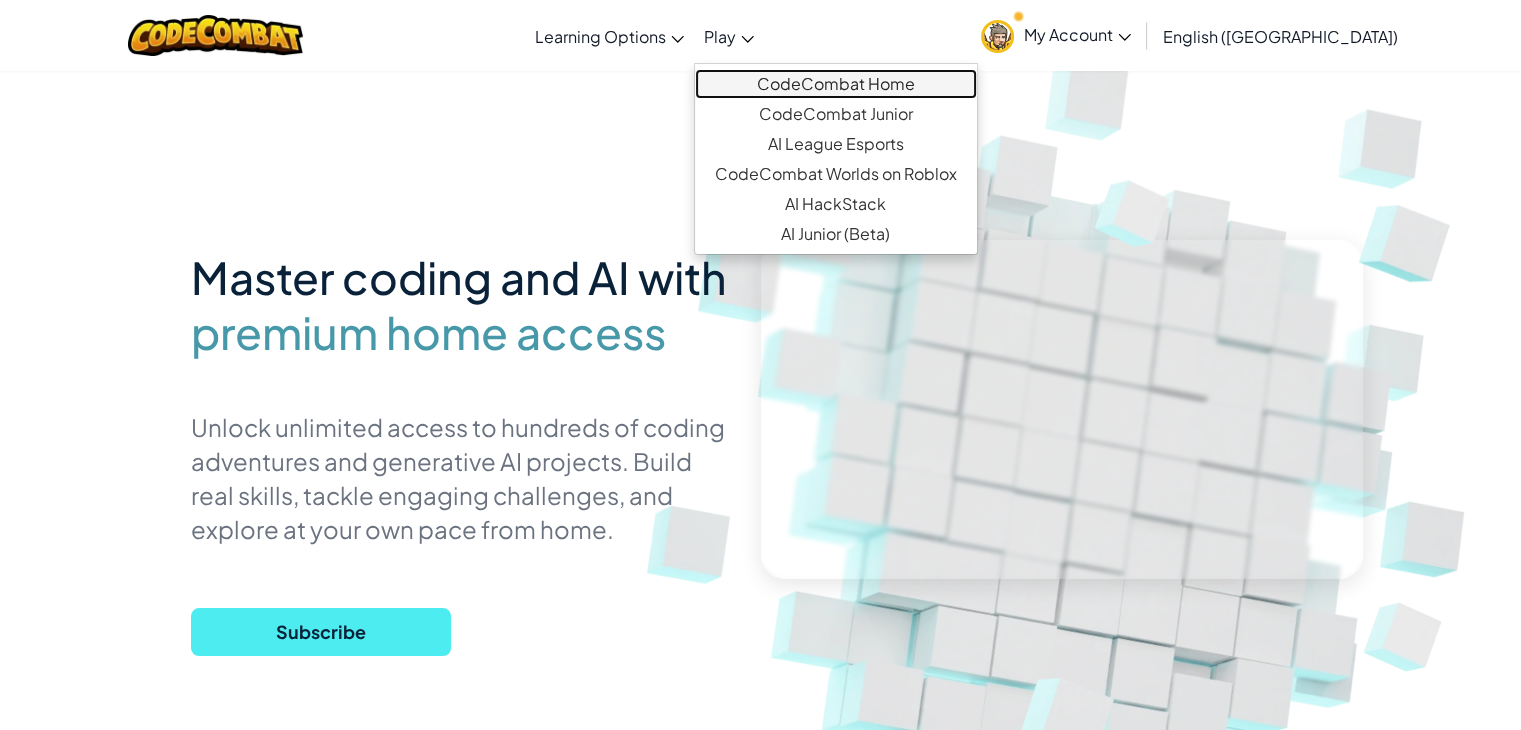 click on "CodeCombat Home" at bounding box center (836, 84) 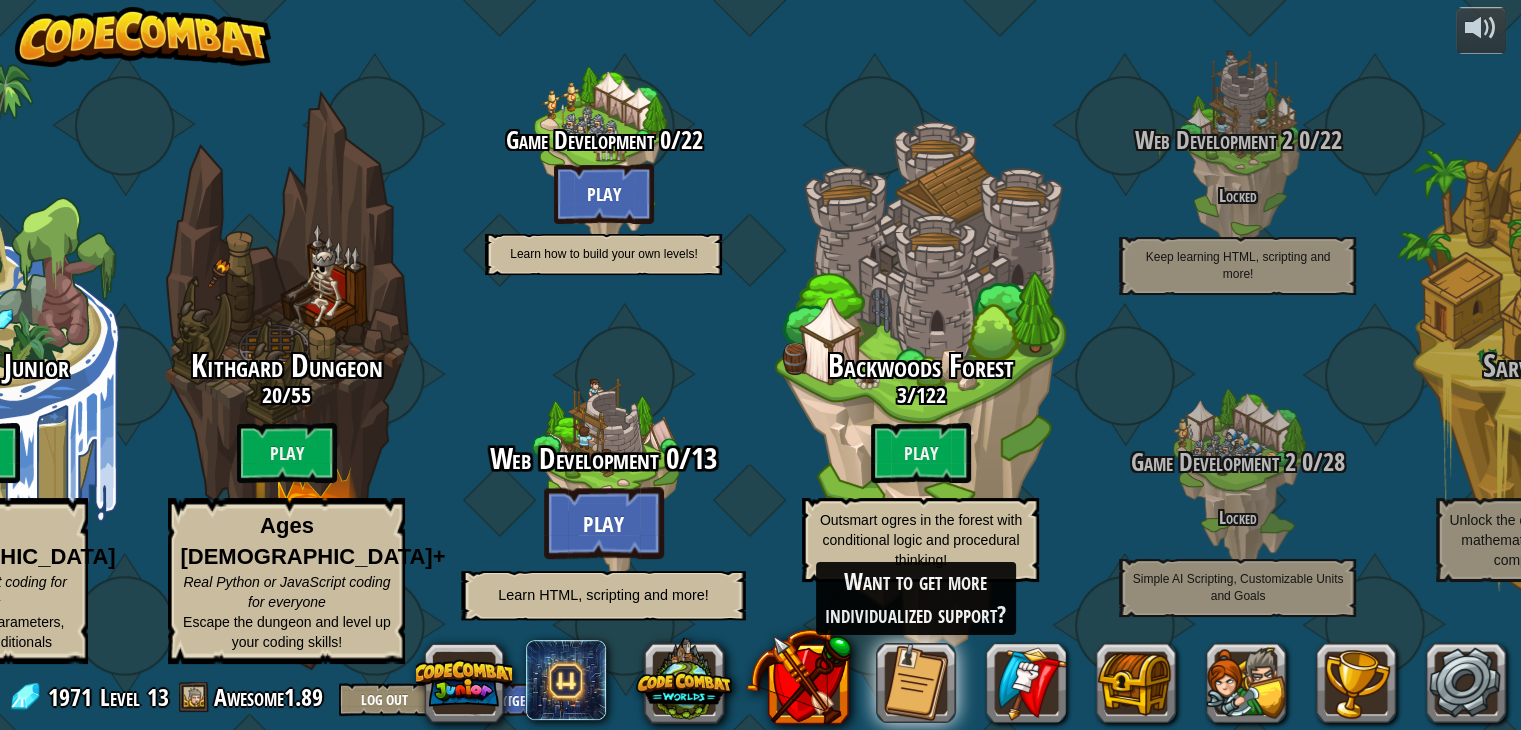 click on "Play" at bounding box center [604, 523] 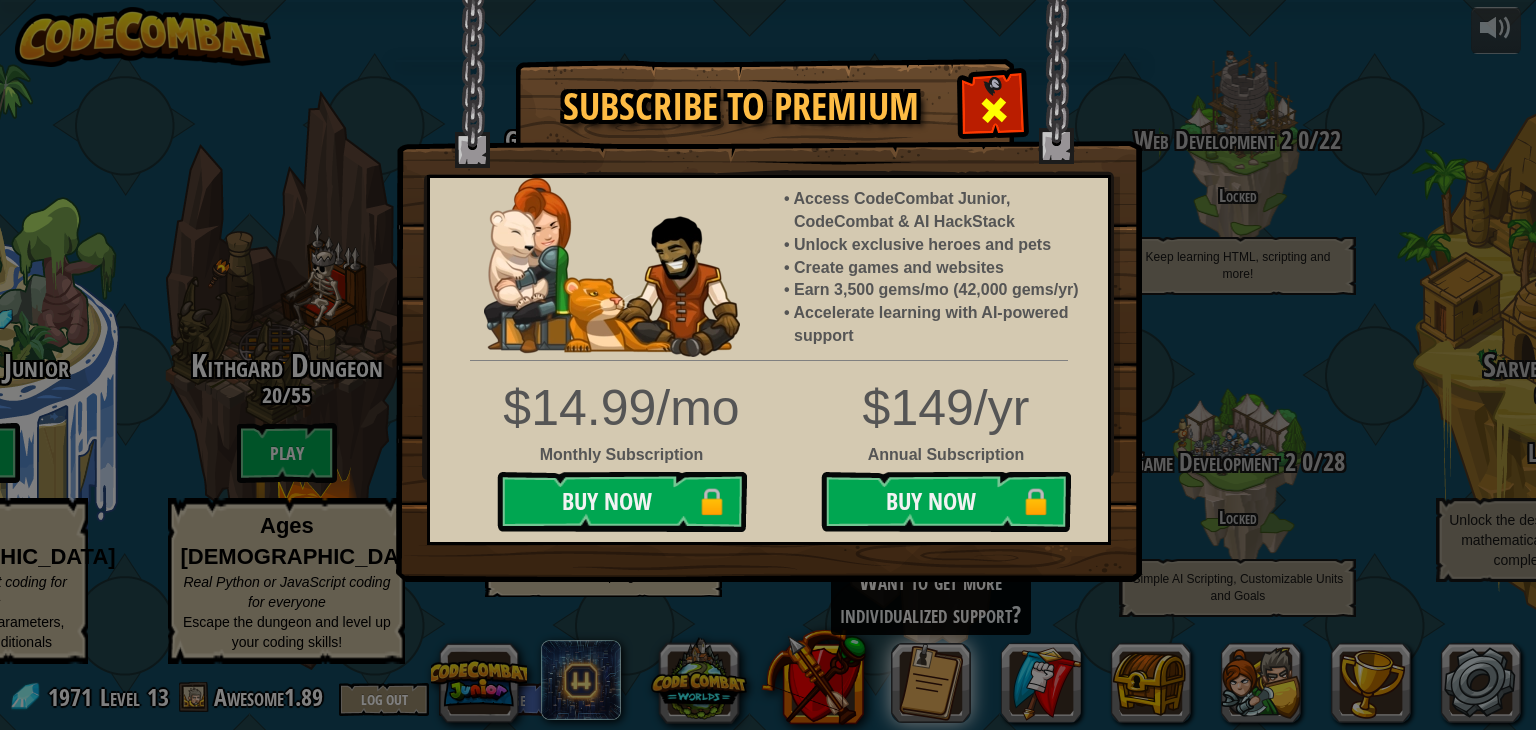 click at bounding box center (994, 110) 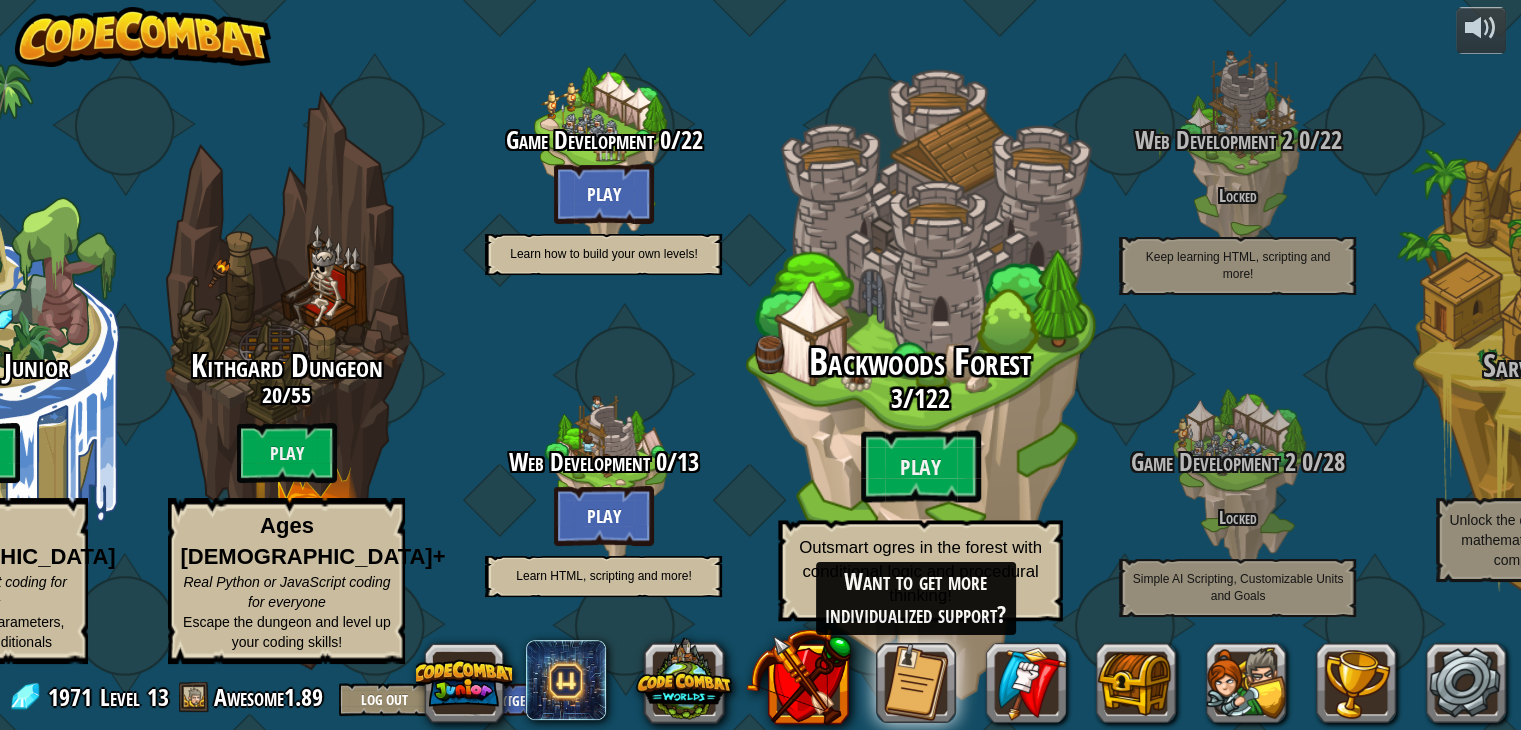 click on "Backwoods Forest 3 / 122 Play Outsmart ogres in the forest with conditional logic and procedural thinking!" at bounding box center (921, 481) 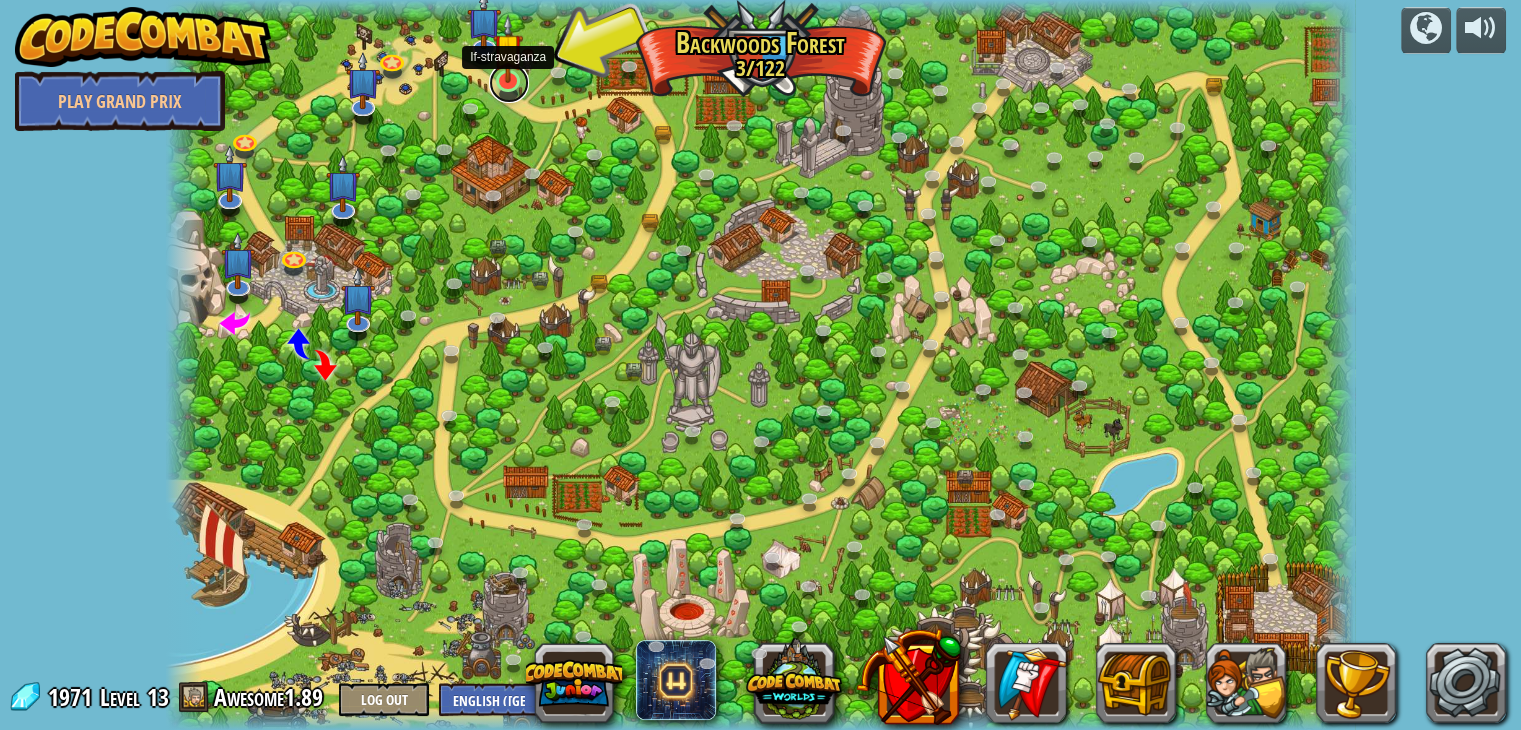 click at bounding box center (509, 83) 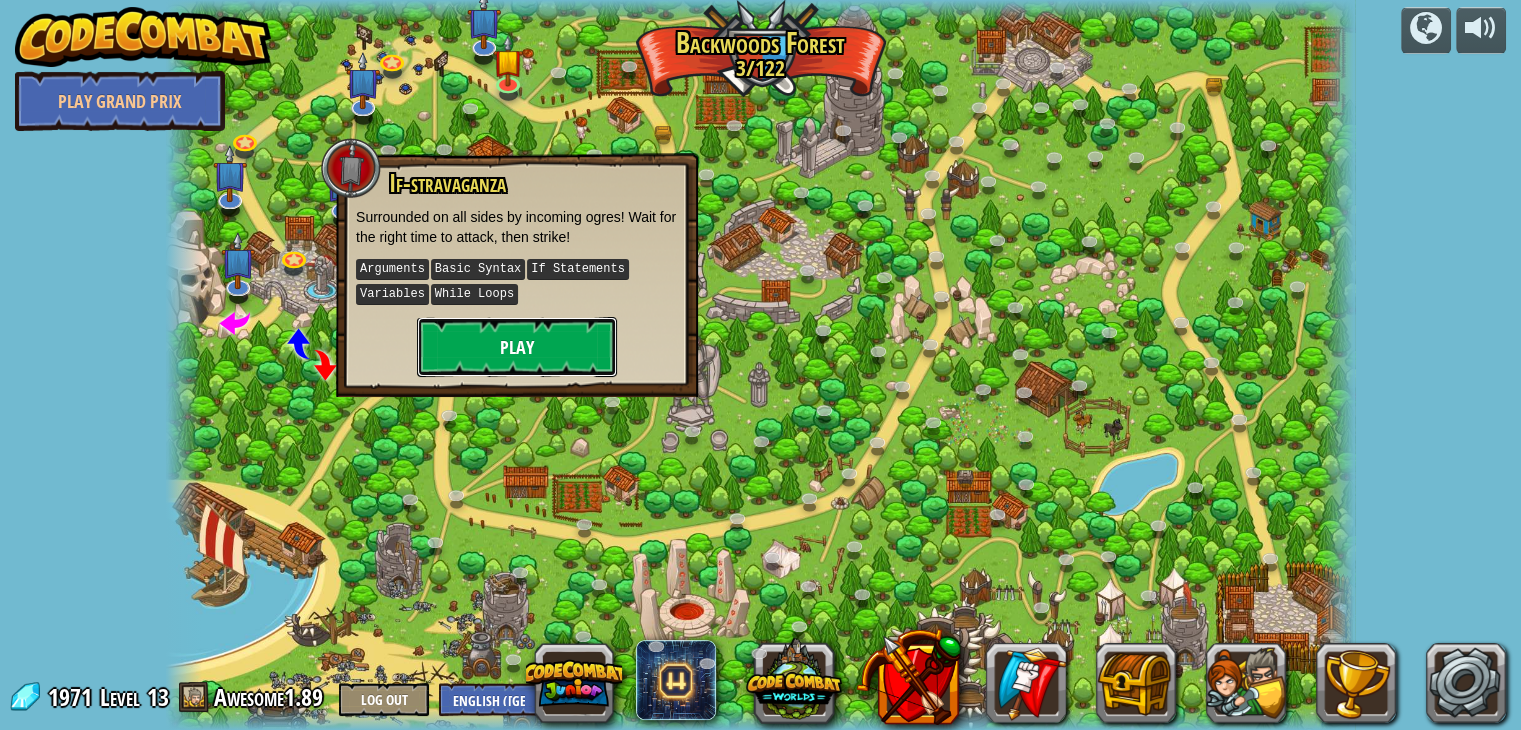 click on "Play" at bounding box center (517, 347) 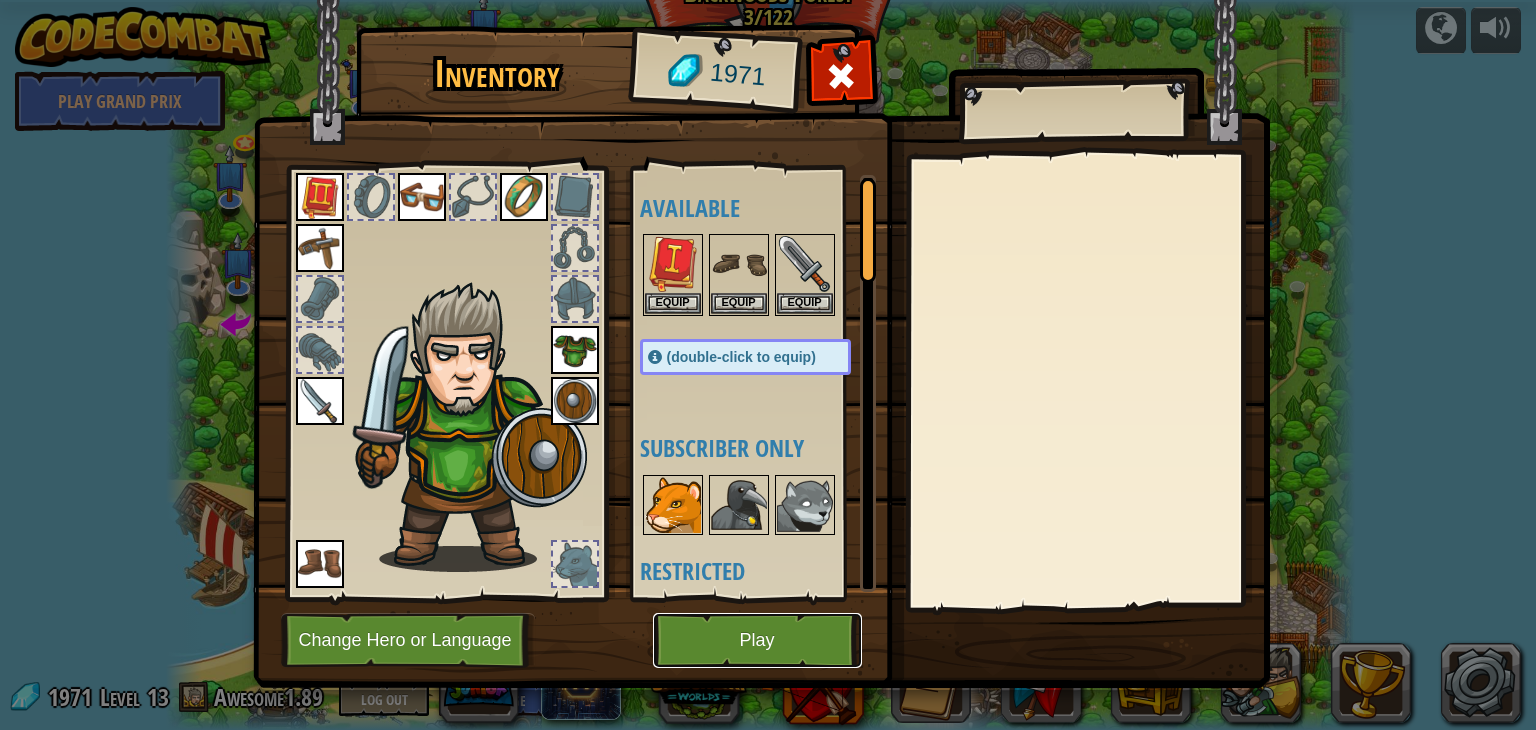 click on "Play" at bounding box center (757, 640) 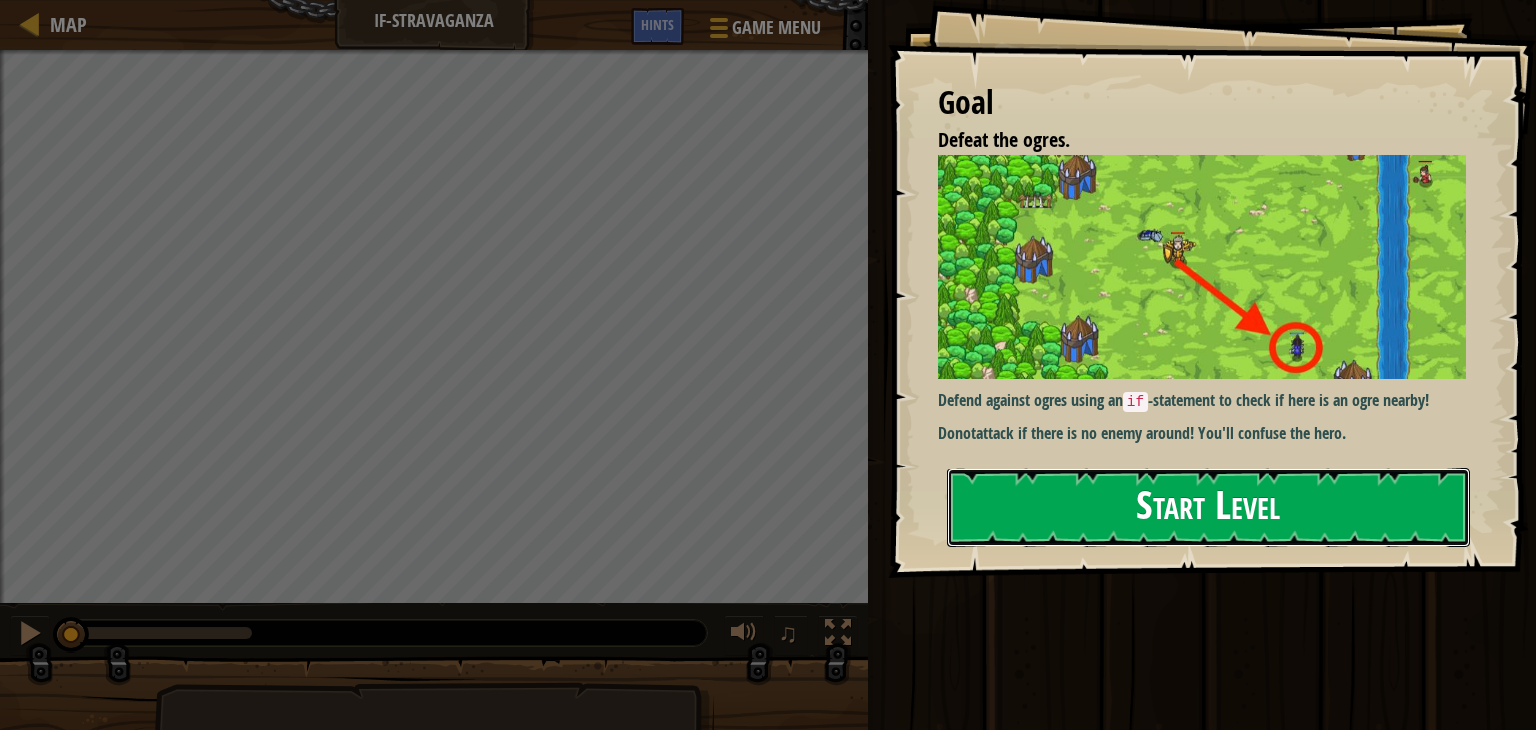 click on "Start Level" at bounding box center [1208, 507] 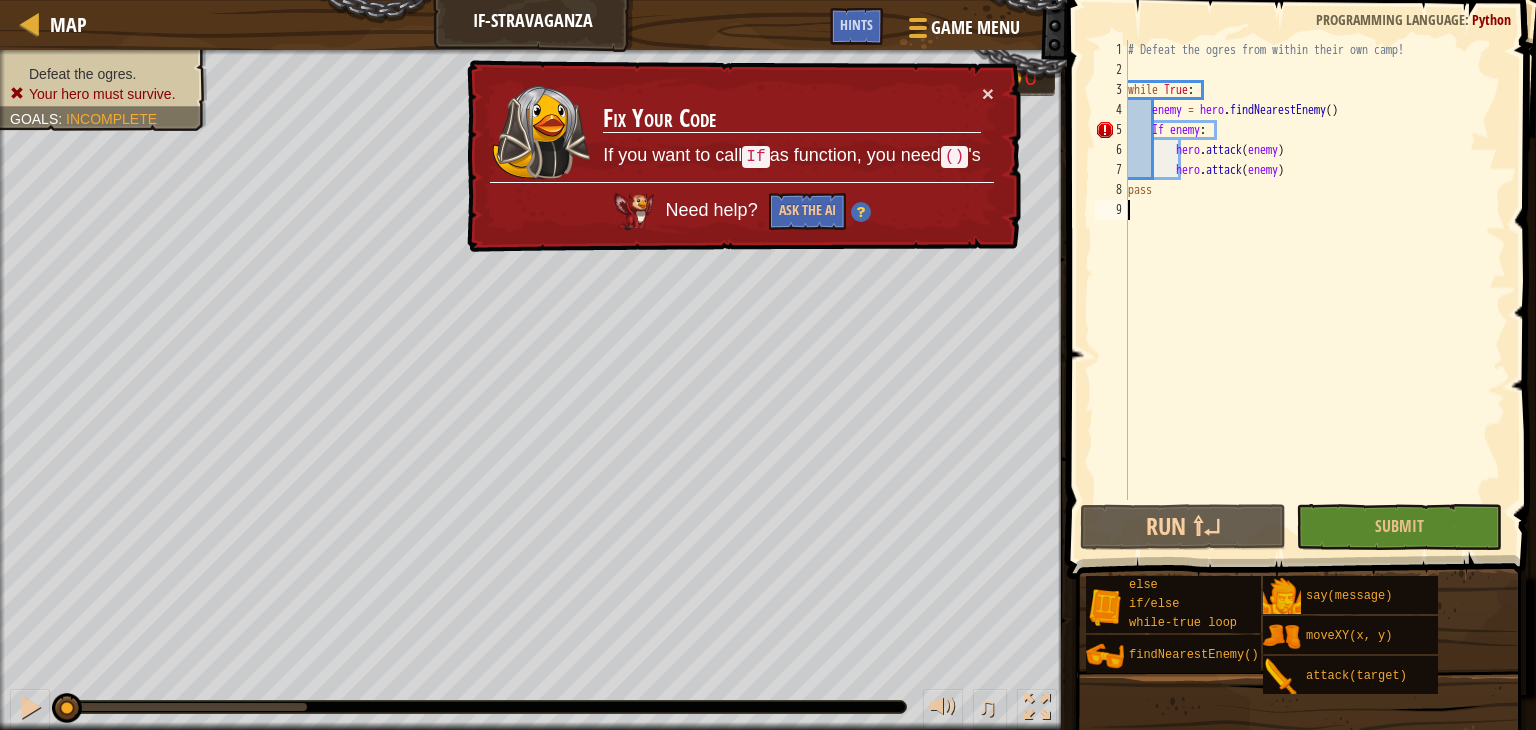 click on "# Defeat the ogres from within their own camp! while   True :      enemy   =   hero . findNearestEnemy ( )      If   enemy :          hero . attack ( enemy )          hero . attack ( enemy ) pass" at bounding box center (1315, 290) 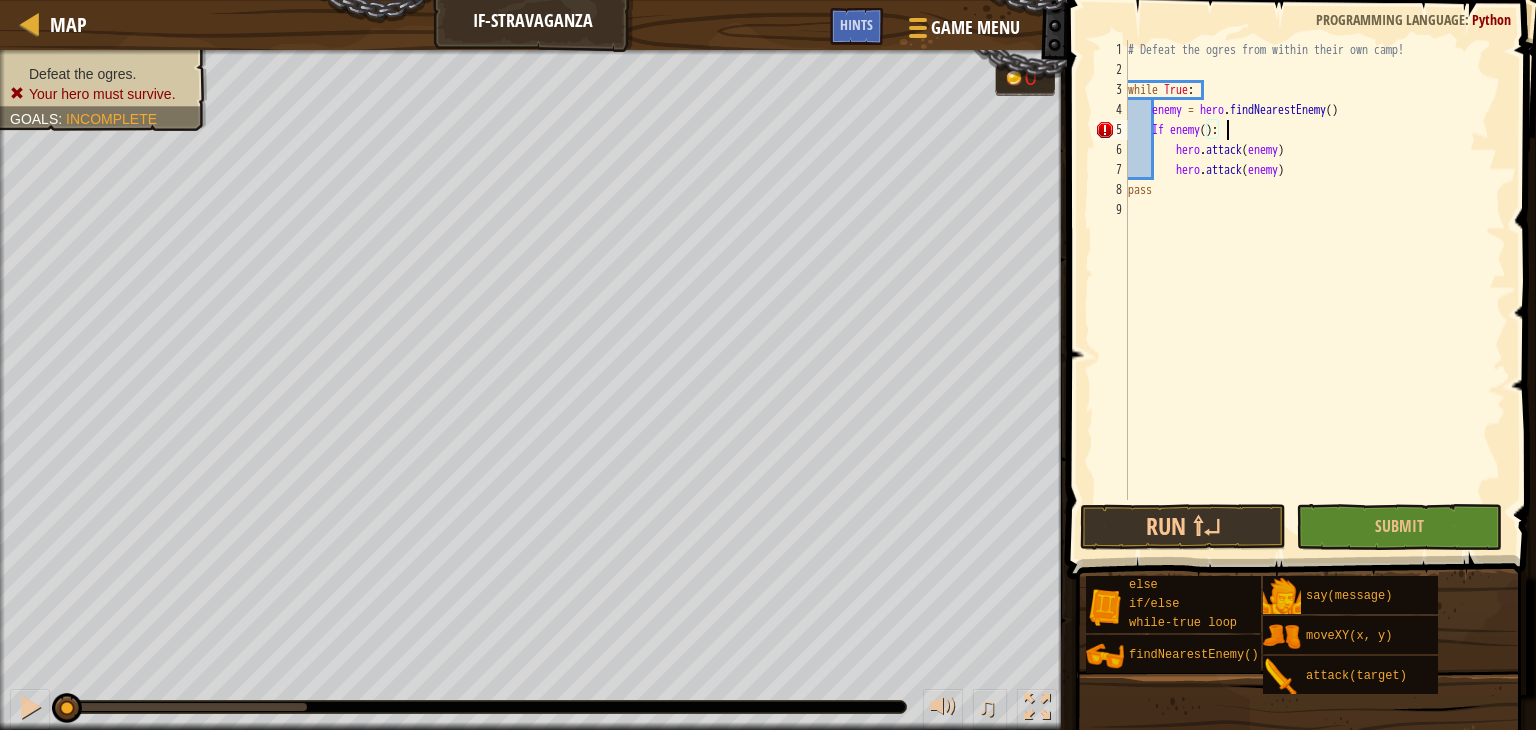 scroll, scrollTop: 9, scrollLeft: 7, axis: both 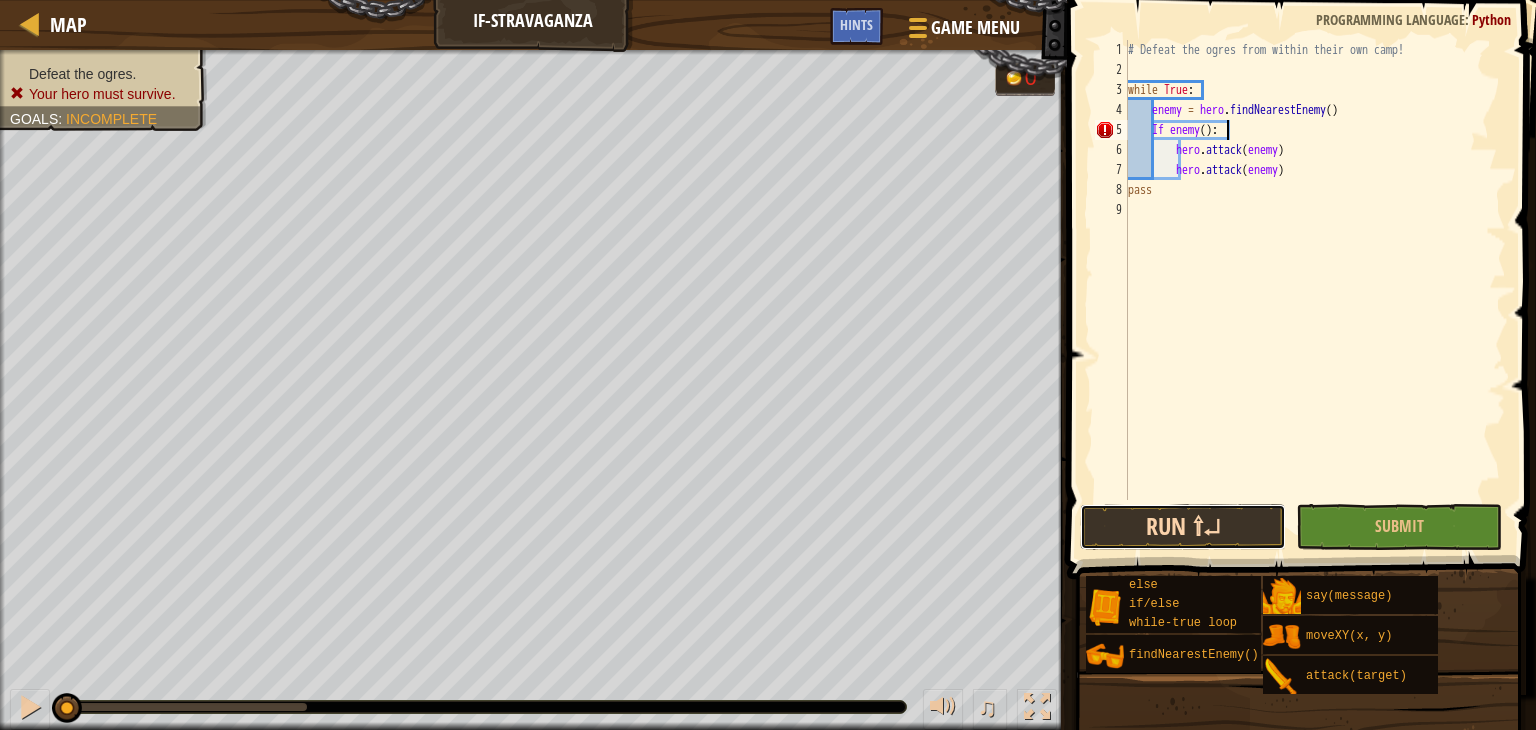 click on "Run ⇧↵" at bounding box center [1183, 527] 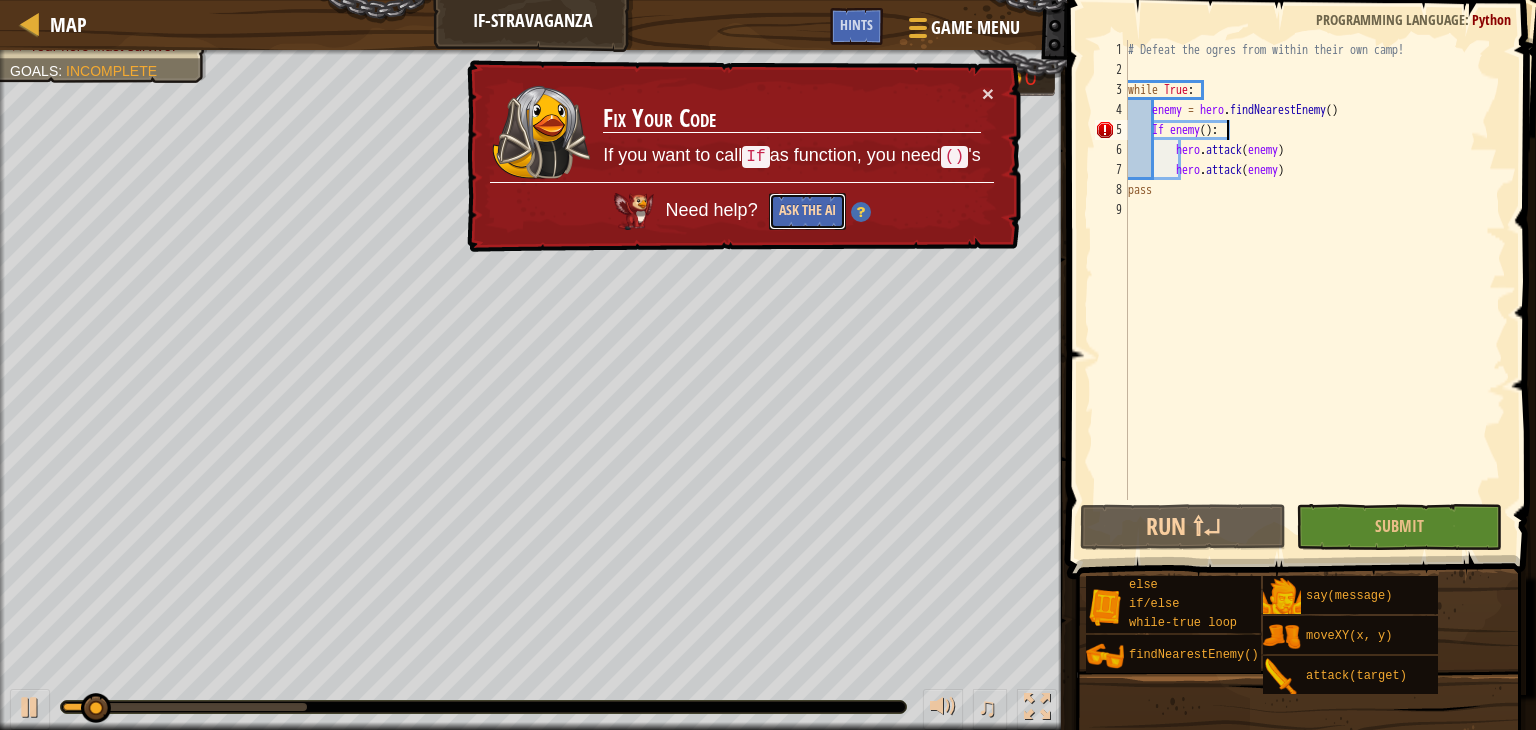 click on "Ask the AI" at bounding box center (807, 211) 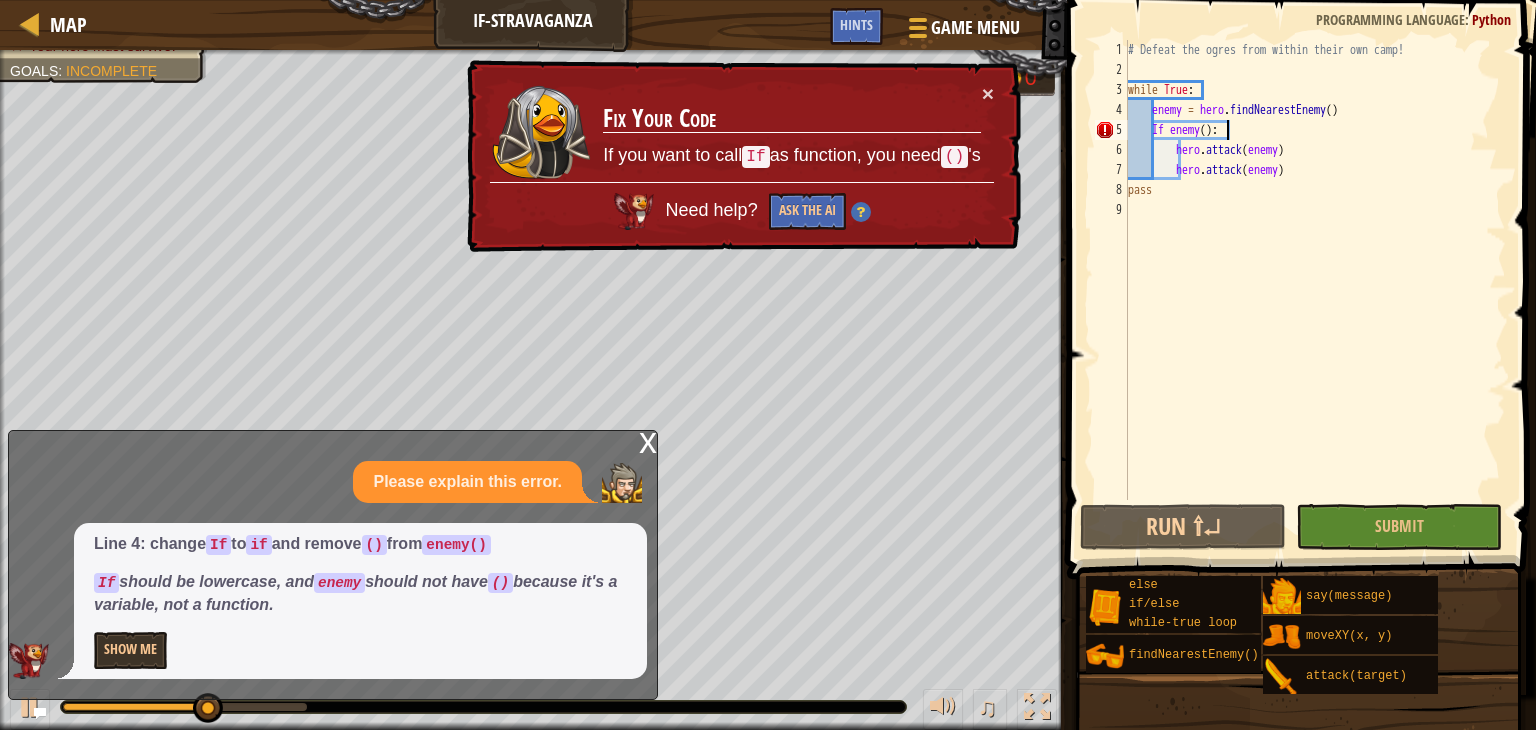 click on "# Defeat the ogres from within their own camp! while   True :      enemy   =   hero . findNearestEnemy ( )      If   enemy ( ) :          hero . attack ( enemy )          hero . attack ( enemy ) pass" at bounding box center (1315, 290) 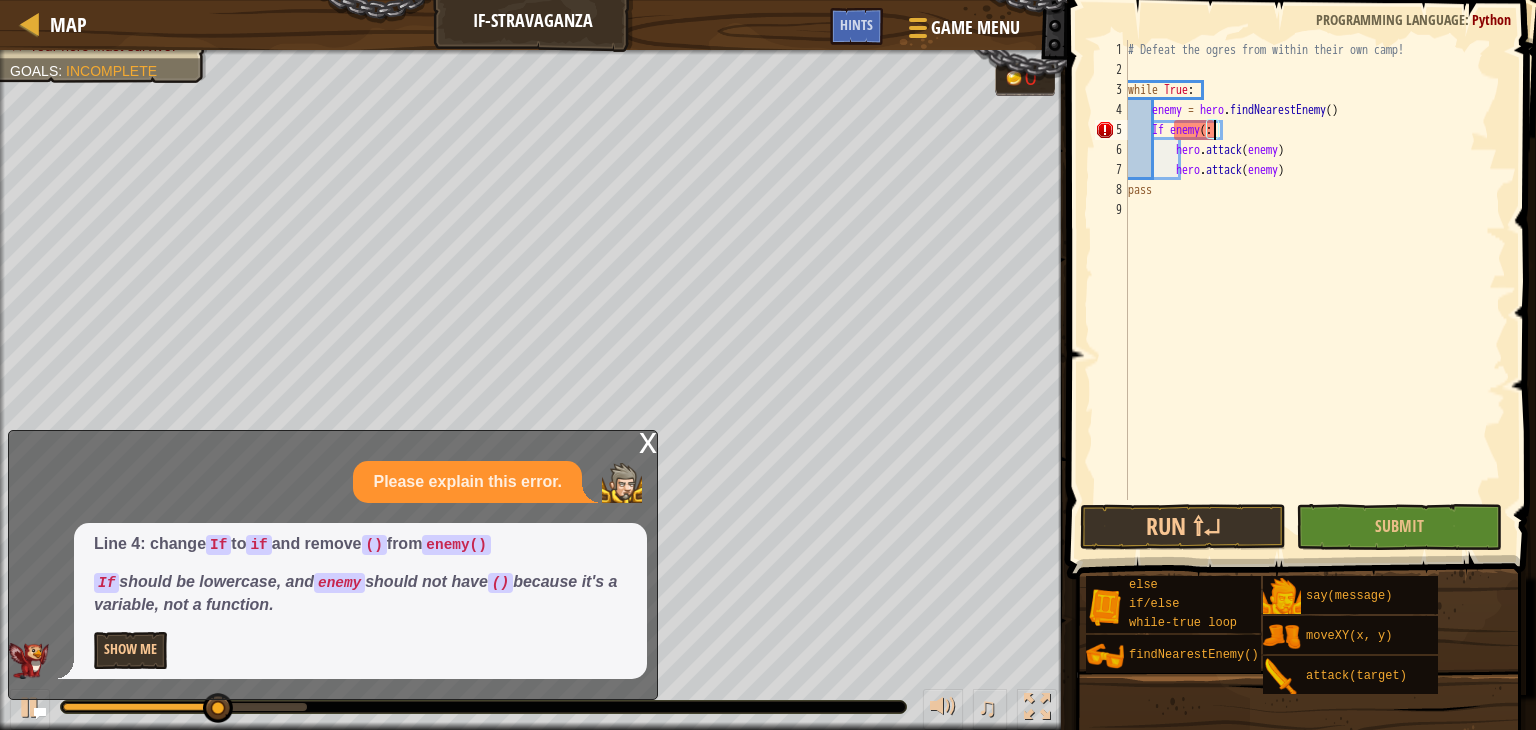 scroll, scrollTop: 9, scrollLeft: 5, axis: both 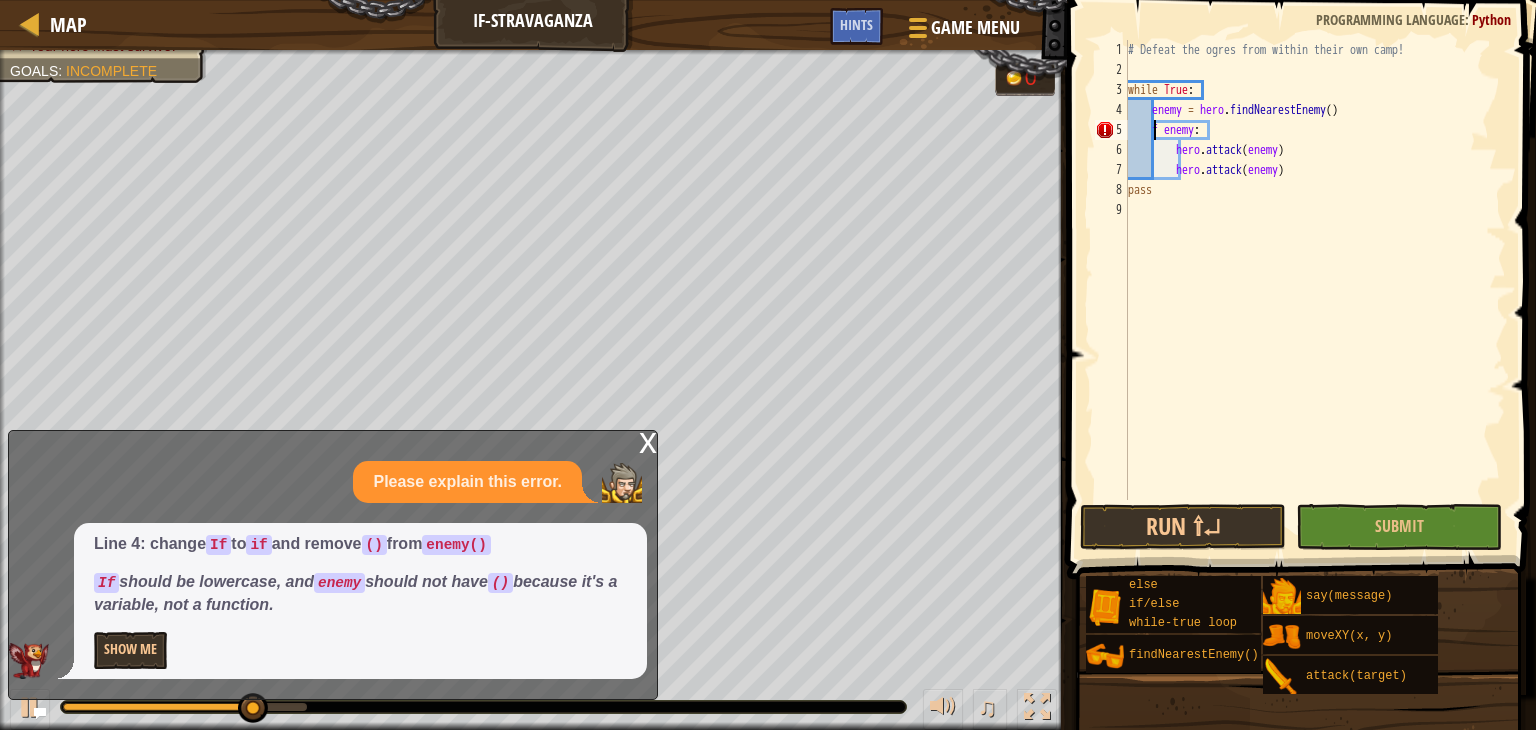 type on "if enemy:" 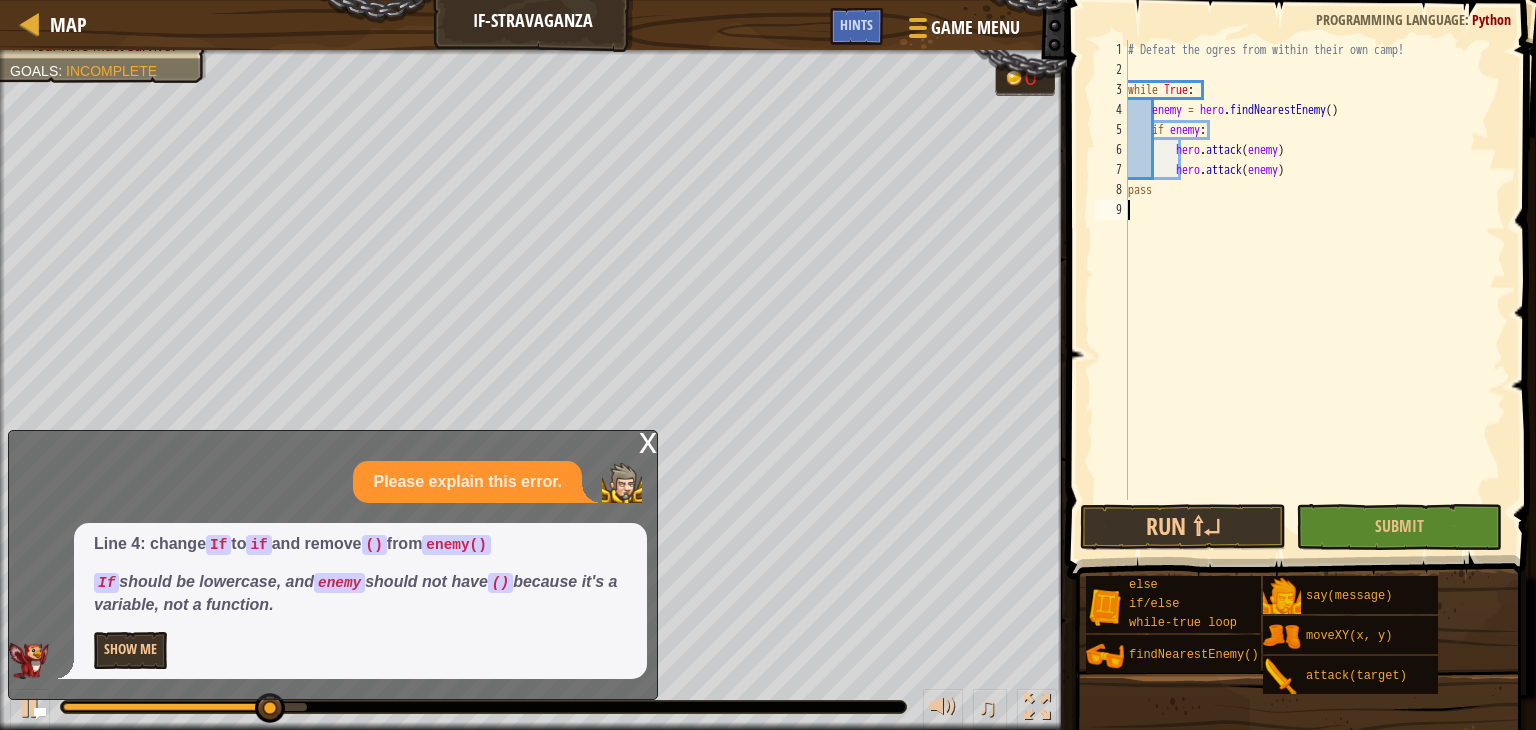 click on "# Defeat the ogres from within their own camp! while   True :      enemy   =   hero . findNearestEnemy ( )      if   enemy :          hero . attack ( enemy )          hero . attack ( enemy ) pass" at bounding box center [1315, 290] 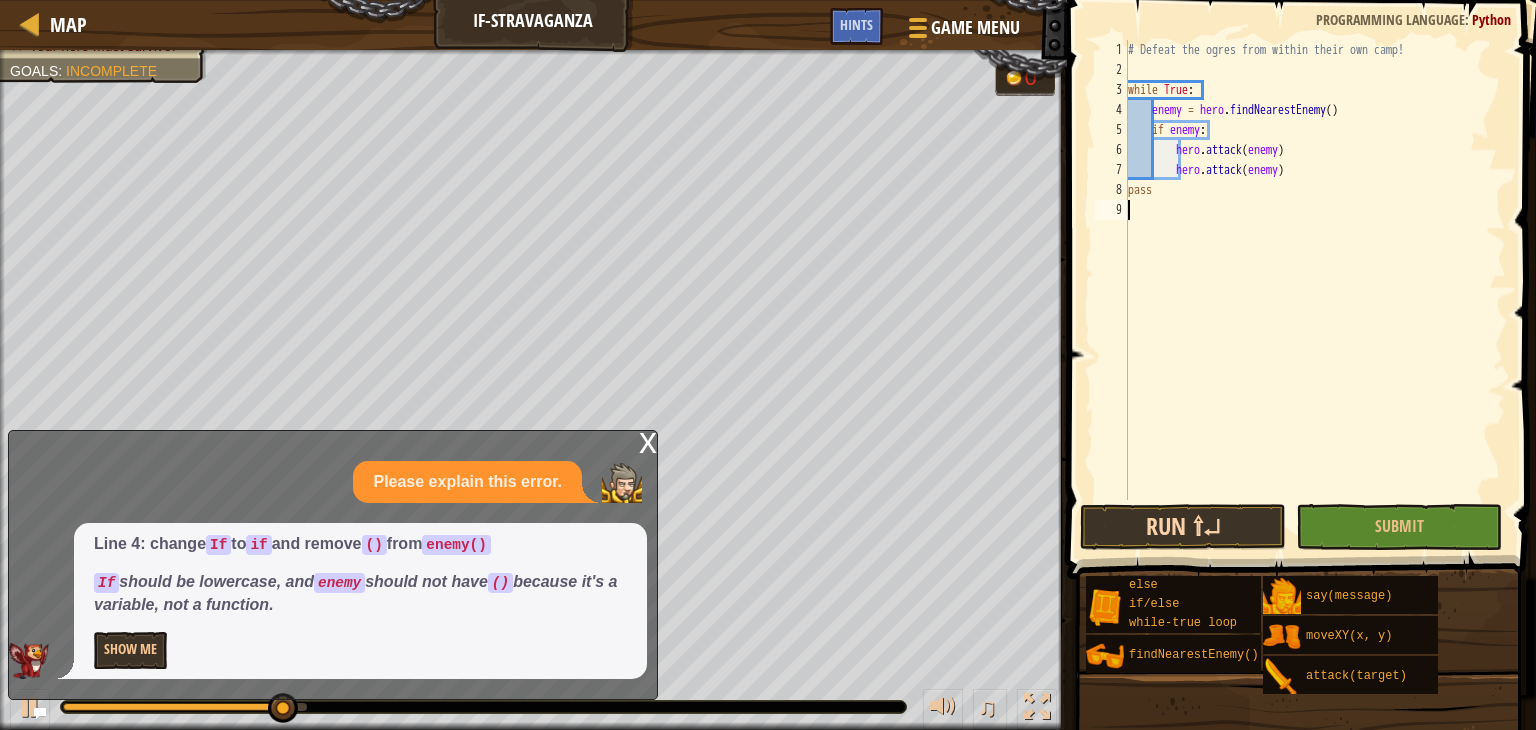 type 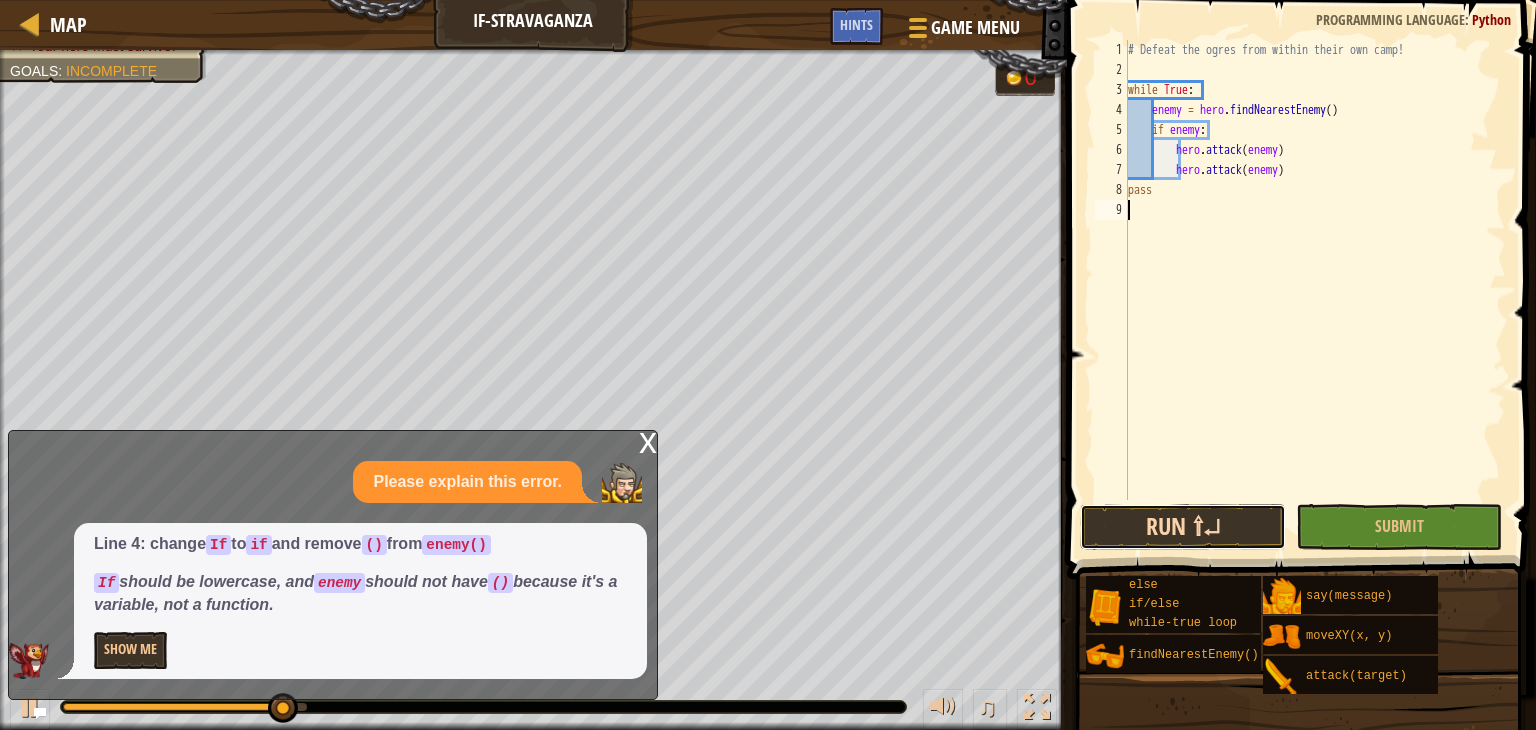 click on "Run ⇧↵" at bounding box center [1183, 527] 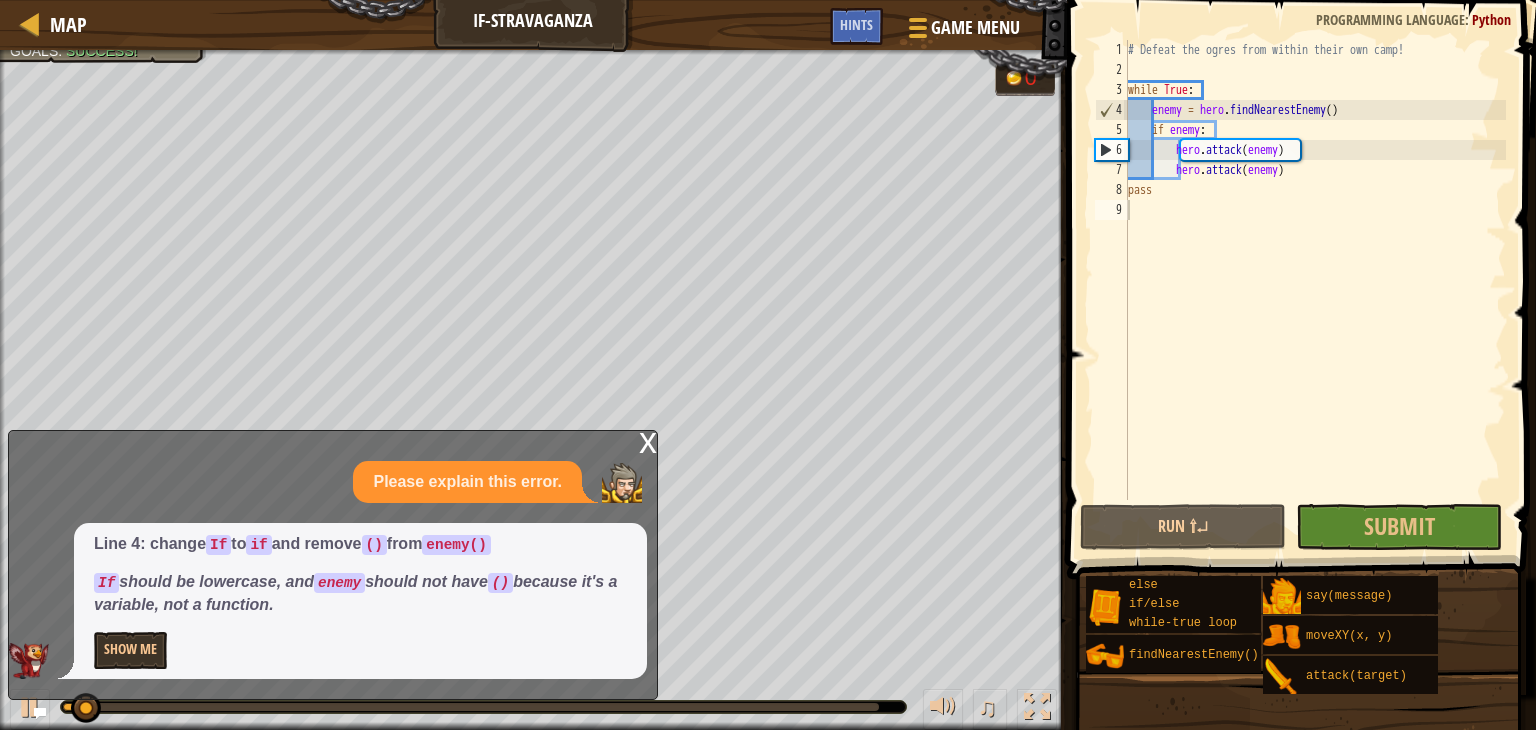 click on "x" at bounding box center [648, 441] 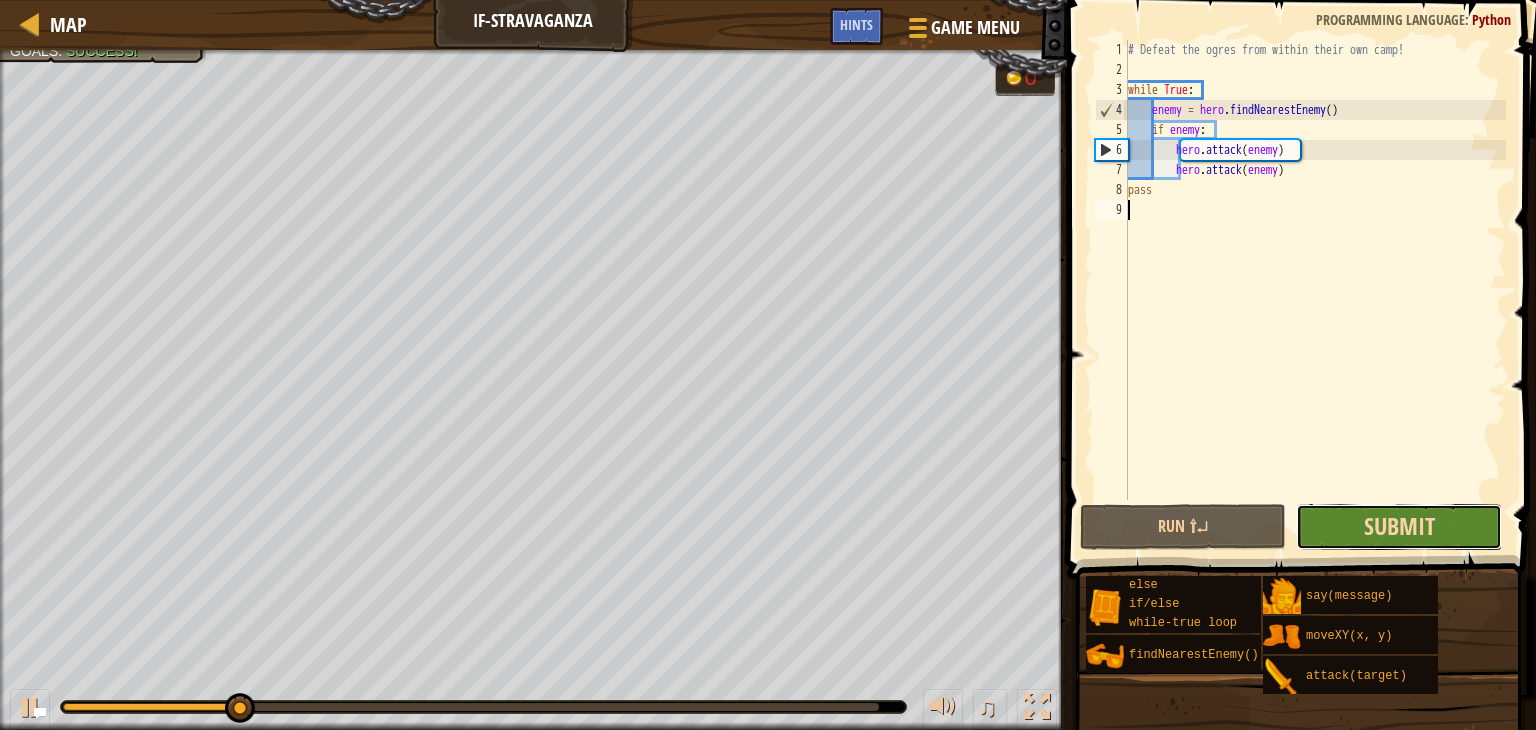 click on "Submit" at bounding box center (1399, 526) 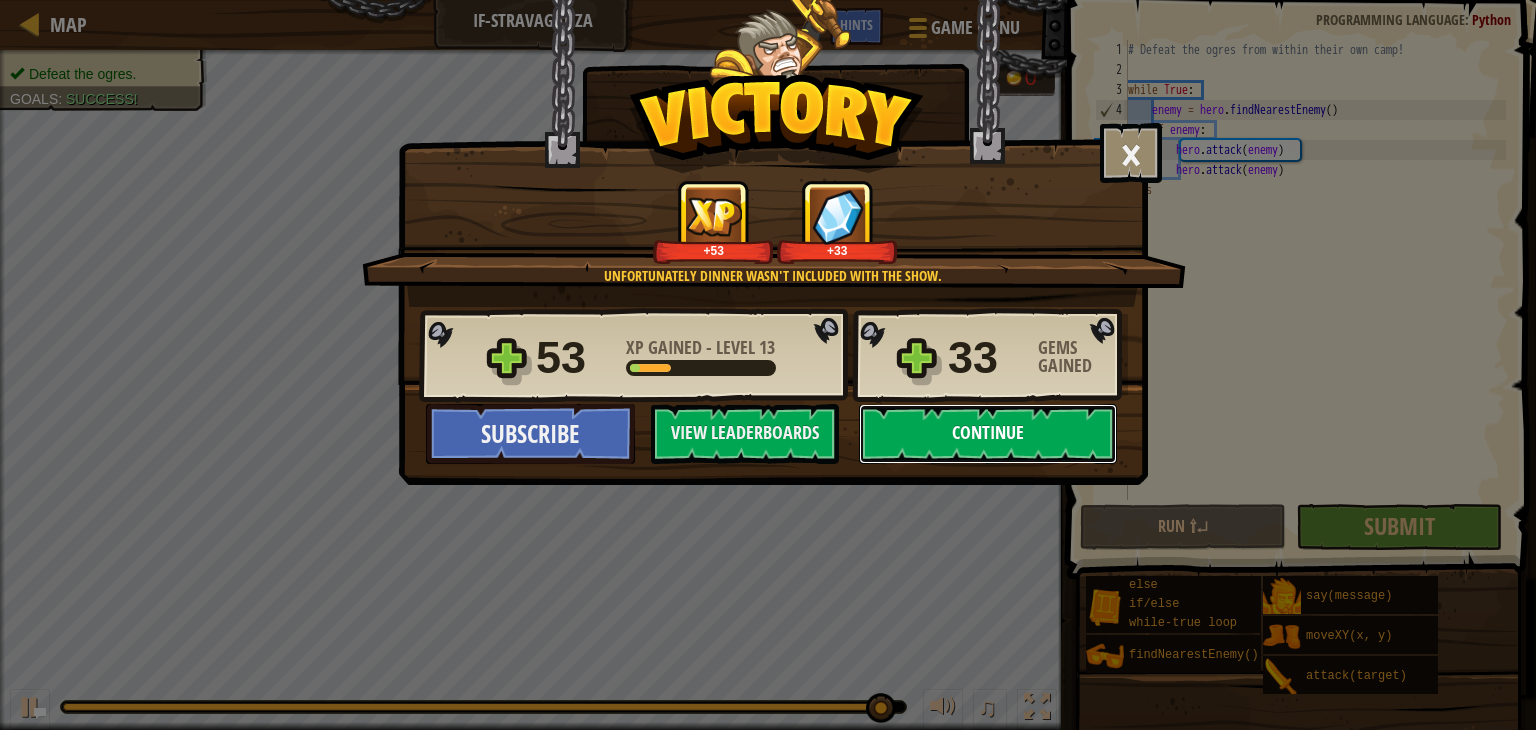 click on "Continue" at bounding box center [988, 434] 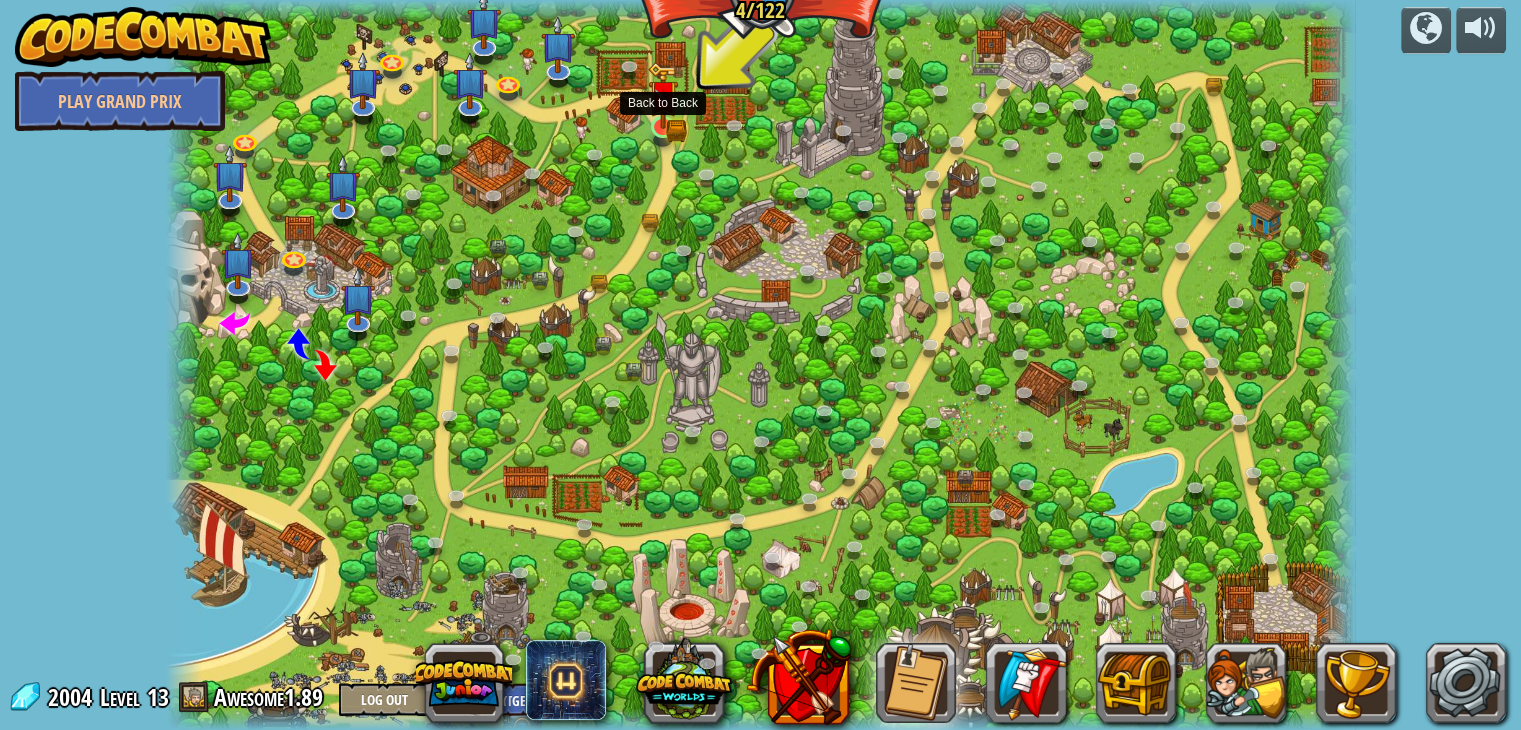 click at bounding box center [663, 95] 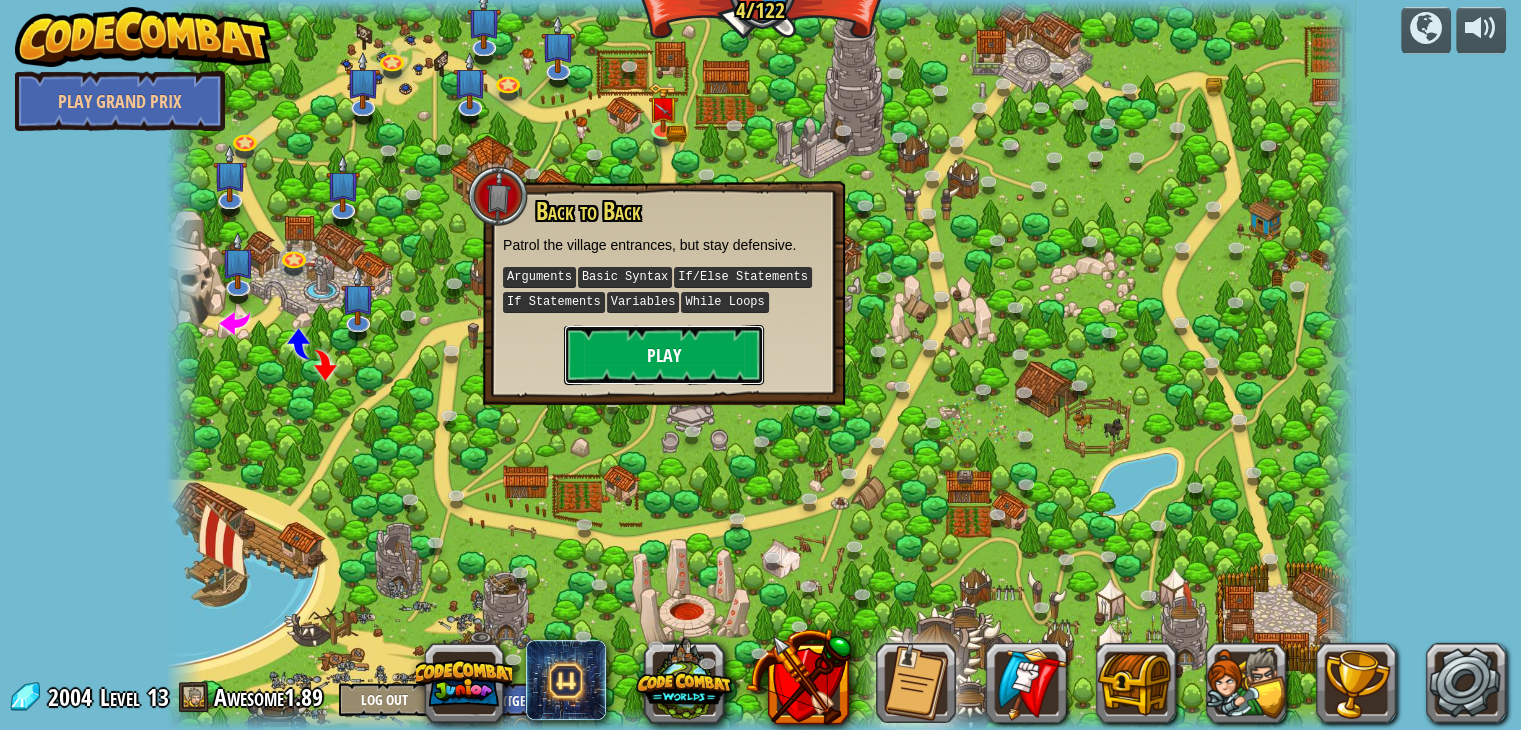 click on "Play" at bounding box center [664, 355] 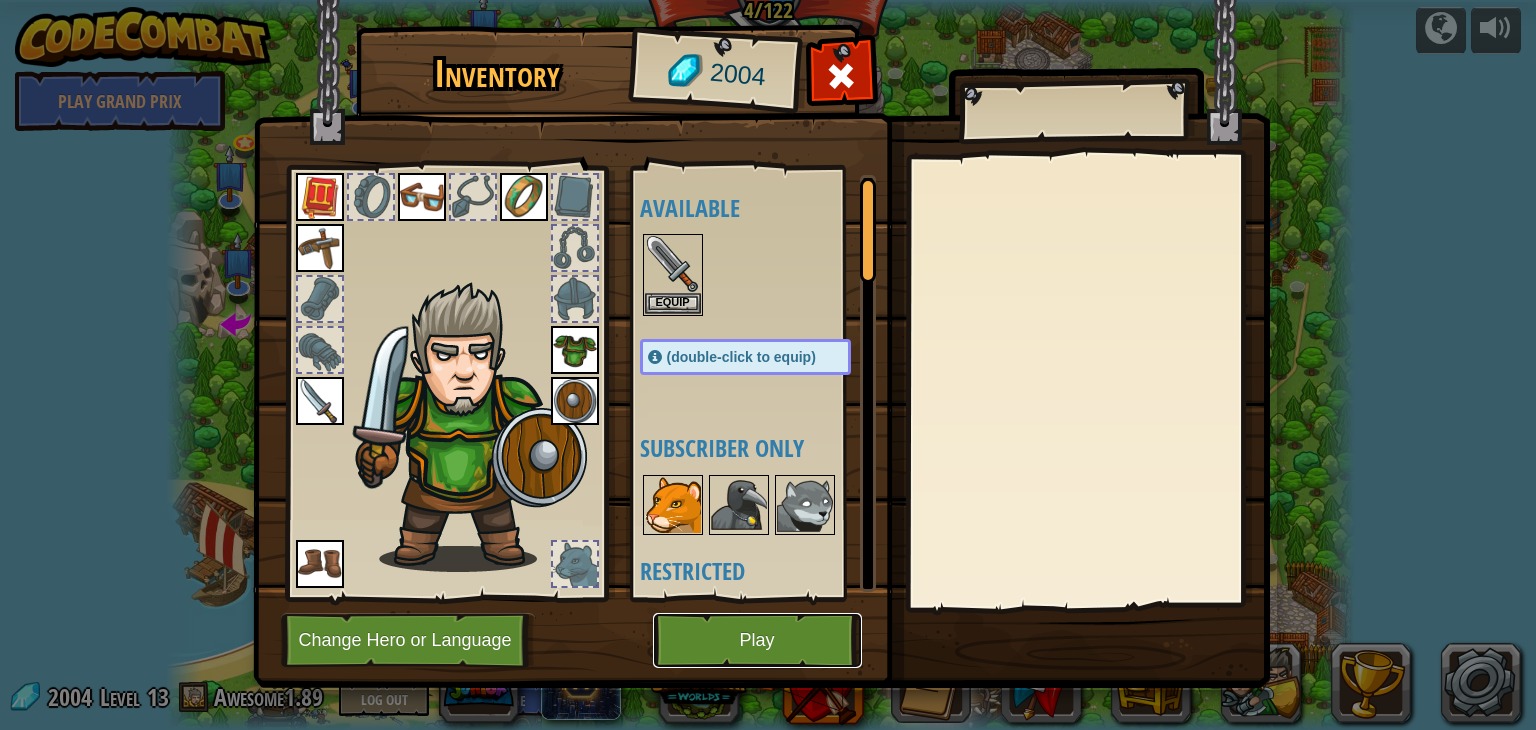 click on "Play" at bounding box center [757, 640] 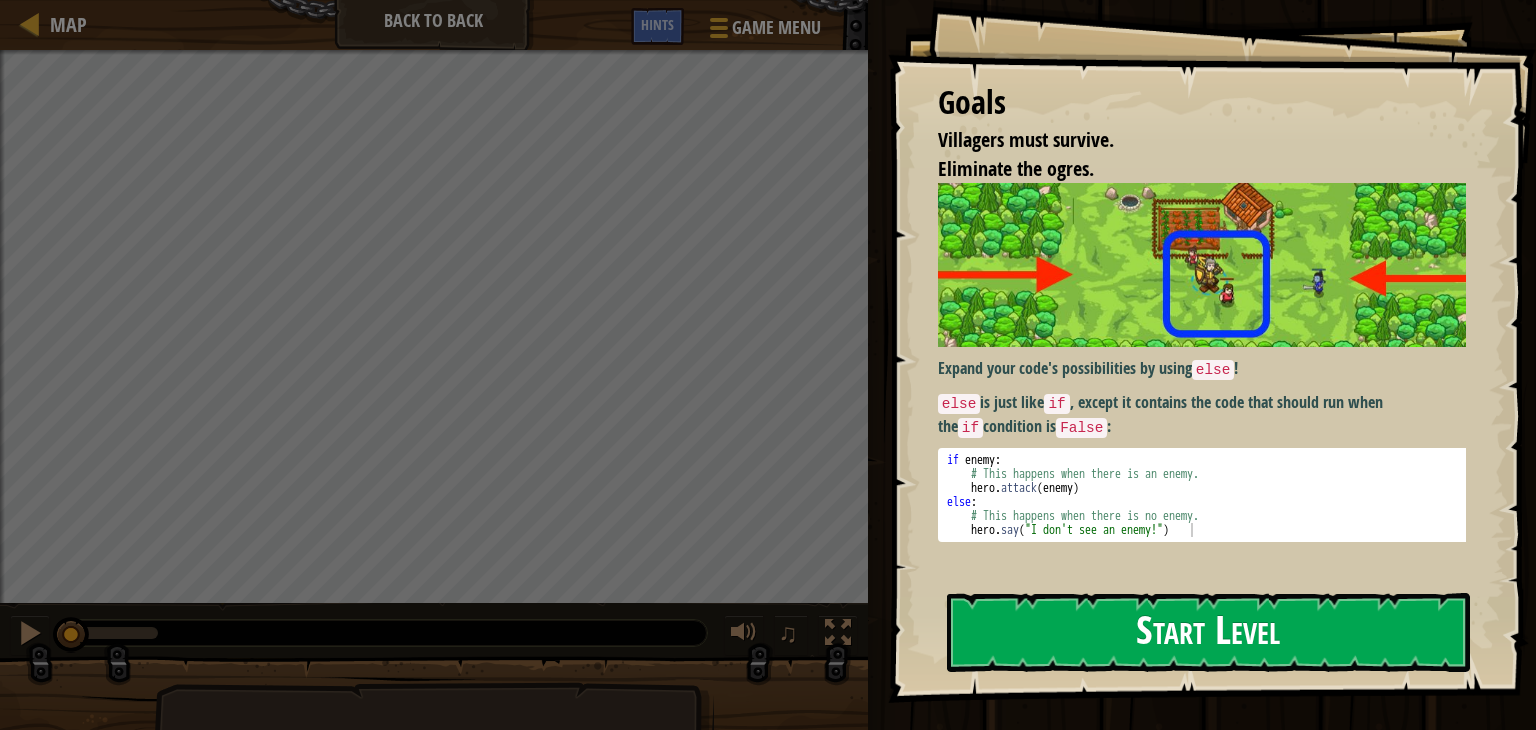 click on "Start Level" at bounding box center [1208, 632] 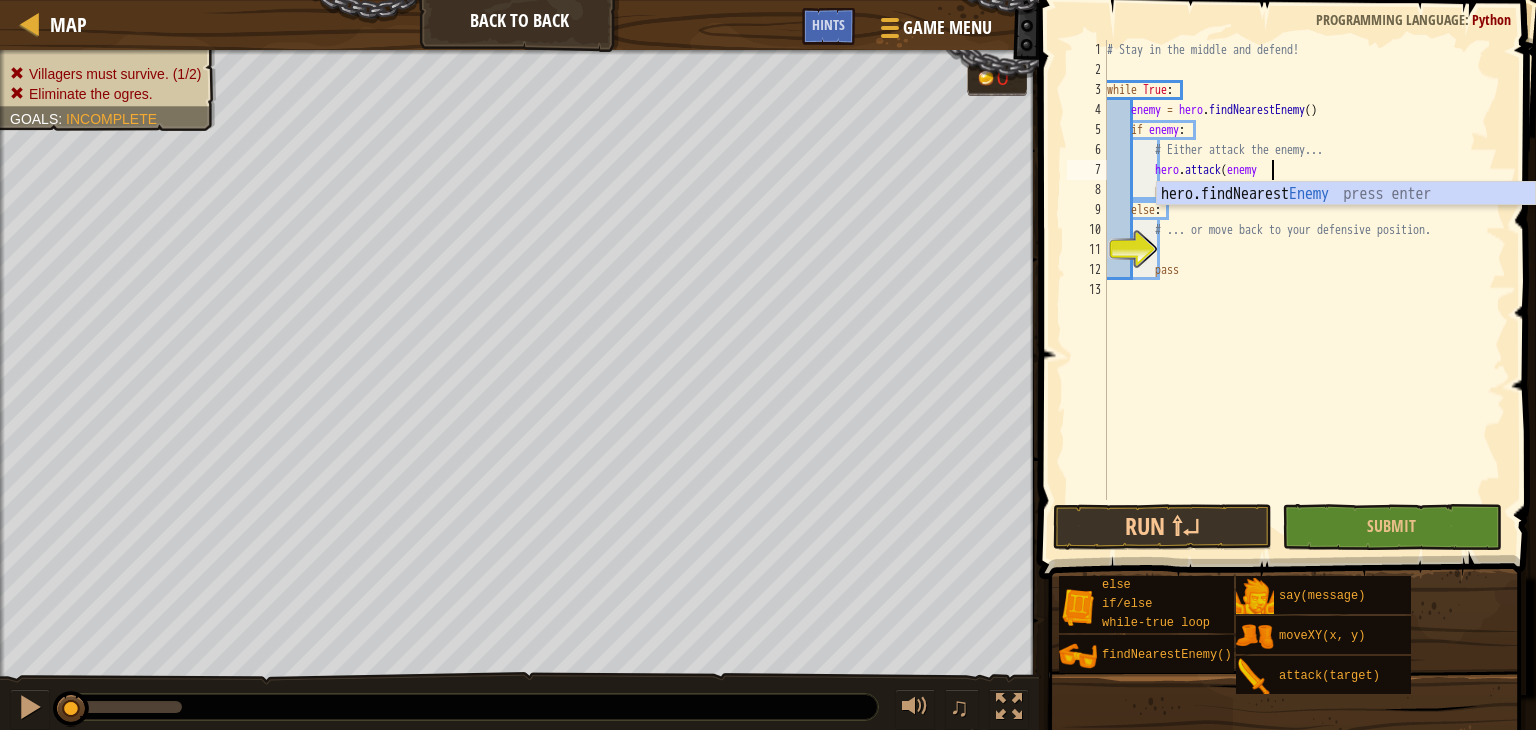 scroll, scrollTop: 9, scrollLeft: 12, axis: both 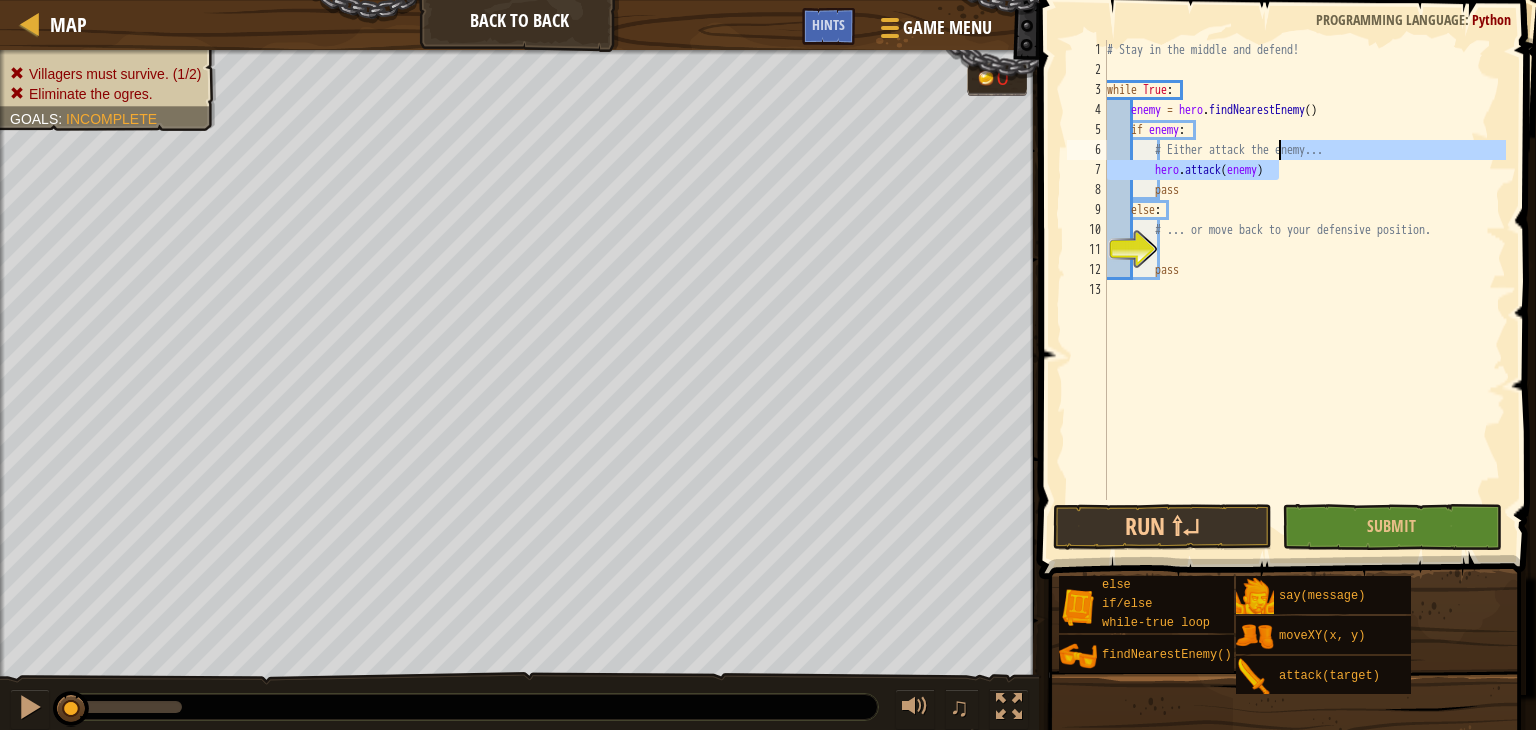 type on "hero.attack(enemy)" 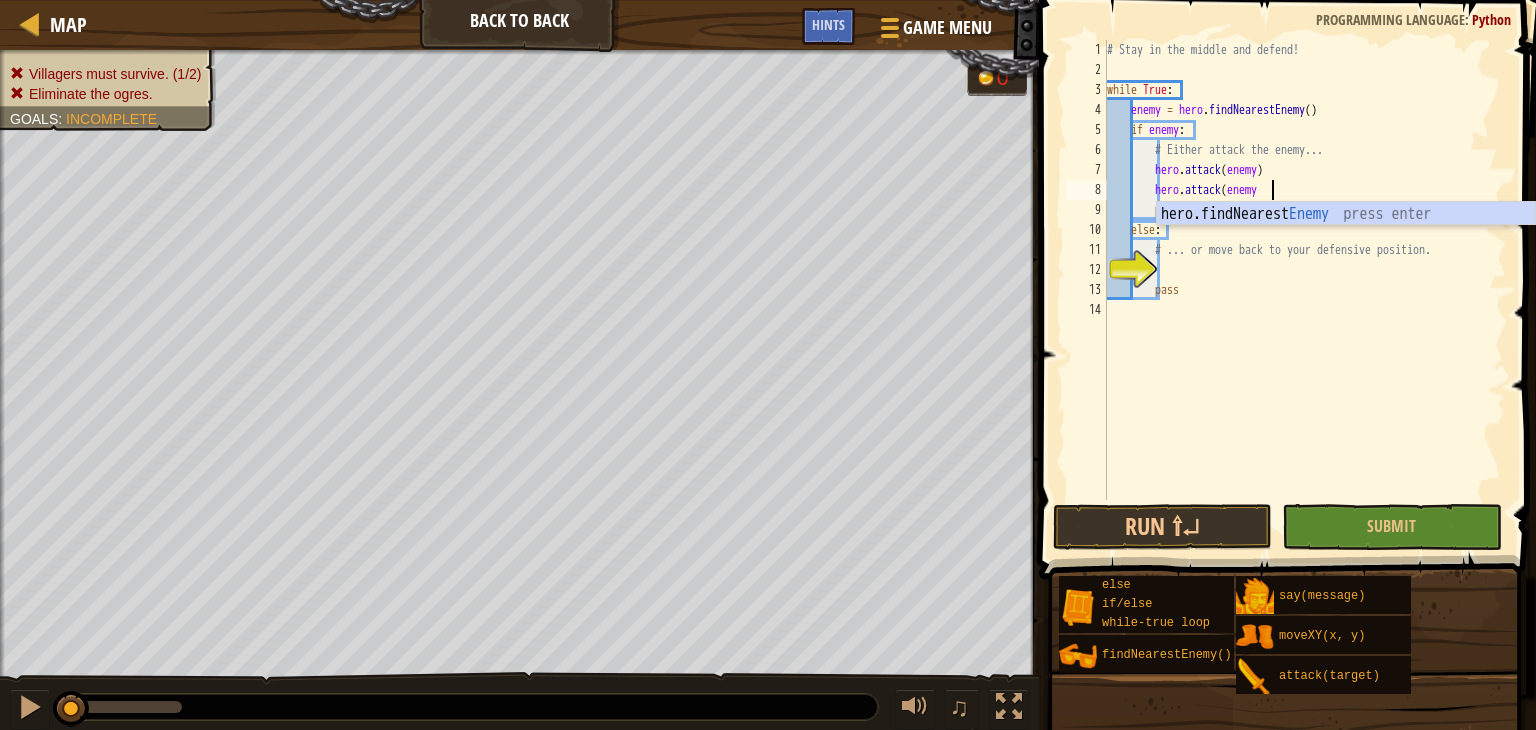 type on "hero.attack(enemy)" 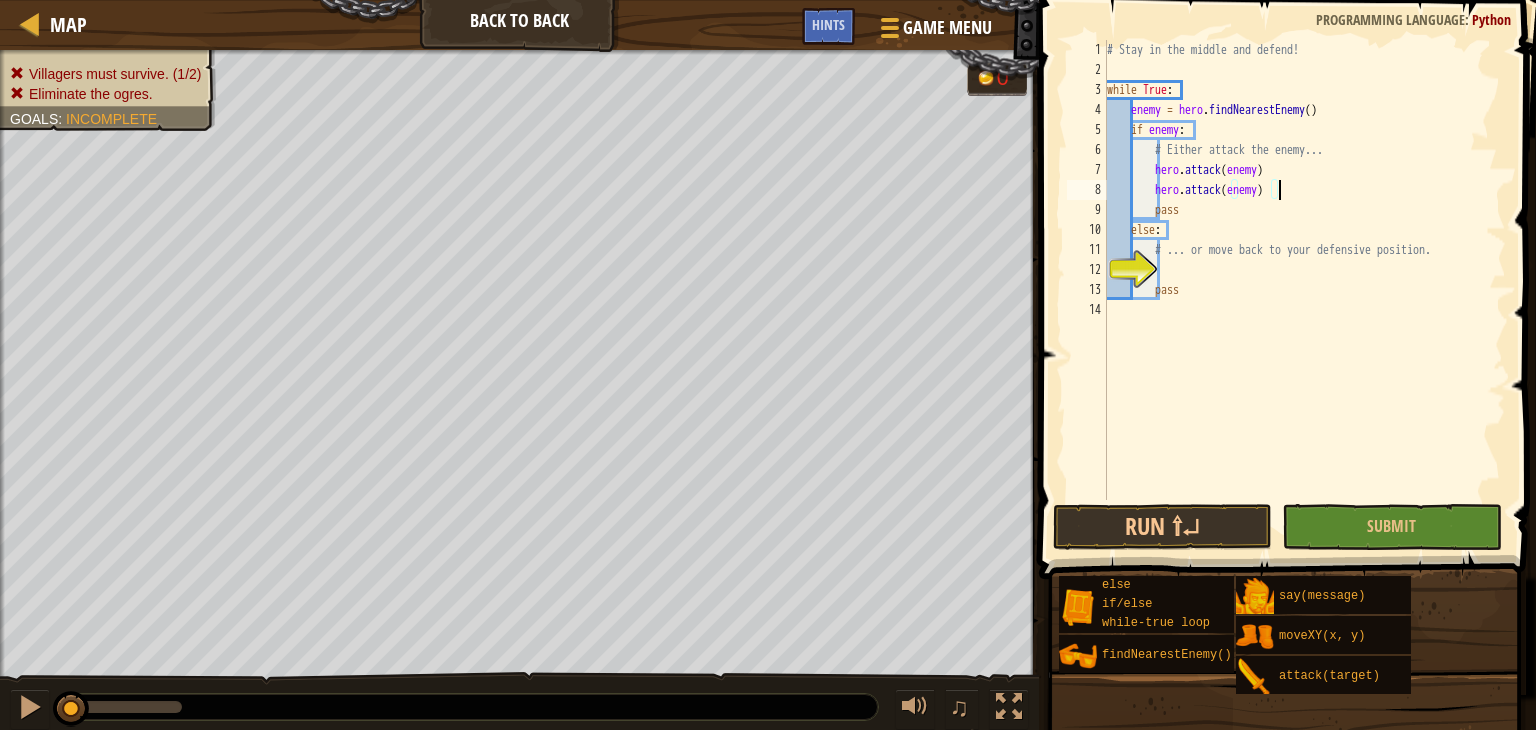scroll, scrollTop: 9, scrollLeft: 12, axis: both 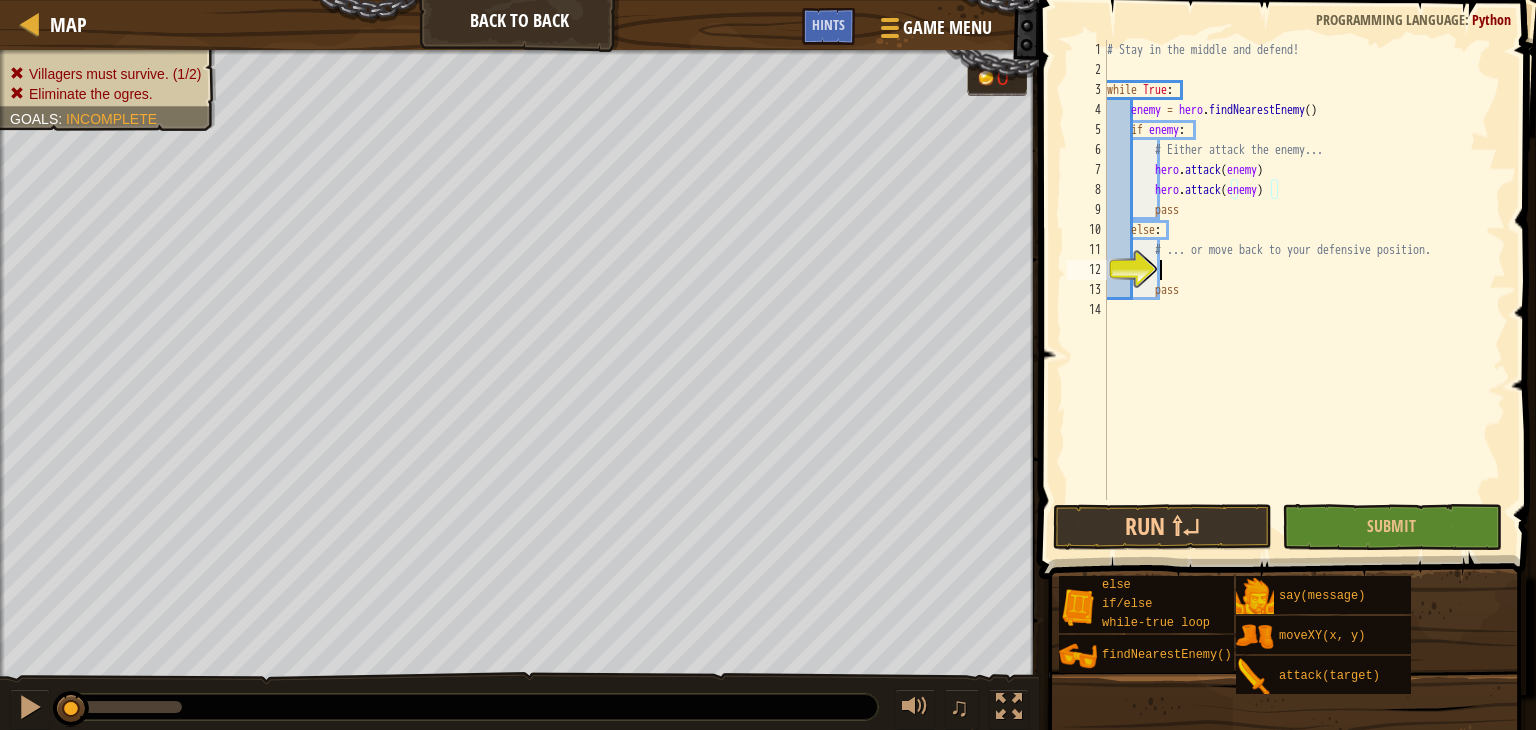 click on "# Stay in the middle and defend! while   True :      enemy   =   hero . findNearestEnemy ( )      if   enemy :          # Either attack the enemy...          hero . attack ( enemy )          hero . attack ( enemy )          pass      else :          # ... or move back to your defensive position.                   pass" at bounding box center (1304, 290) 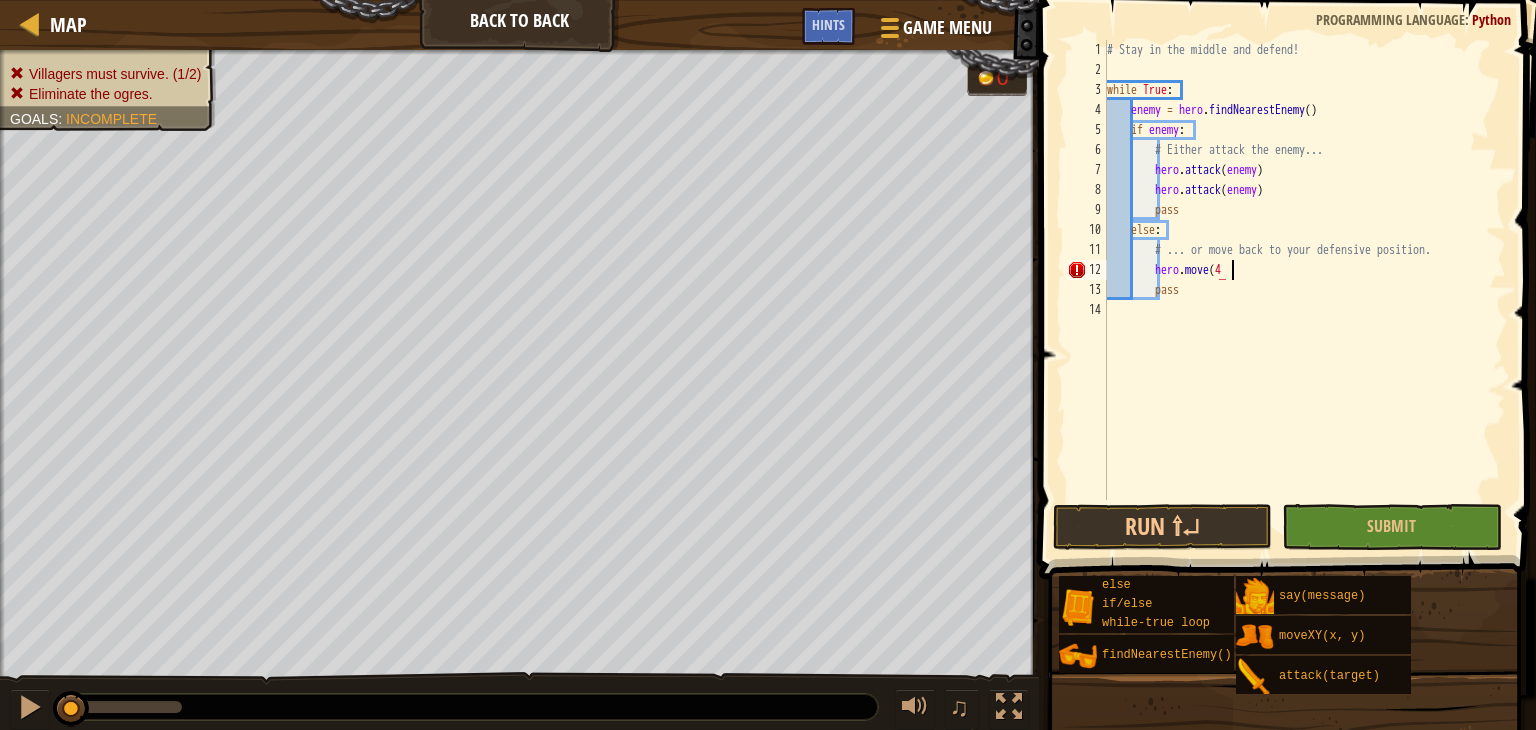scroll, scrollTop: 9, scrollLeft: 9, axis: both 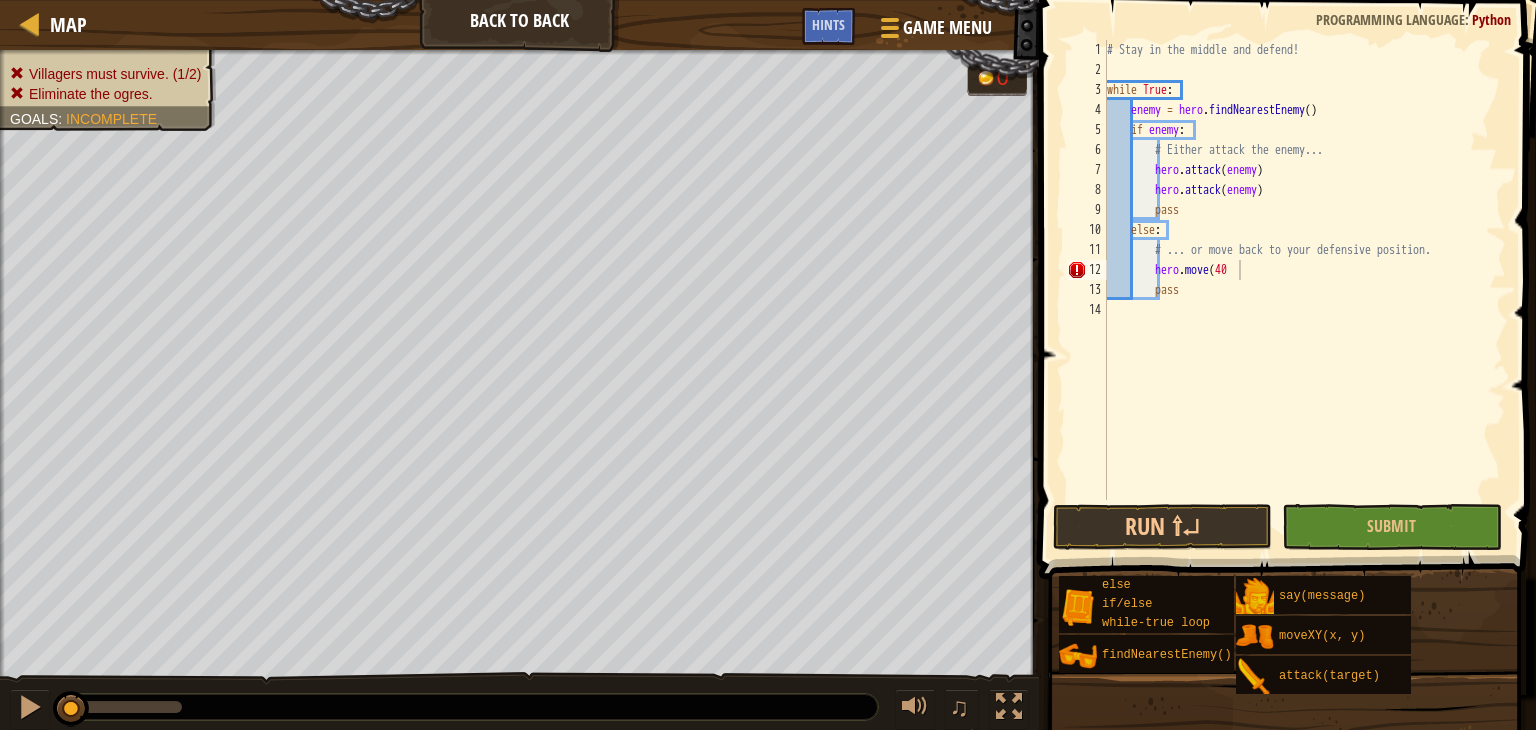 click on "# Stay in the middle and defend! while   True :      enemy   =   hero . findNearestEnemy ( )      if   enemy :          # Either attack the enemy...          hero . attack ( enemy )          hero . attack ( enemy )          pass      else :          # ... or move back to your defensive position.          hero . move ( 40          pass" at bounding box center [1304, 290] 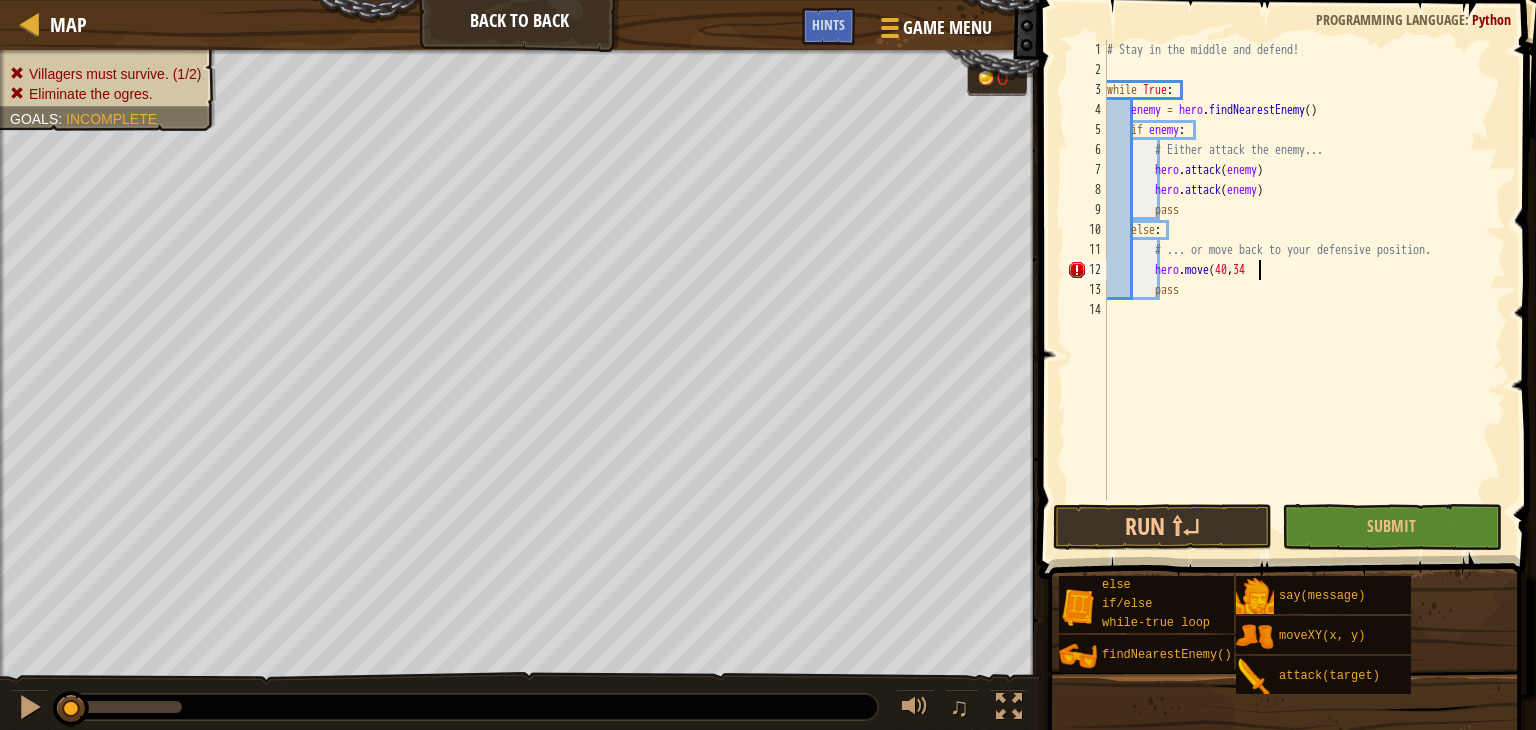 scroll, scrollTop: 9, scrollLeft: 12, axis: both 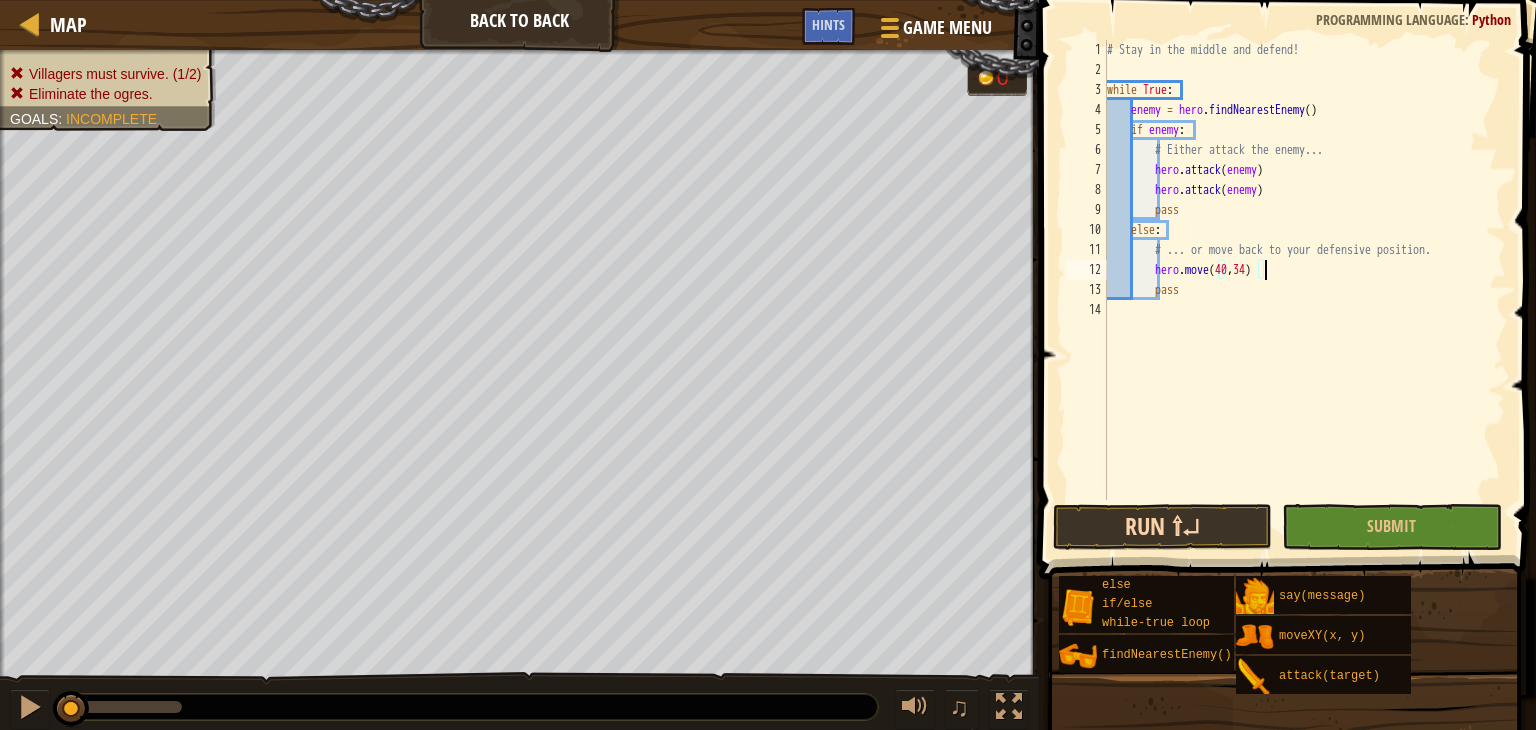 type on "hero.move(40,34)" 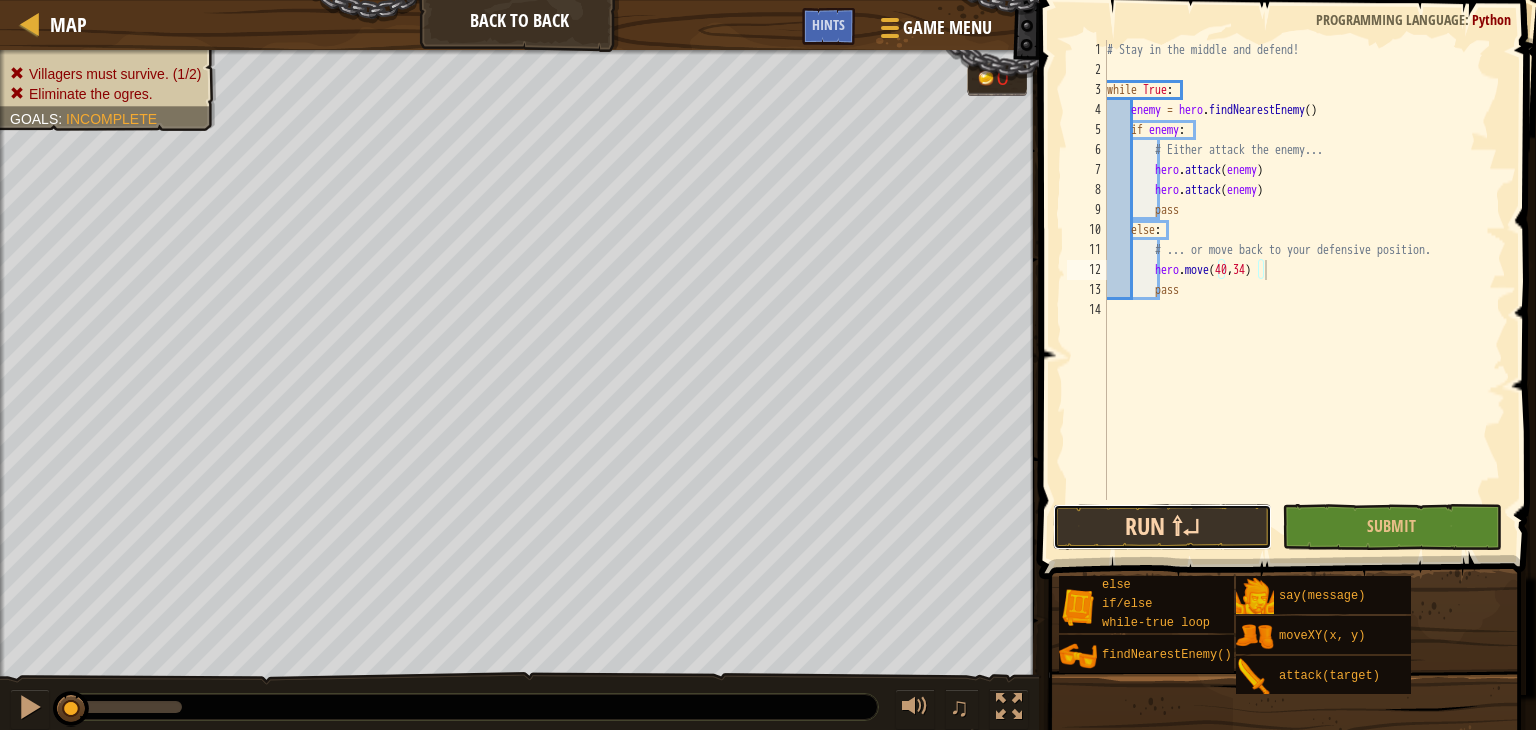 click on "Run ⇧↵" at bounding box center (1162, 527) 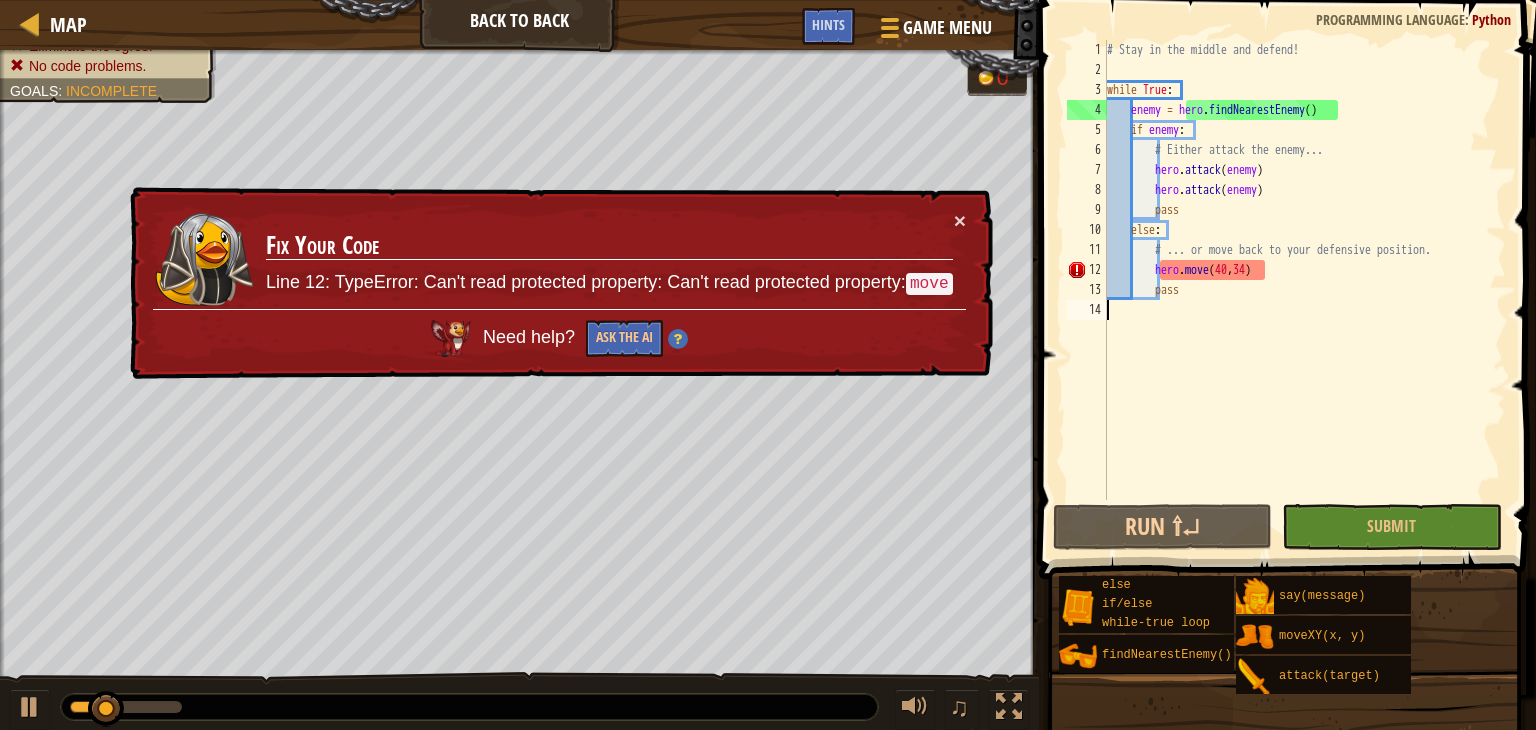 click on "# Stay in the middle and defend! while   True :      enemy   =   hero . findNearestEnemy ( )      if   enemy :          # Either attack the enemy...          hero . attack ( enemy )          hero . attack ( enemy )          pass      else :          # ... or move back to your defensive position.          hero . move ( 40 , 34 )          pass" at bounding box center [1304, 290] 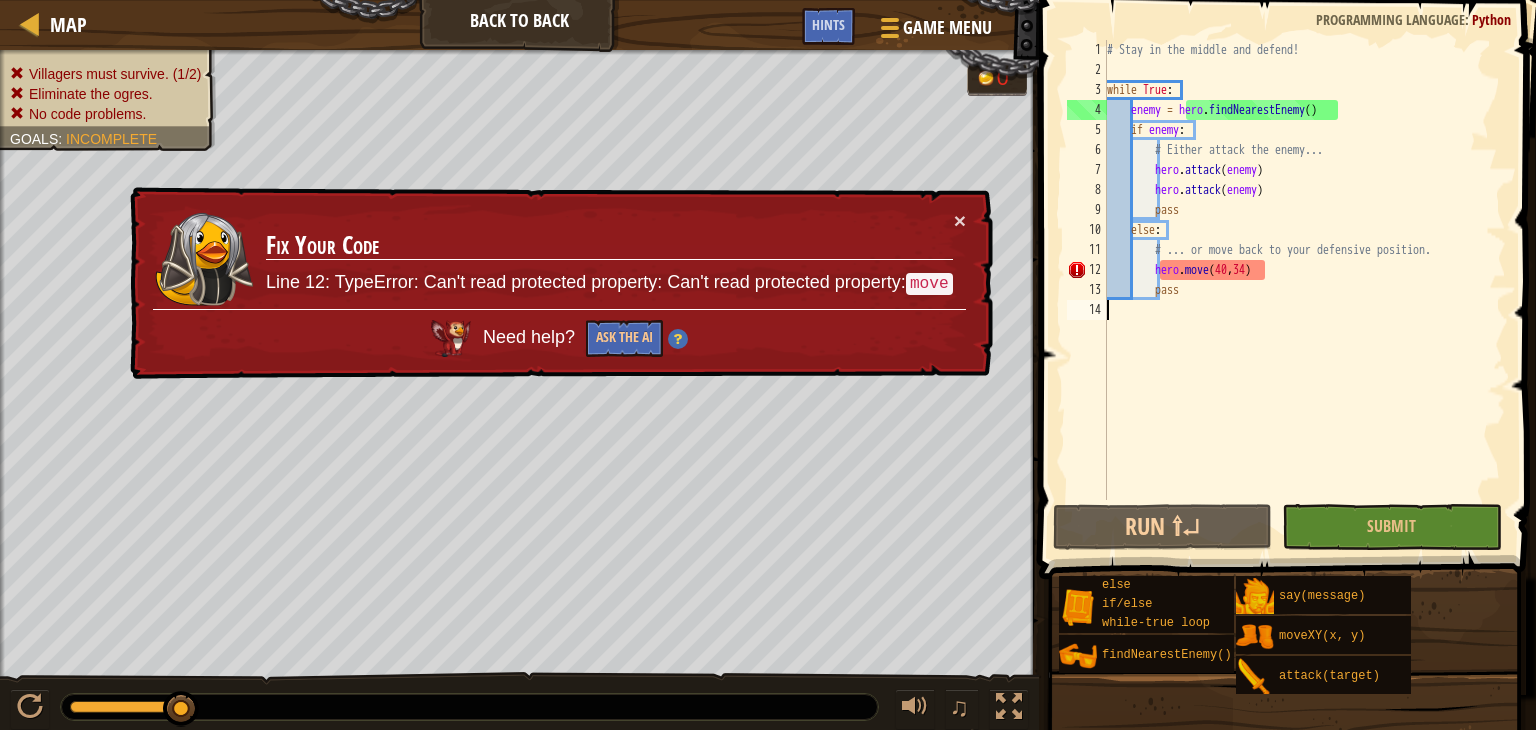 click on "# Stay in the middle and defend! while   True :      enemy   =   hero . findNearestEnemy ( )      if   enemy :          # Either attack the enemy...          hero . attack ( enemy )          hero . attack ( enemy )          pass      else :          # ... or move back to your defensive position.          hero . move ( 40 , 34 )          pass" at bounding box center [1304, 290] 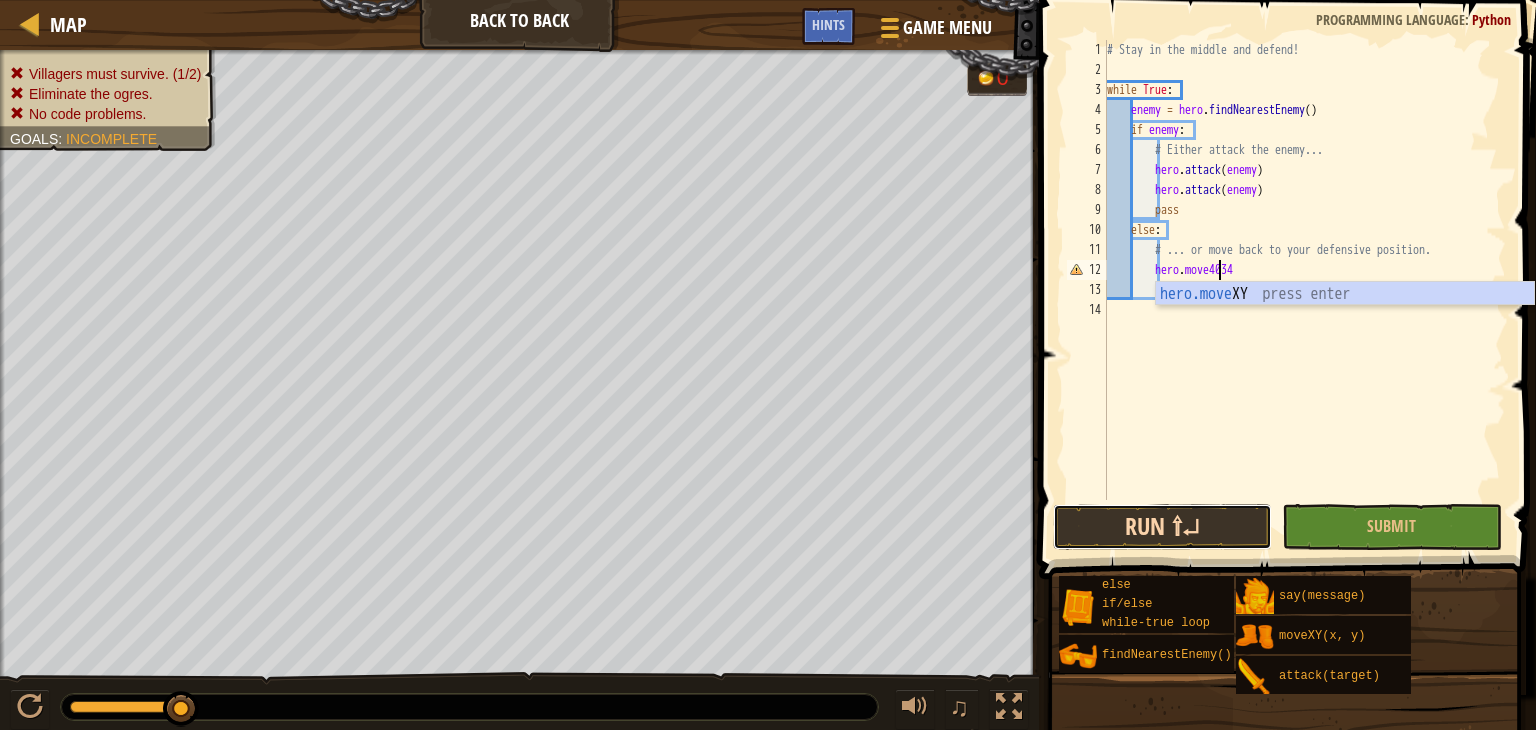 click on "Run ⇧↵" at bounding box center (1162, 527) 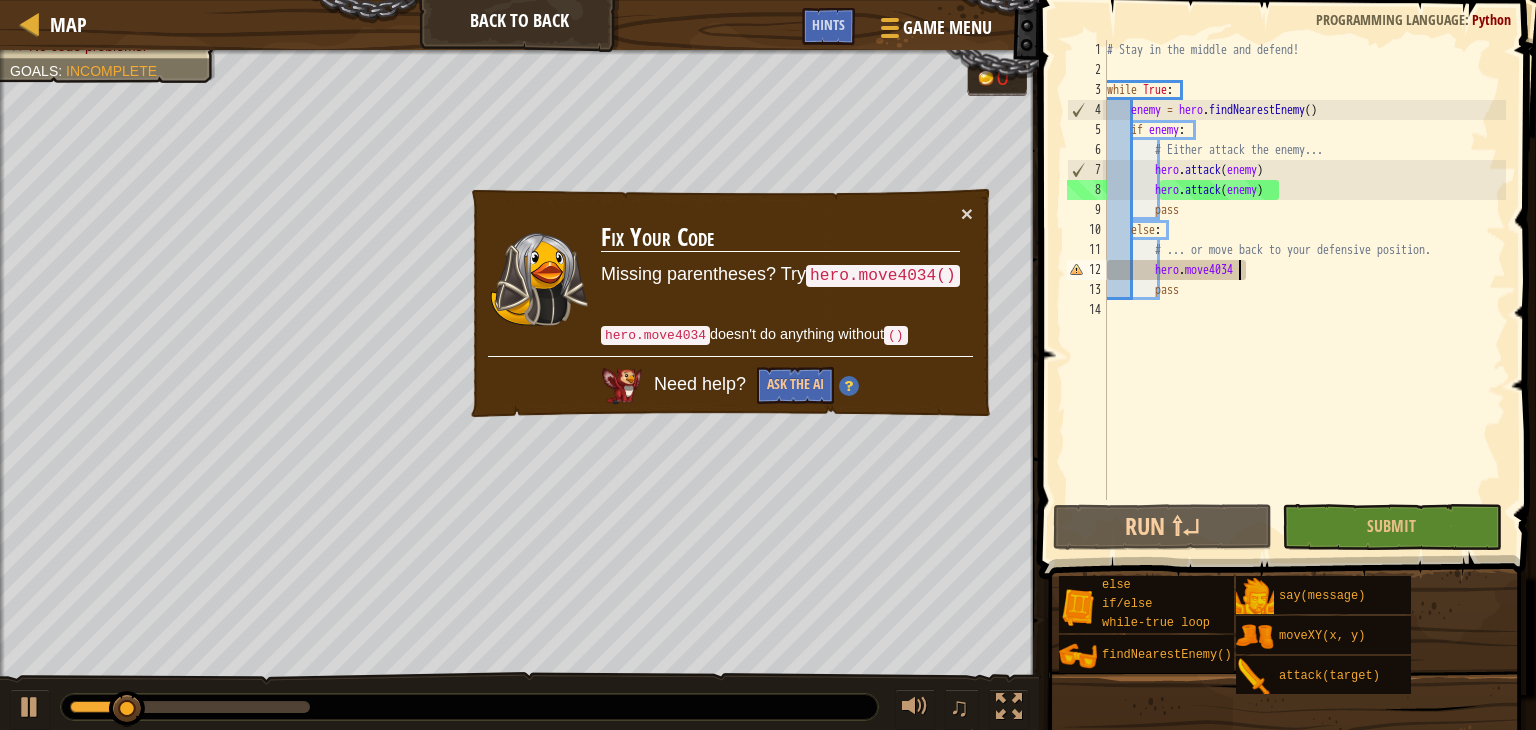 click on "# Stay in the middle and defend! while   True :      enemy   =   hero . findNearestEnemy ( )      if   enemy :          # Either attack the enemy...          hero . attack ( enemy )          hero . attack ( enemy )          pass      else :          # ... or move back to your defensive position.          hero . move4034          pass" at bounding box center (1304, 290) 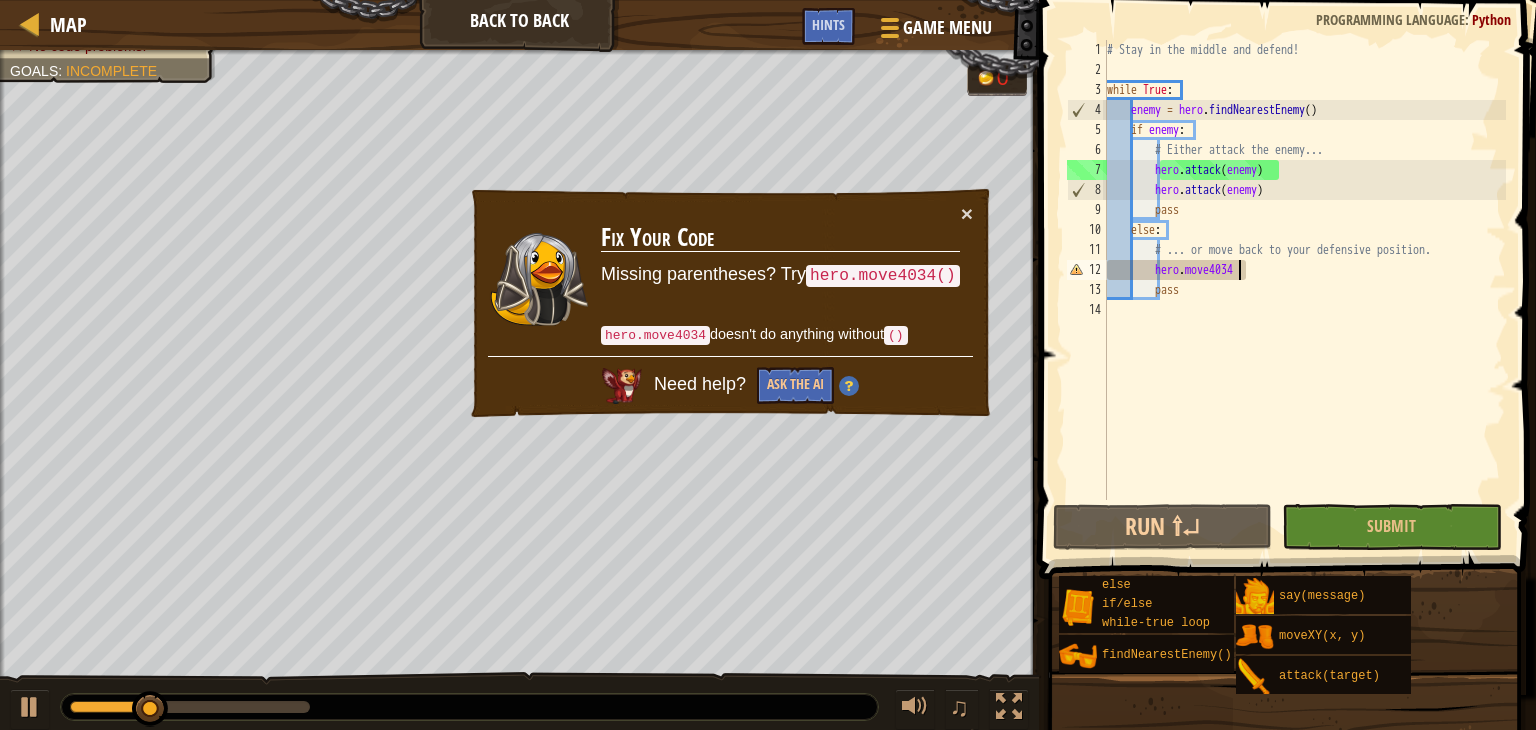 click on "# Stay in the middle and defend! while   True :      enemy   =   hero . findNearestEnemy ( )      if   enemy :          # Either attack the enemy...          hero . attack ( enemy )          hero . attack ( enemy )          pass      else :          # ... or move back to your defensive position.          hero . move4034          pass" at bounding box center (1304, 290) 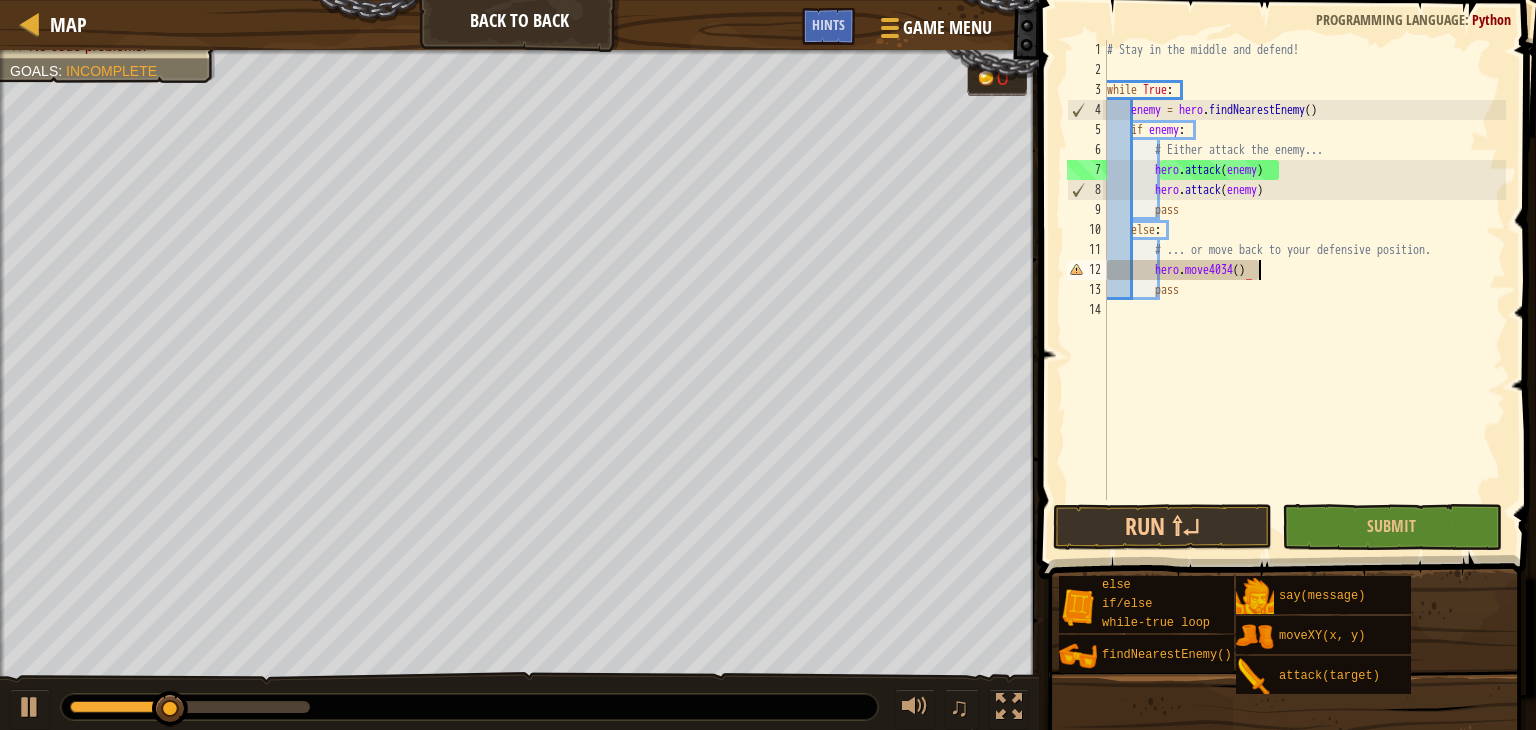 scroll, scrollTop: 9, scrollLeft: 11, axis: both 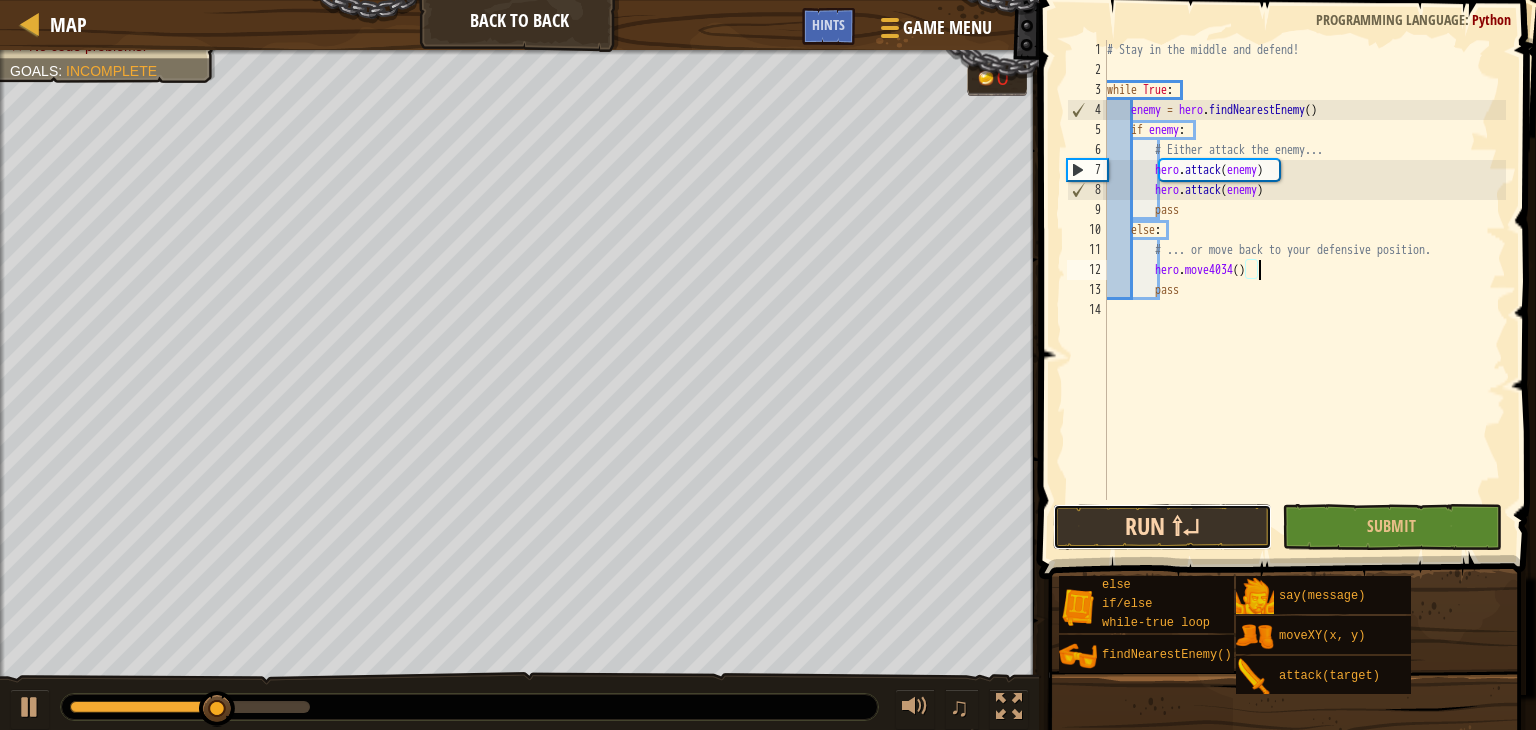 click on "Run ⇧↵" at bounding box center [1162, 527] 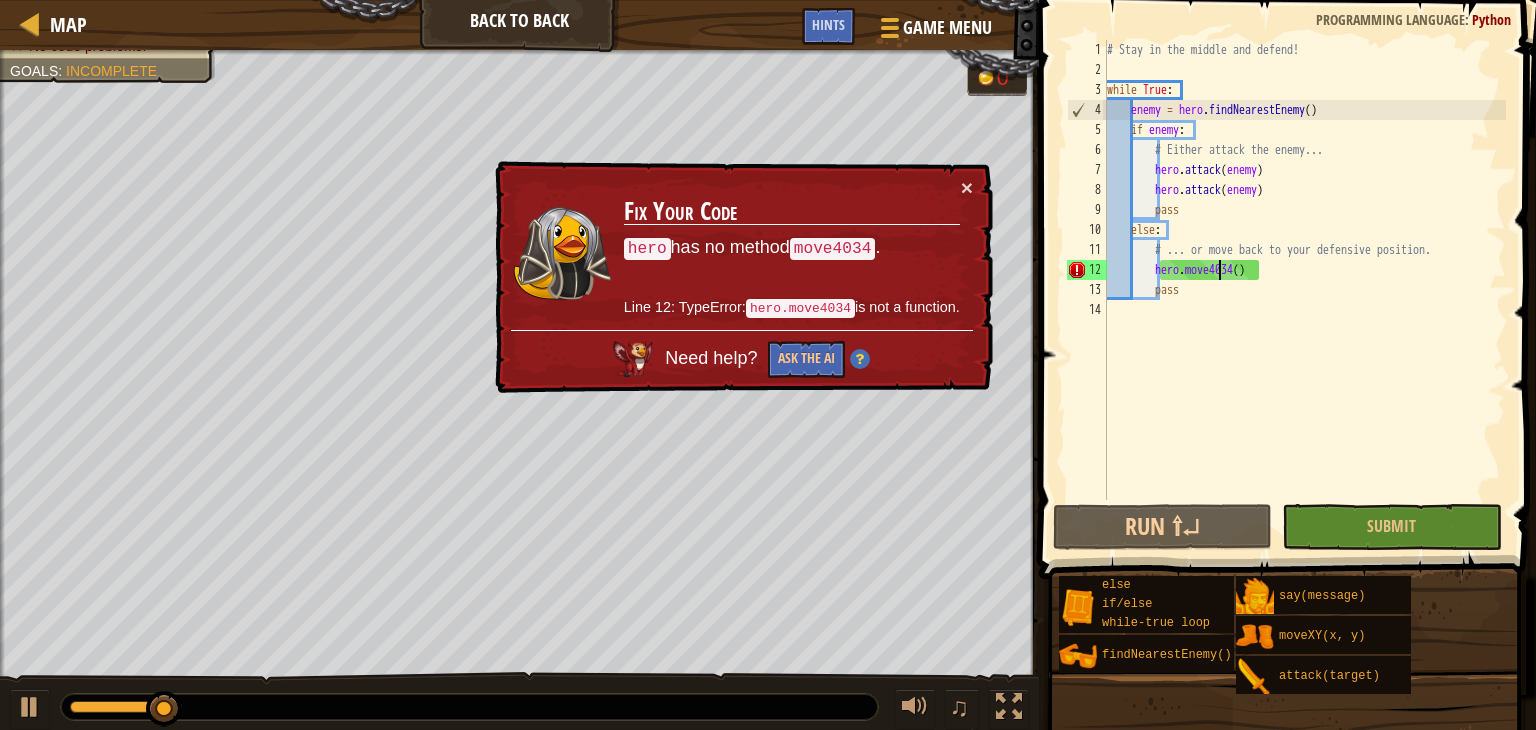 click on "# Stay in the middle and defend! while   True :      enemy   =   hero . findNearestEnemy ( )      if   enemy :          # Either attack the enemy...          hero . attack ( enemy )          hero . attack ( enemy )          pass      else :          # ... or move back to your defensive position.          hero . move4034 ( )          pass" at bounding box center (1304, 290) 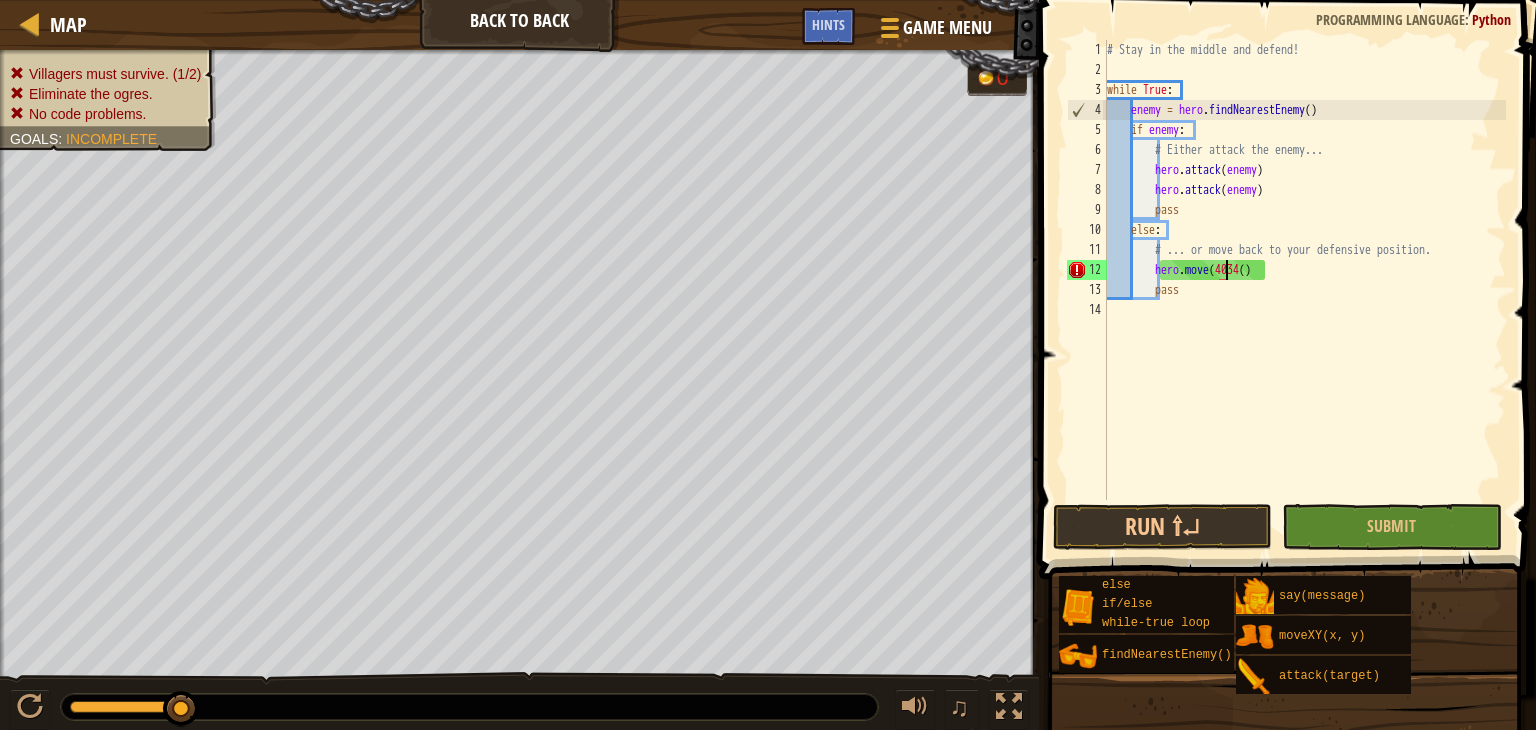 scroll, scrollTop: 9, scrollLeft: 10, axis: both 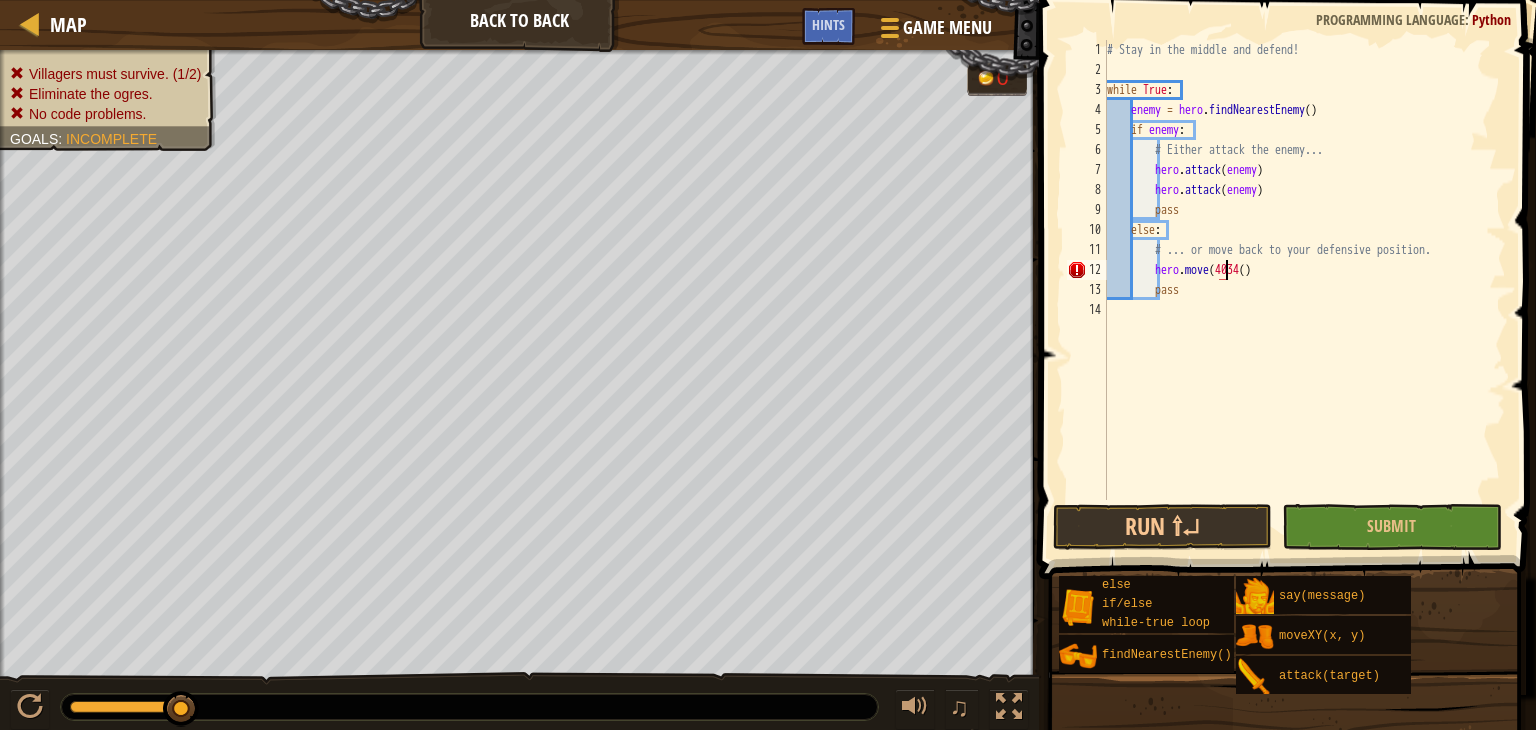 click on "# Stay in the middle and defend! while   True :      enemy   =   hero . findNearestEnemy ( )      if   enemy :          # Either attack the enemy...          hero . attack ( enemy )          hero . attack ( enemy )          pass      else :          # ... or move back to your defensive position.          hero . move ( 4034 ( )          pass" at bounding box center [1304, 290] 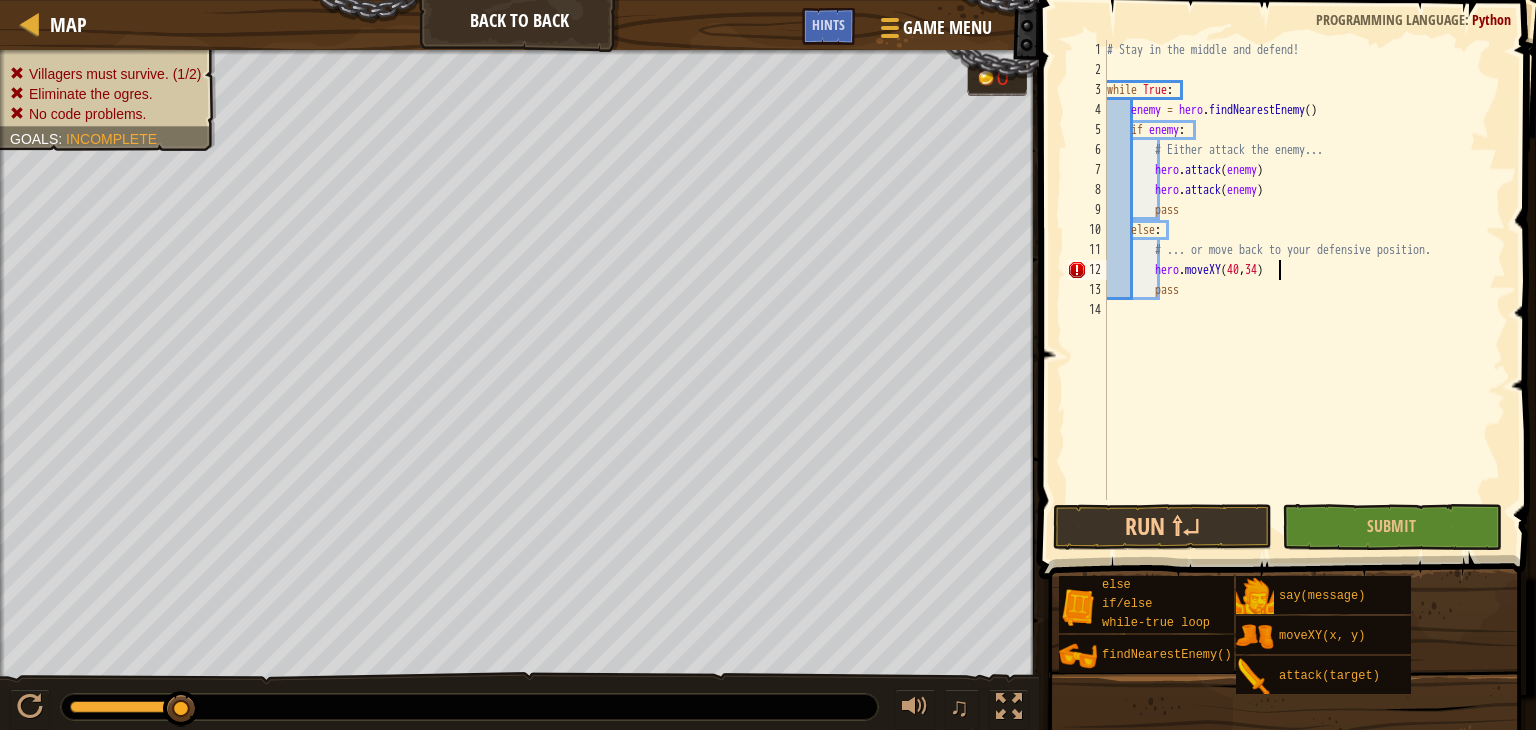 scroll, scrollTop: 9, scrollLeft: 12, axis: both 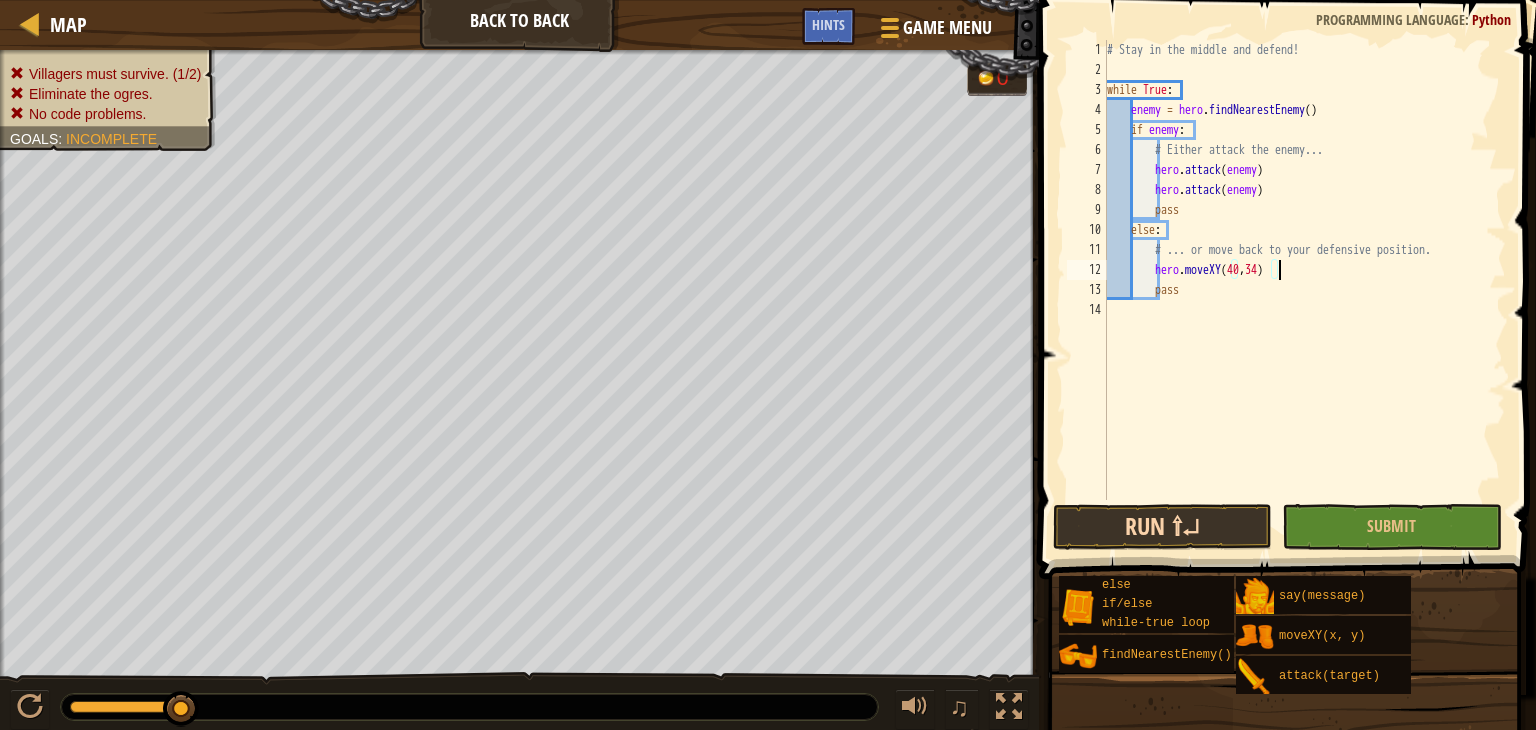 type on "hero.moveXY(40,34)" 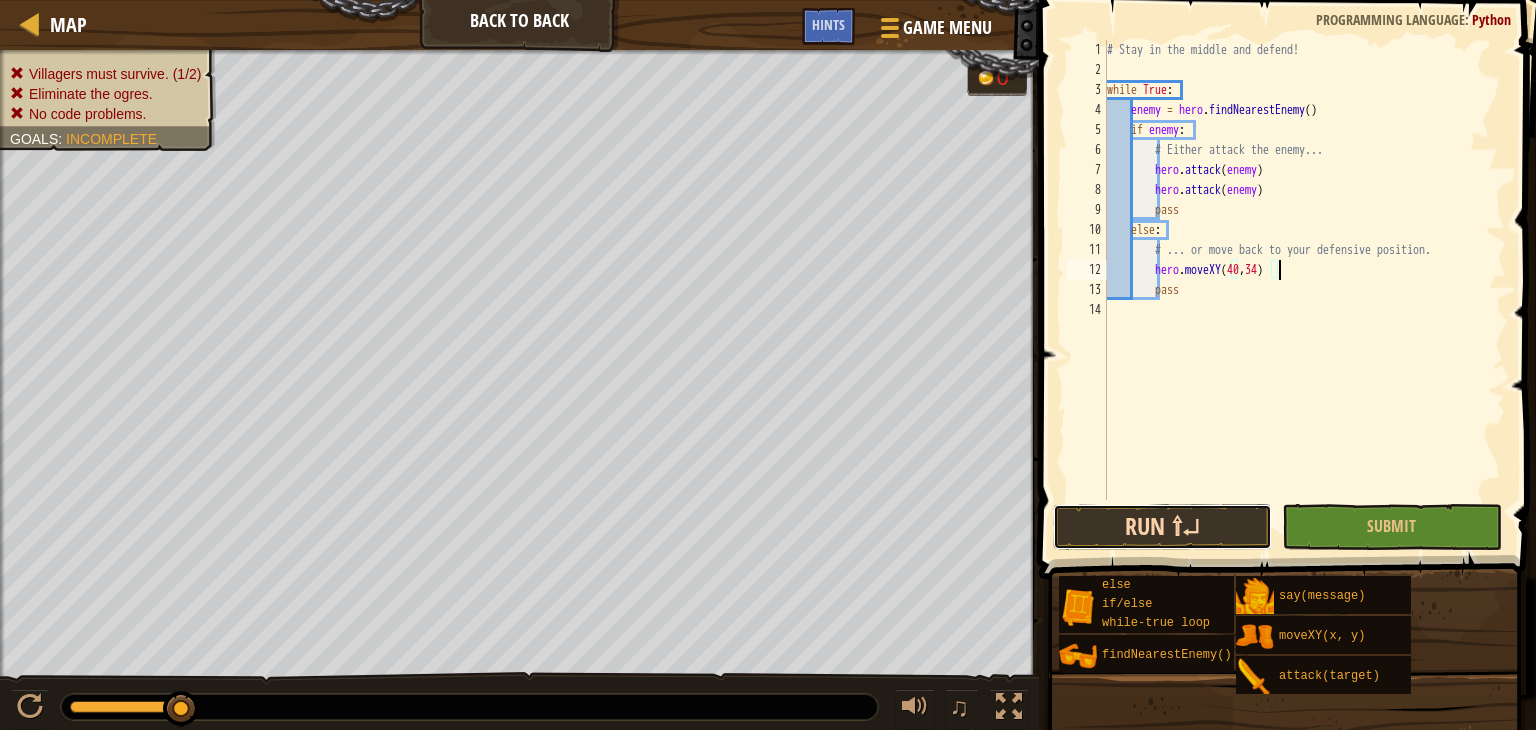 click on "Run ⇧↵" at bounding box center [1162, 527] 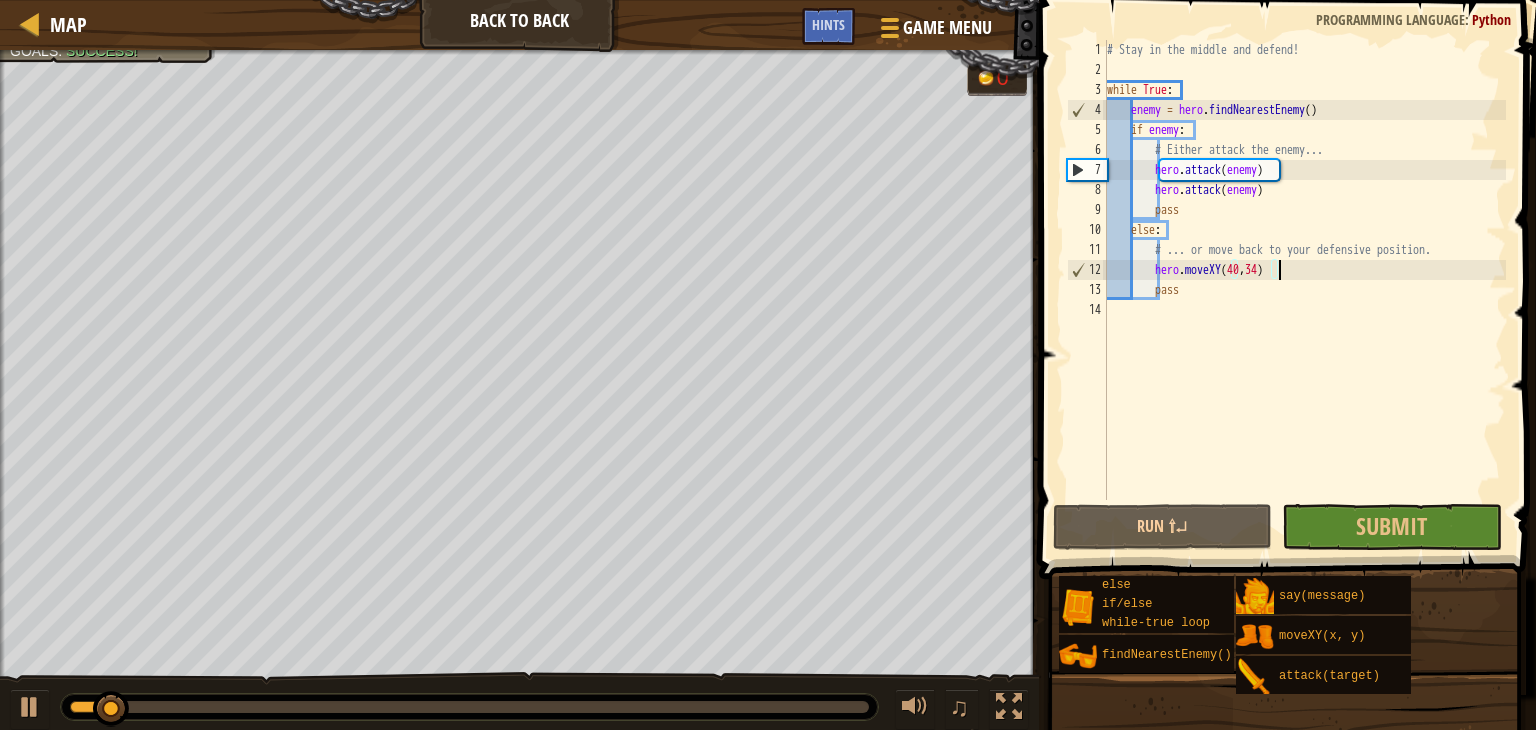 click on "# Stay in the middle and defend! while   True :      enemy   =   hero . findNearestEnemy ( )      if   enemy :          # Either attack the enemy...          hero . attack ( enemy )          hero . attack ( enemy )          pass      else :          # ... or move back to your defensive position.          hero . moveXY ( 40 , 34 )          pass" at bounding box center [1304, 290] 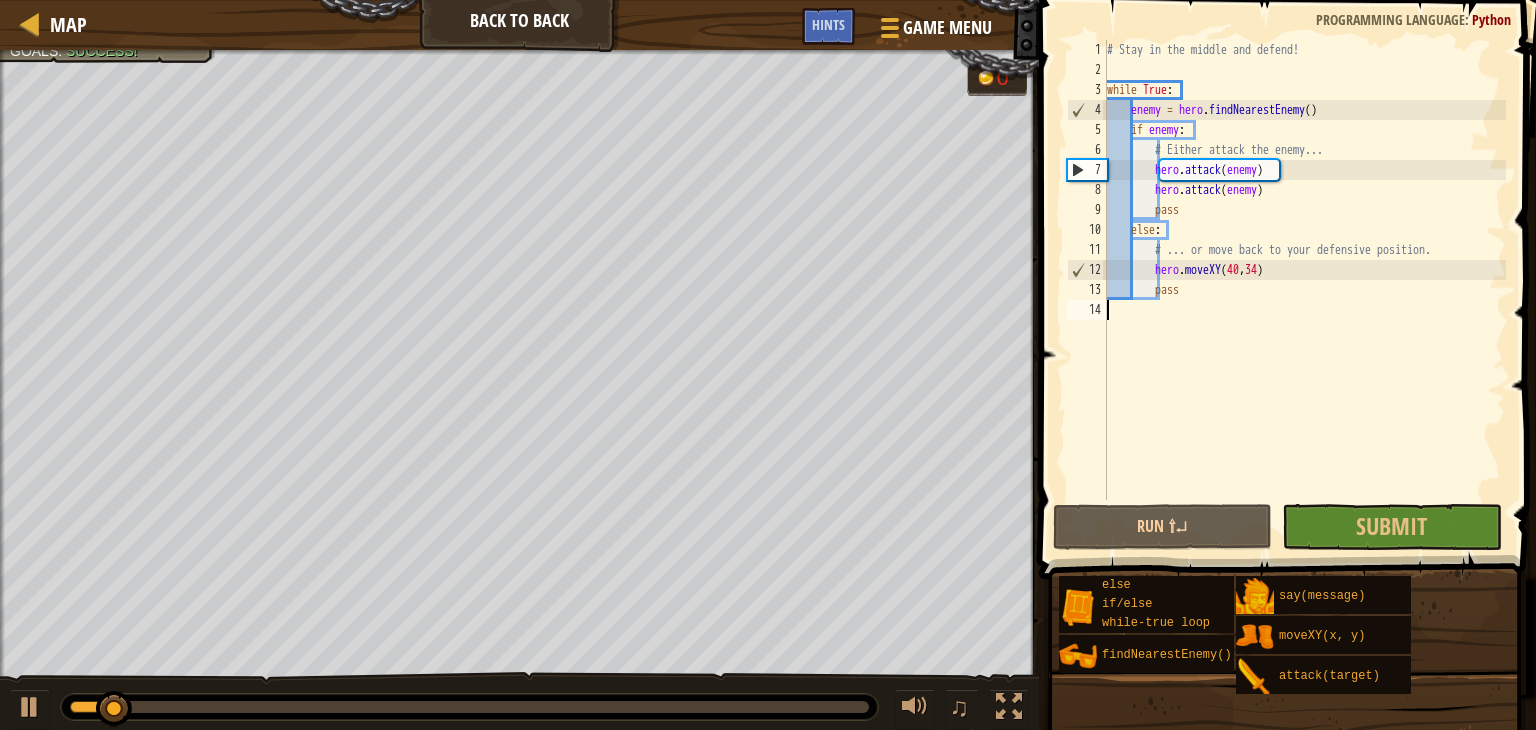 scroll, scrollTop: 9, scrollLeft: 0, axis: vertical 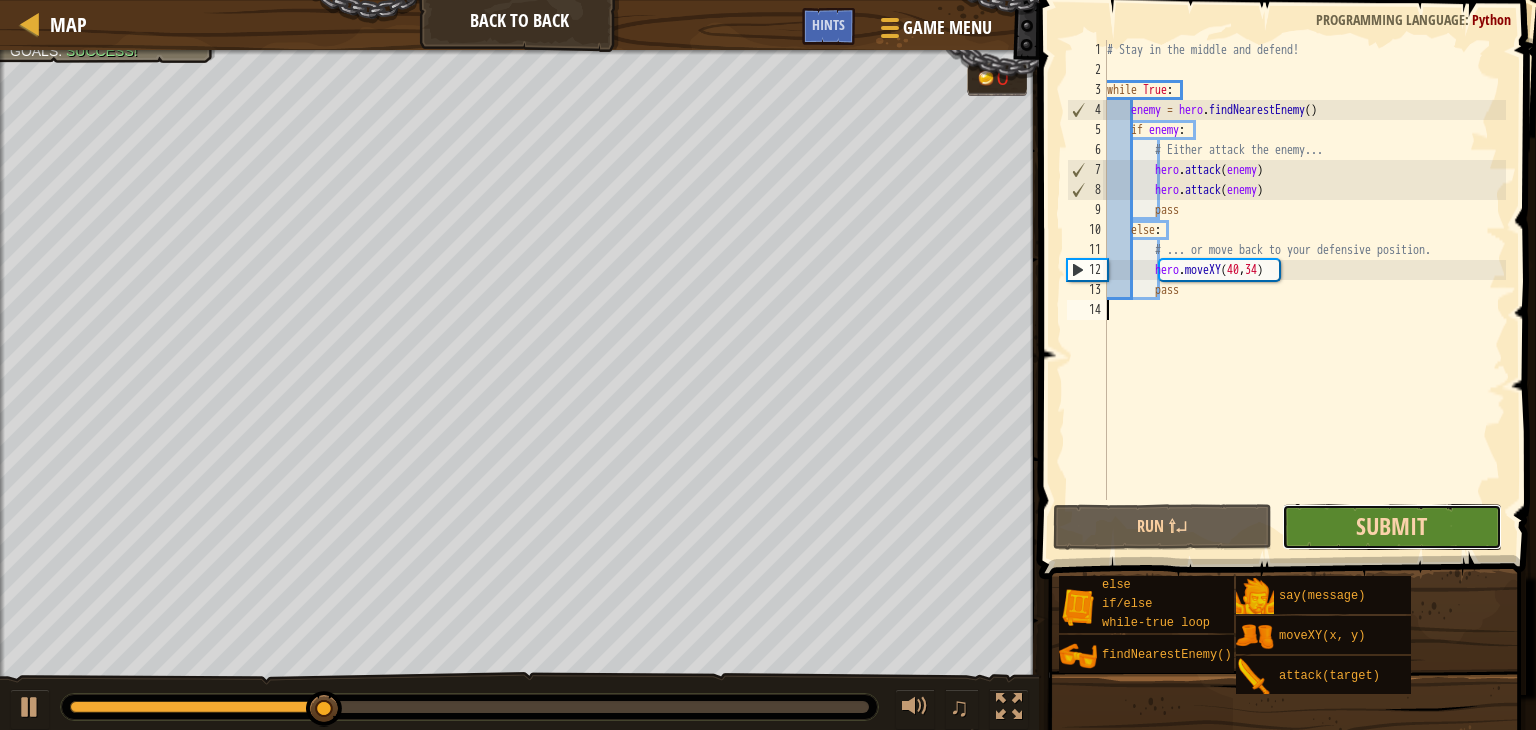 click on "Submit" at bounding box center [1391, 526] 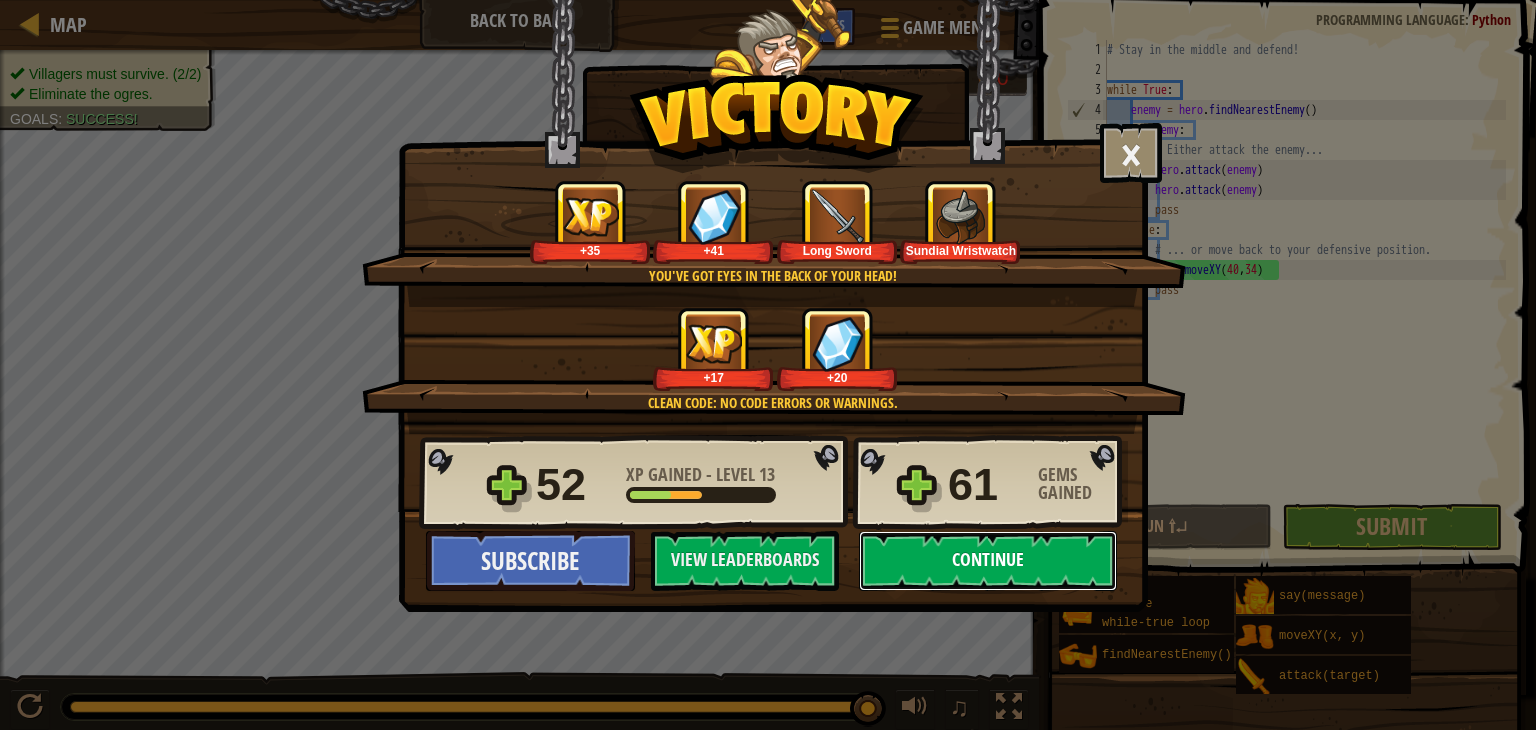 click on "Continue" at bounding box center [988, 561] 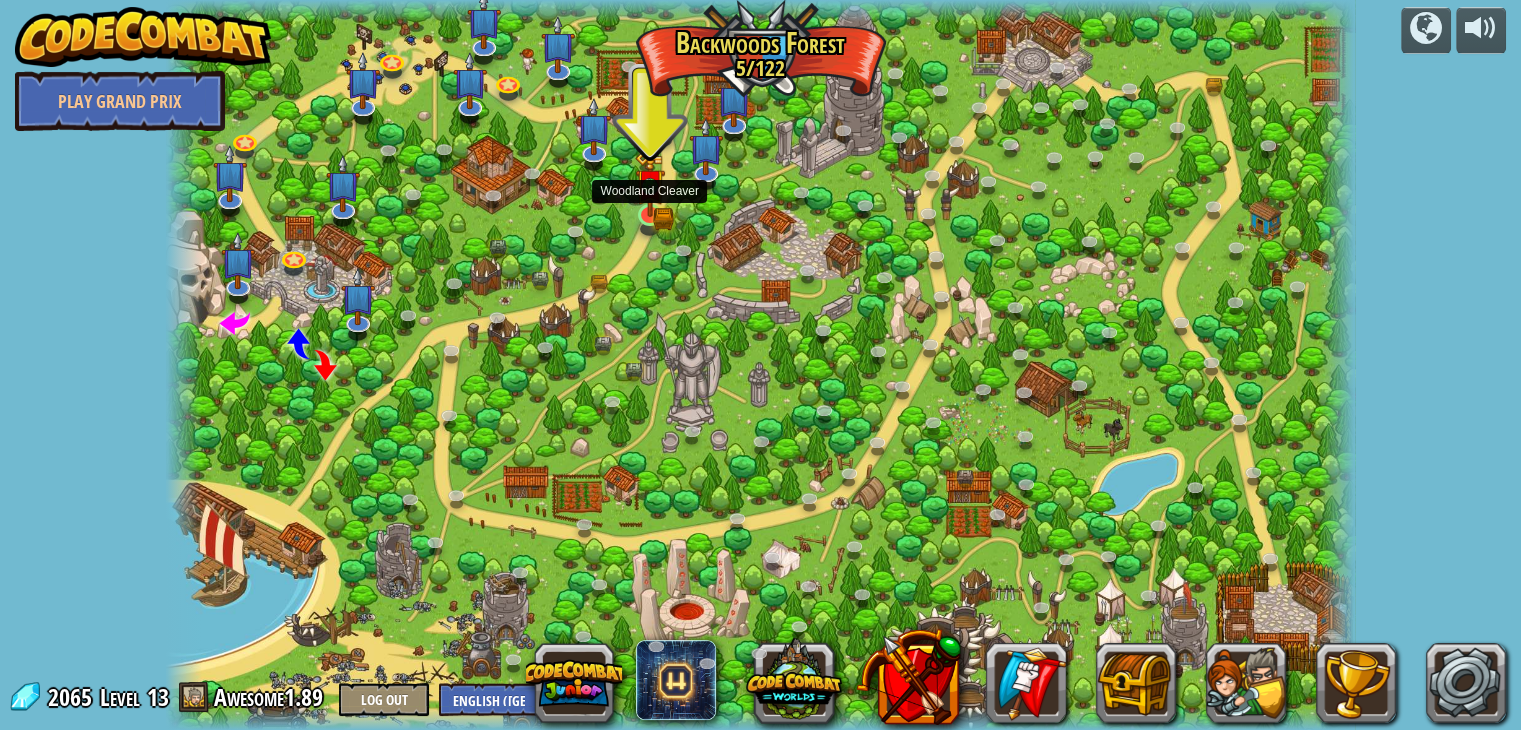 click at bounding box center (650, 184) 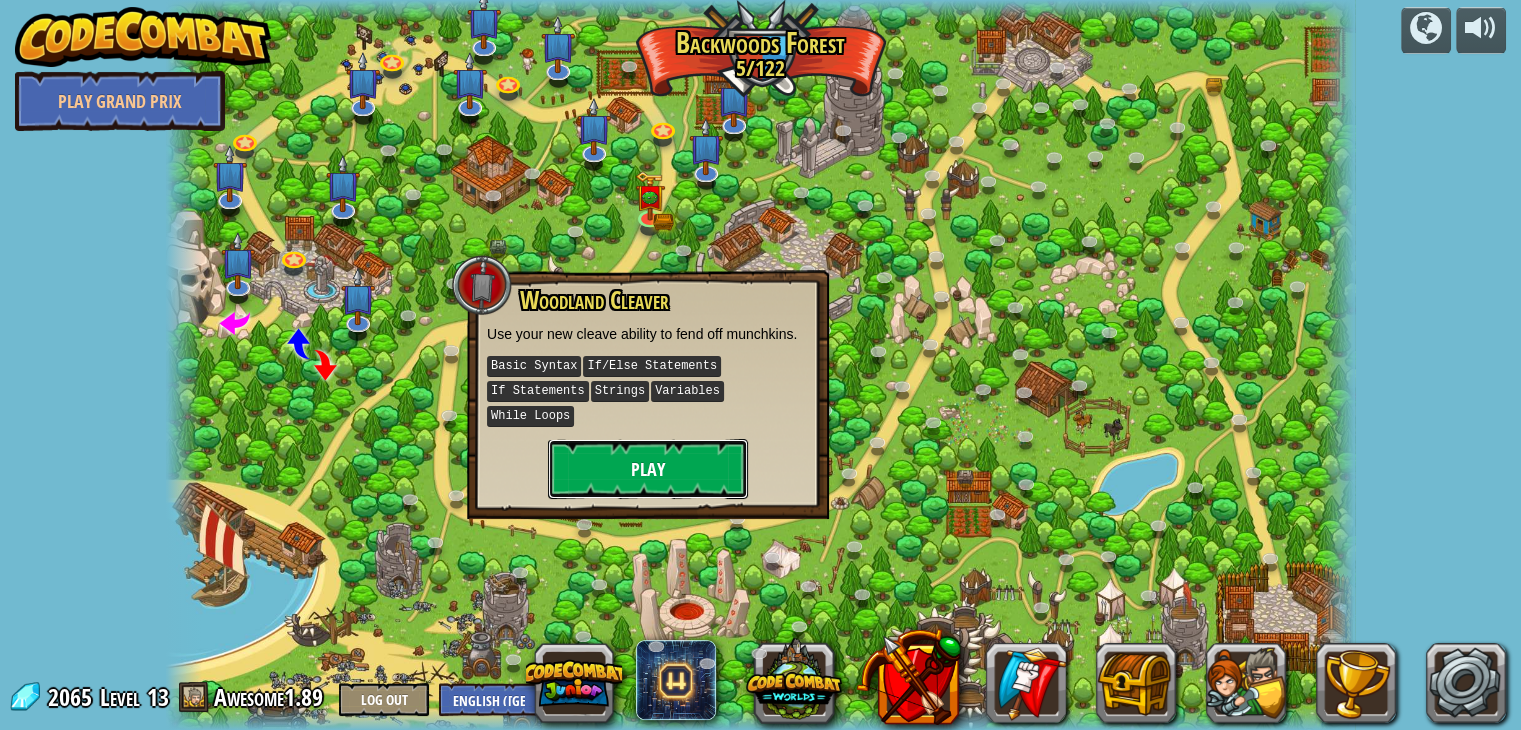 click on "Play" at bounding box center [648, 469] 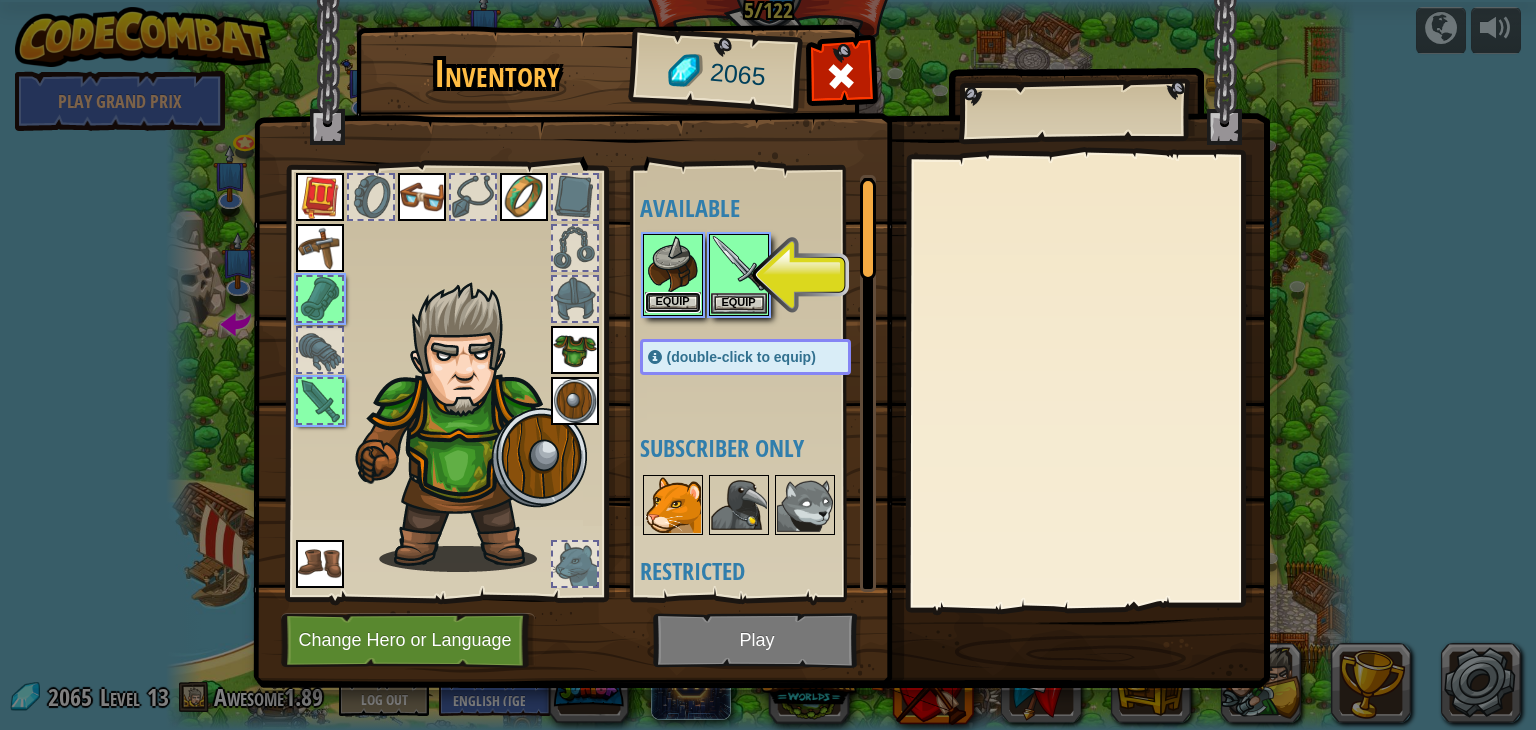 click on "Equip" at bounding box center (673, 302) 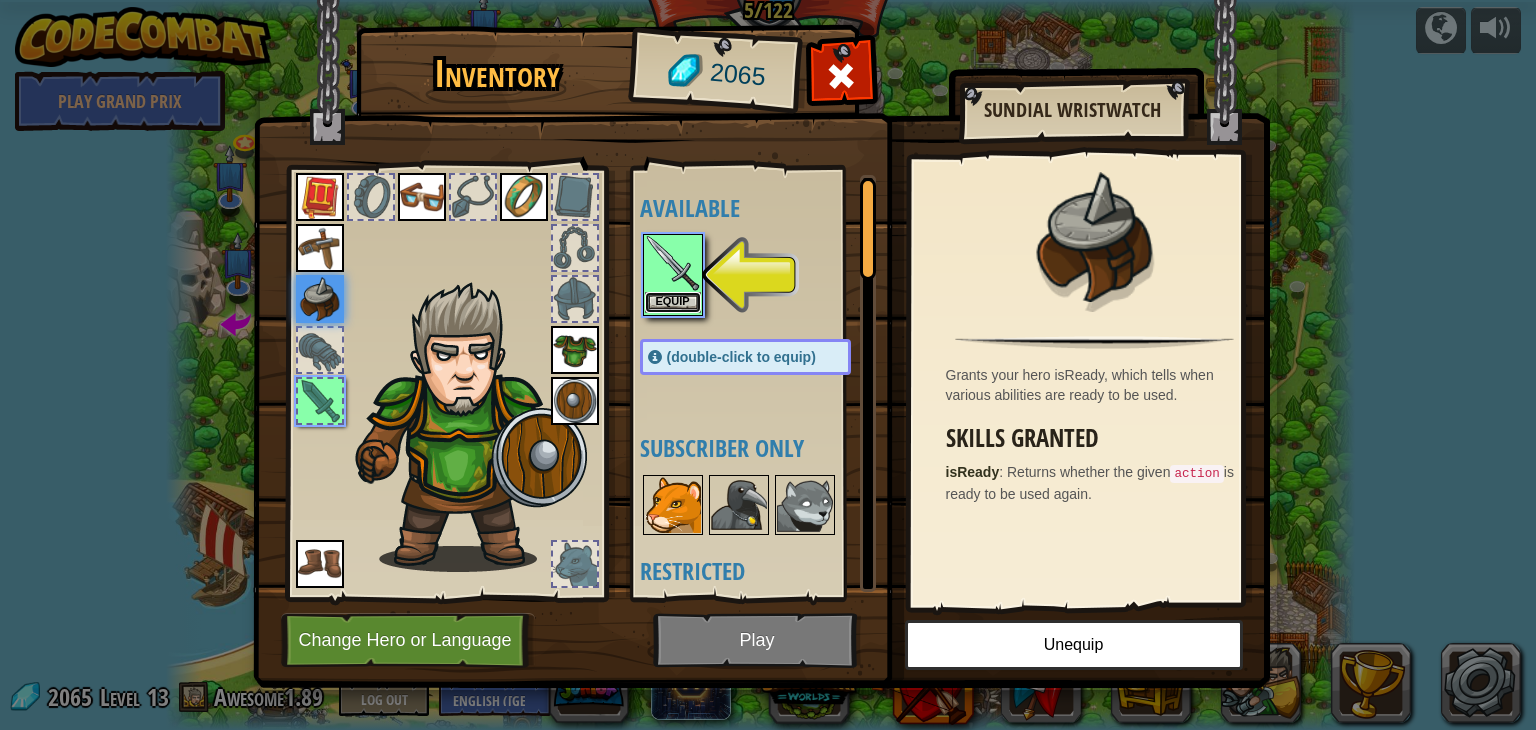 click on "Equip" at bounding box center (673, 302) 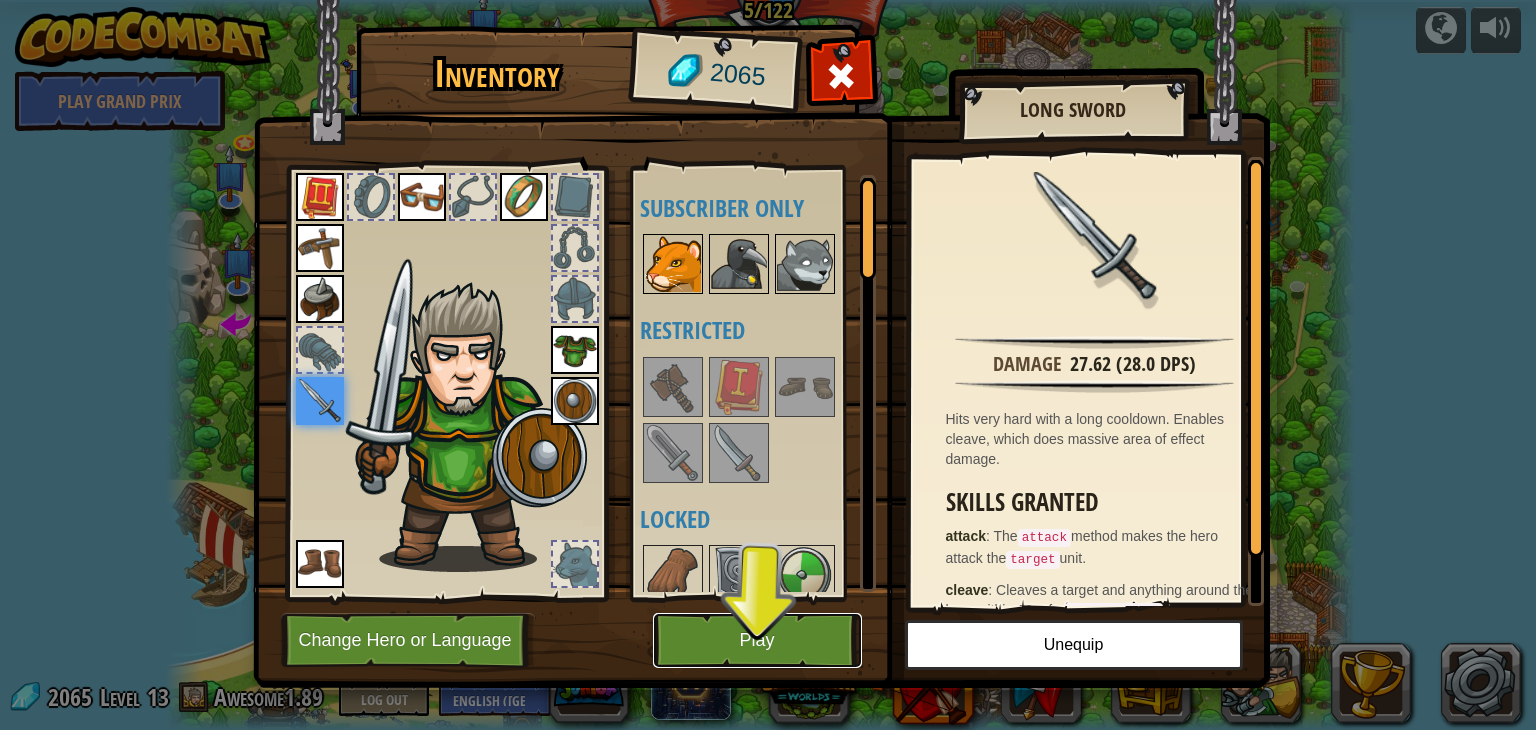 click on "Play" at bounding box center [757, 640] 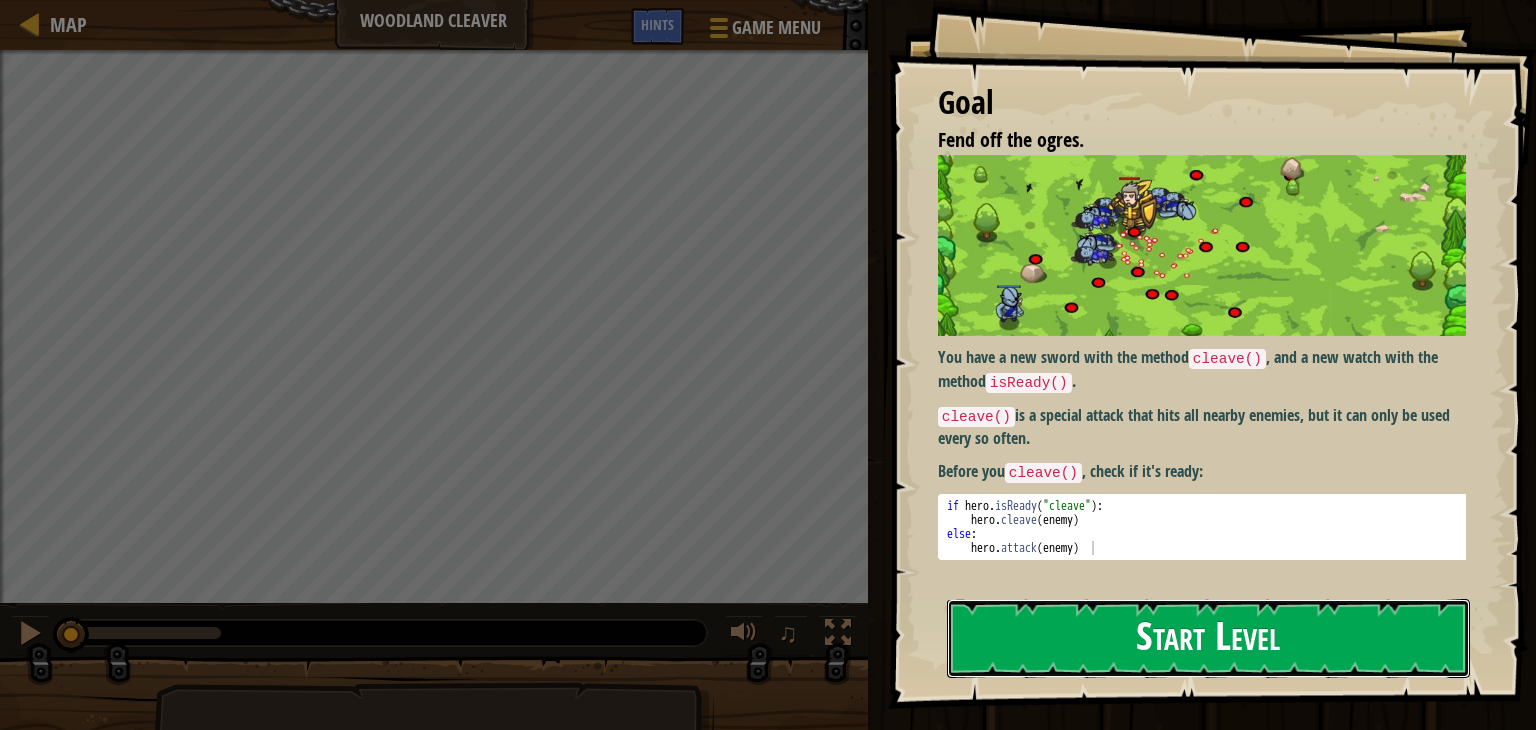 click on "Start Level" at bounding box center [1208, 638] 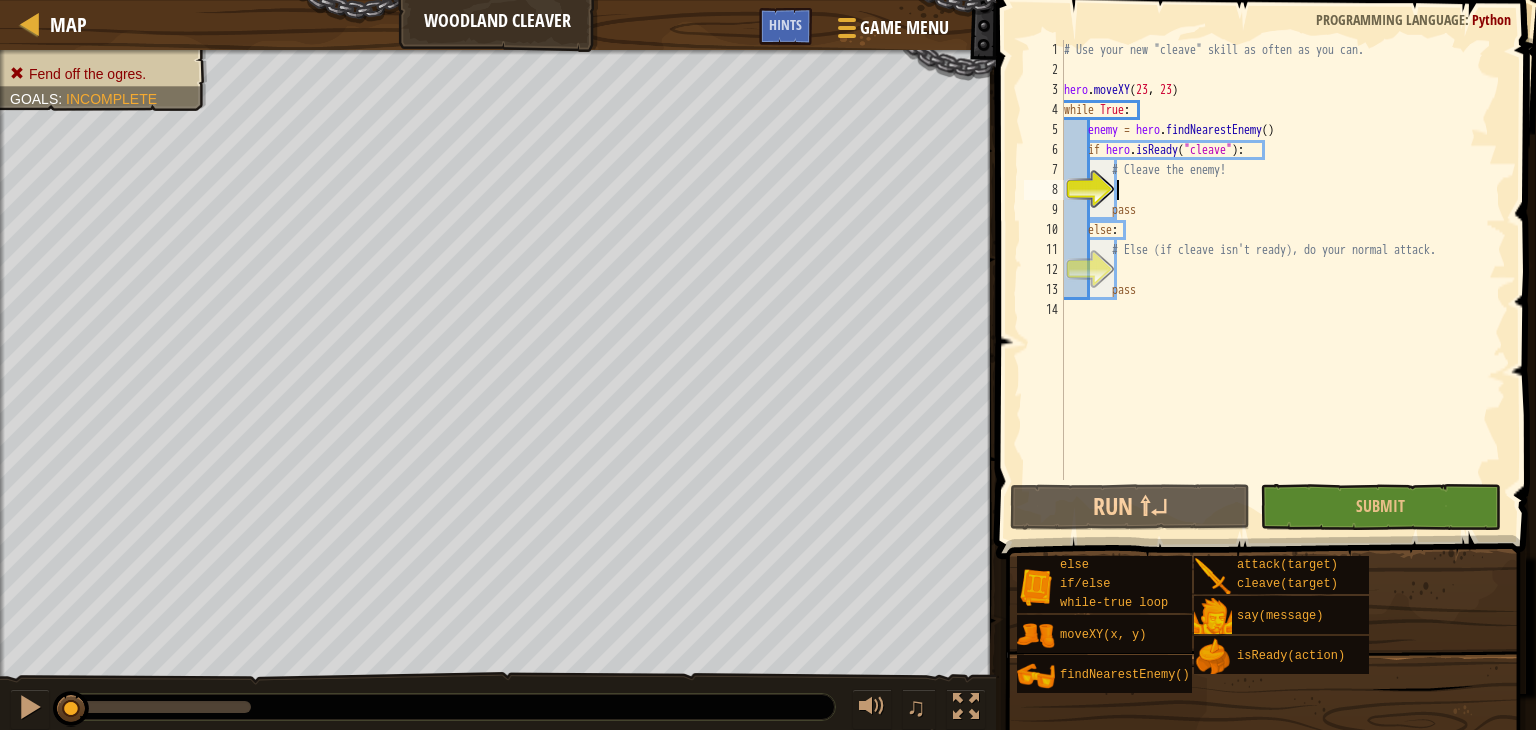 click on "# Use your new "cleave" skill as often as you can. hero . moveXY ( 23 ,   23 ) while   True :      enemy   =   hero . findNearestEnemy ( )      if   hero . isReady ( "cleave" ) :          # Cleave the enemy!                   pass      else :          # Else (if cleave isn't ready), do your normal attack.                   pass" at bounding box center (1283, 280) 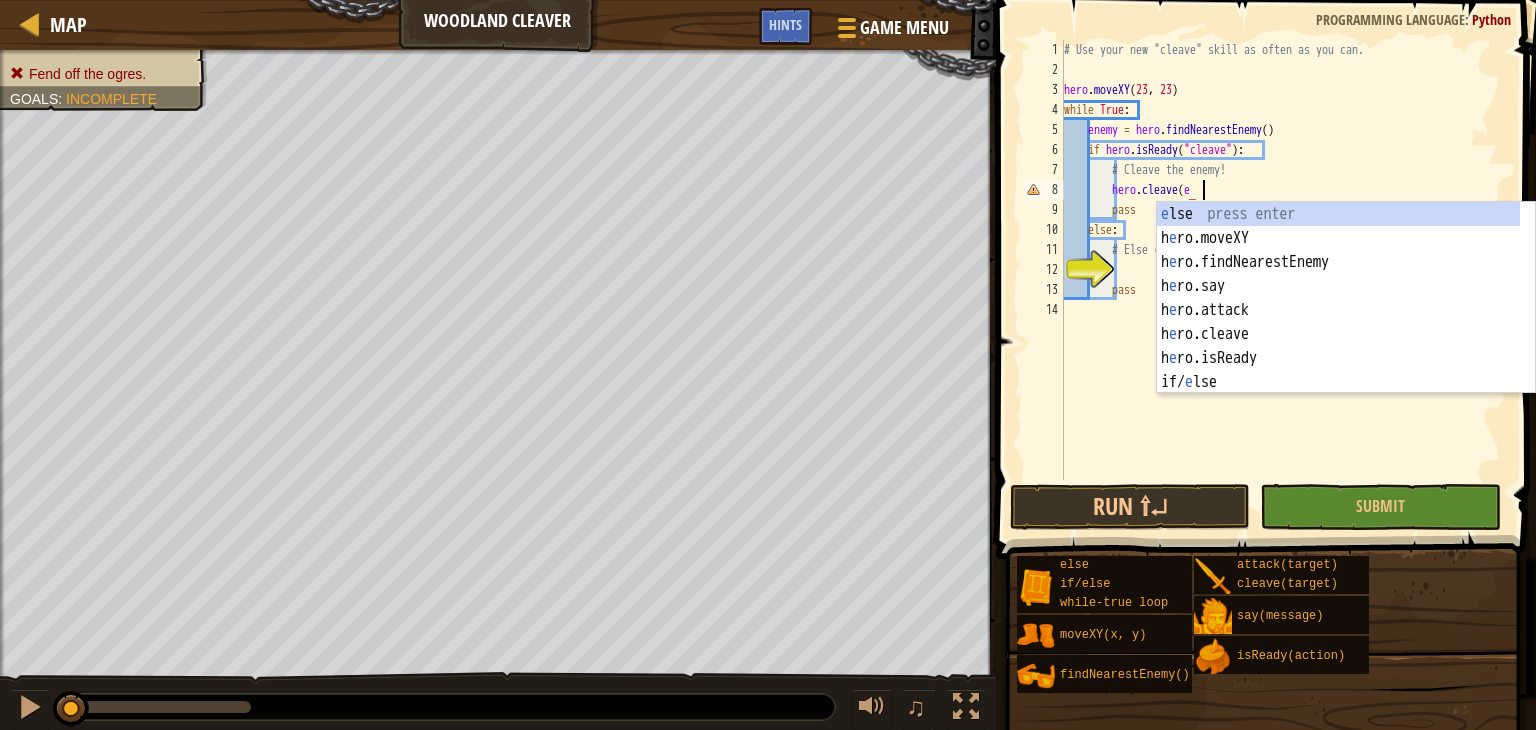 scroll, scrollTop: 9, scrollLeft: 12, axis: both 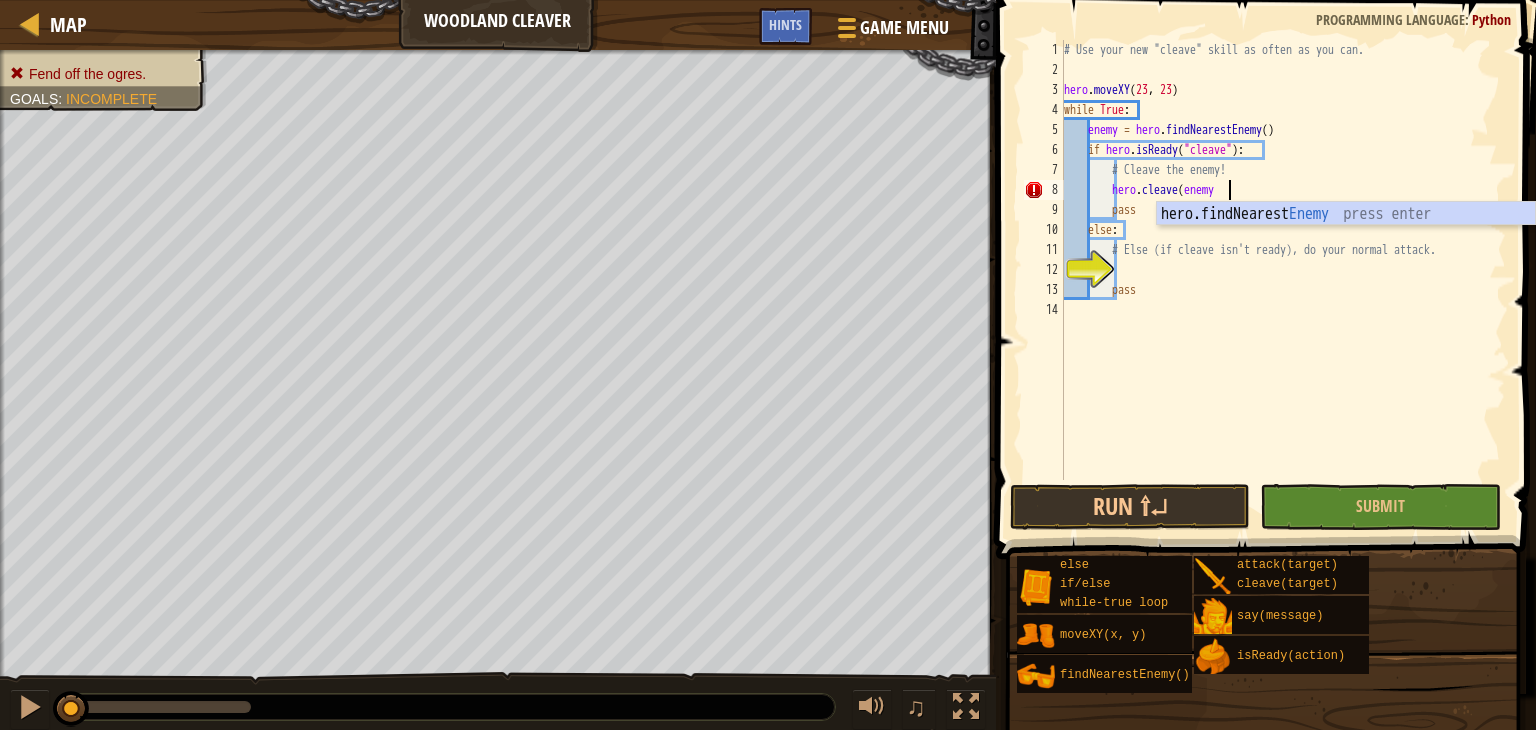 type on "hero.cleave(enemy)" 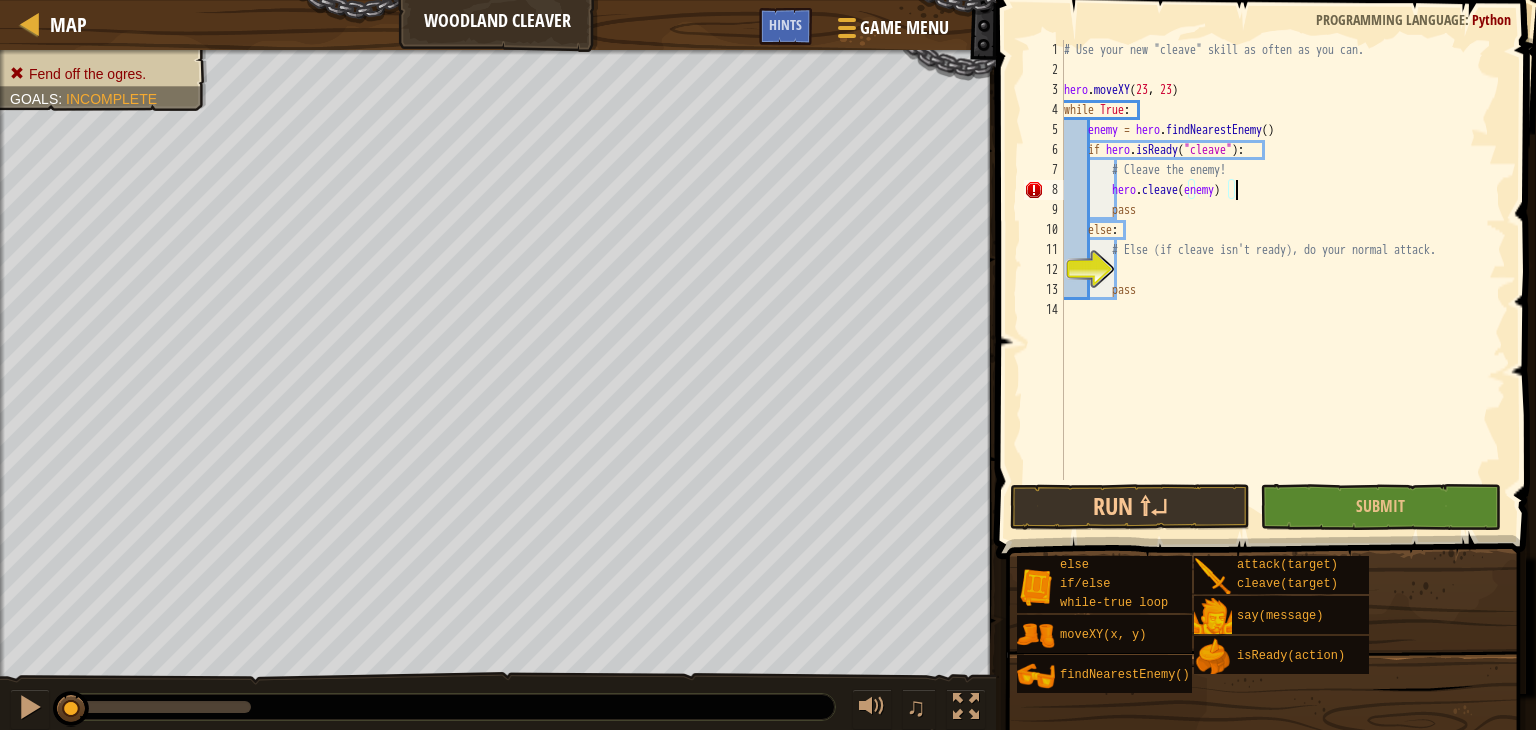 scroll, scrollTop: 9, scrollLeft: 12, axis: both 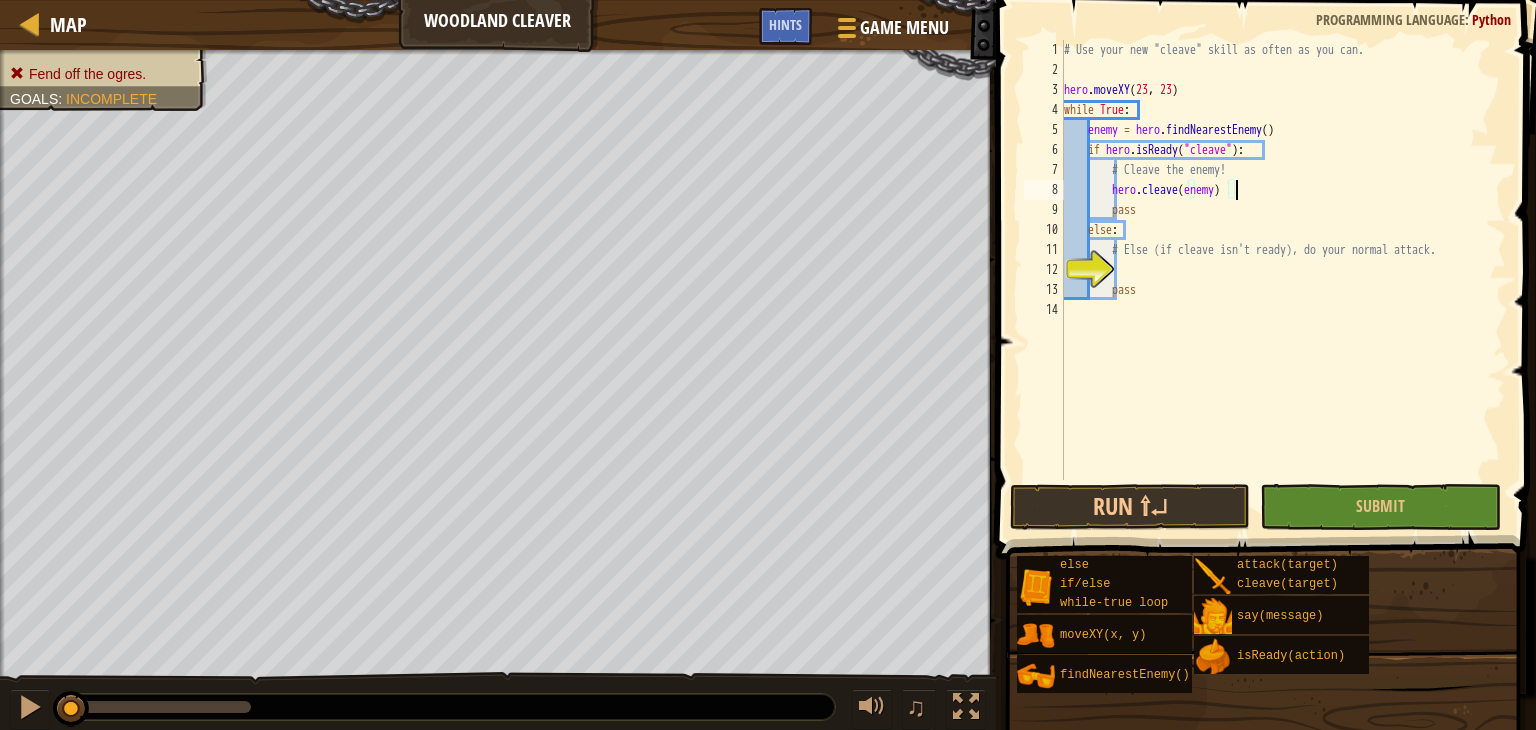 click on "# Use your new "cleave" skill as often as you can. hero . moveXY ( 23 ,   23 ) while   True :      enemy   =   hero . findNearestEnemy ( )      if   hero . isReady ( "cleave" ) :          # Cleave the enemy!          hero . cleave ( enemy )          pass      else :          # Else (if cleave isn't ready), do your normal attack.                   pass" at bounding box center (1283, 280) 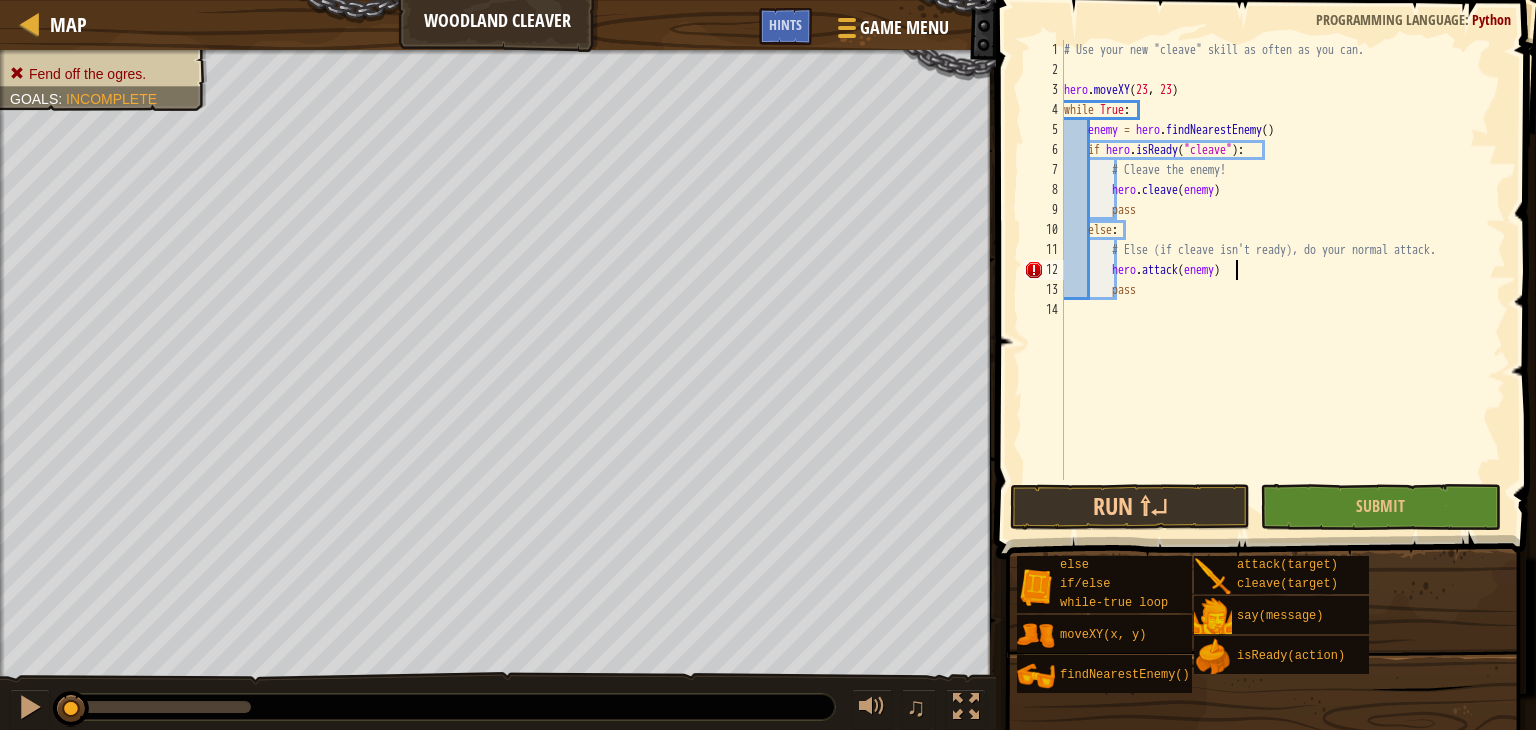 scroll, scrollTop: 9, scrollLeft: 12, axis: both 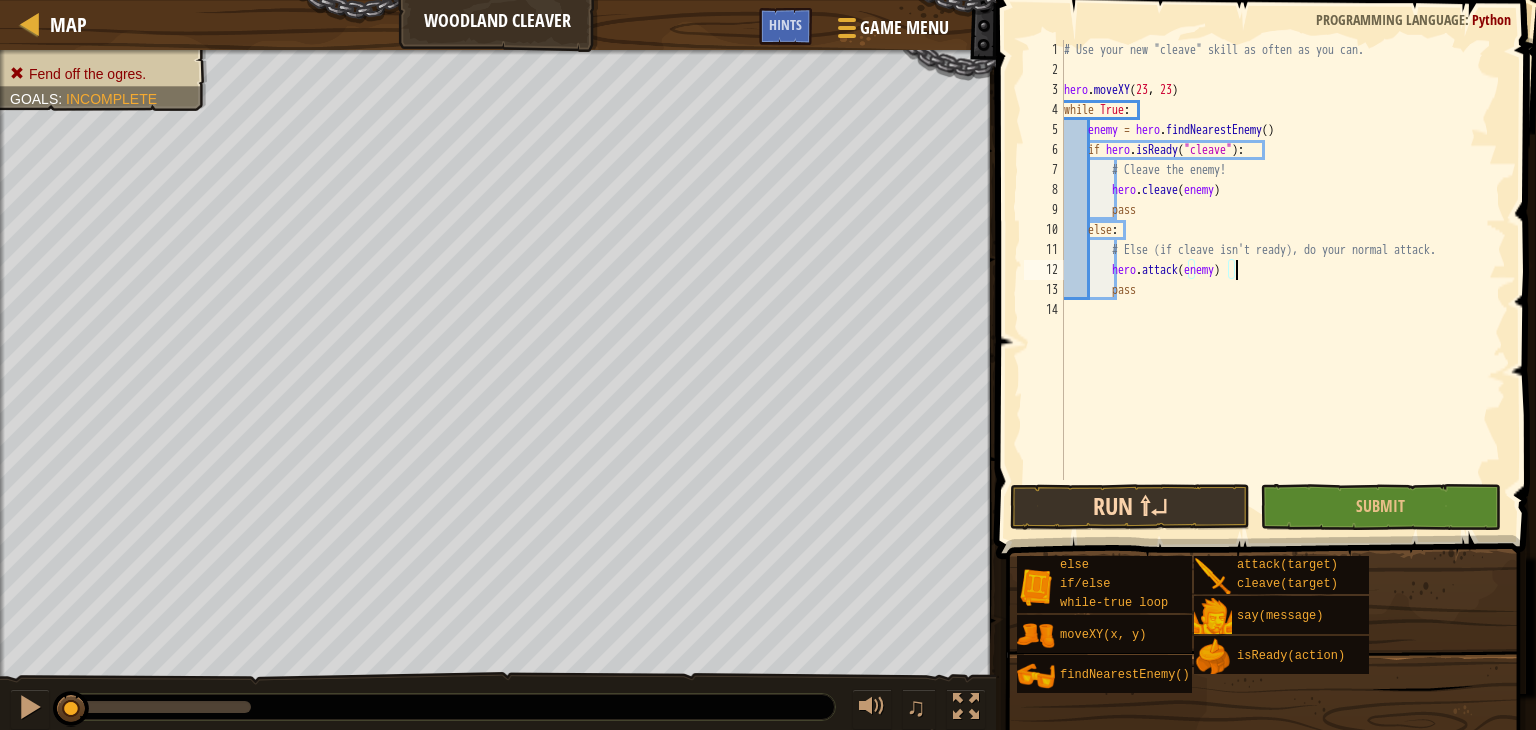 type on "hero.attack(enemy)" 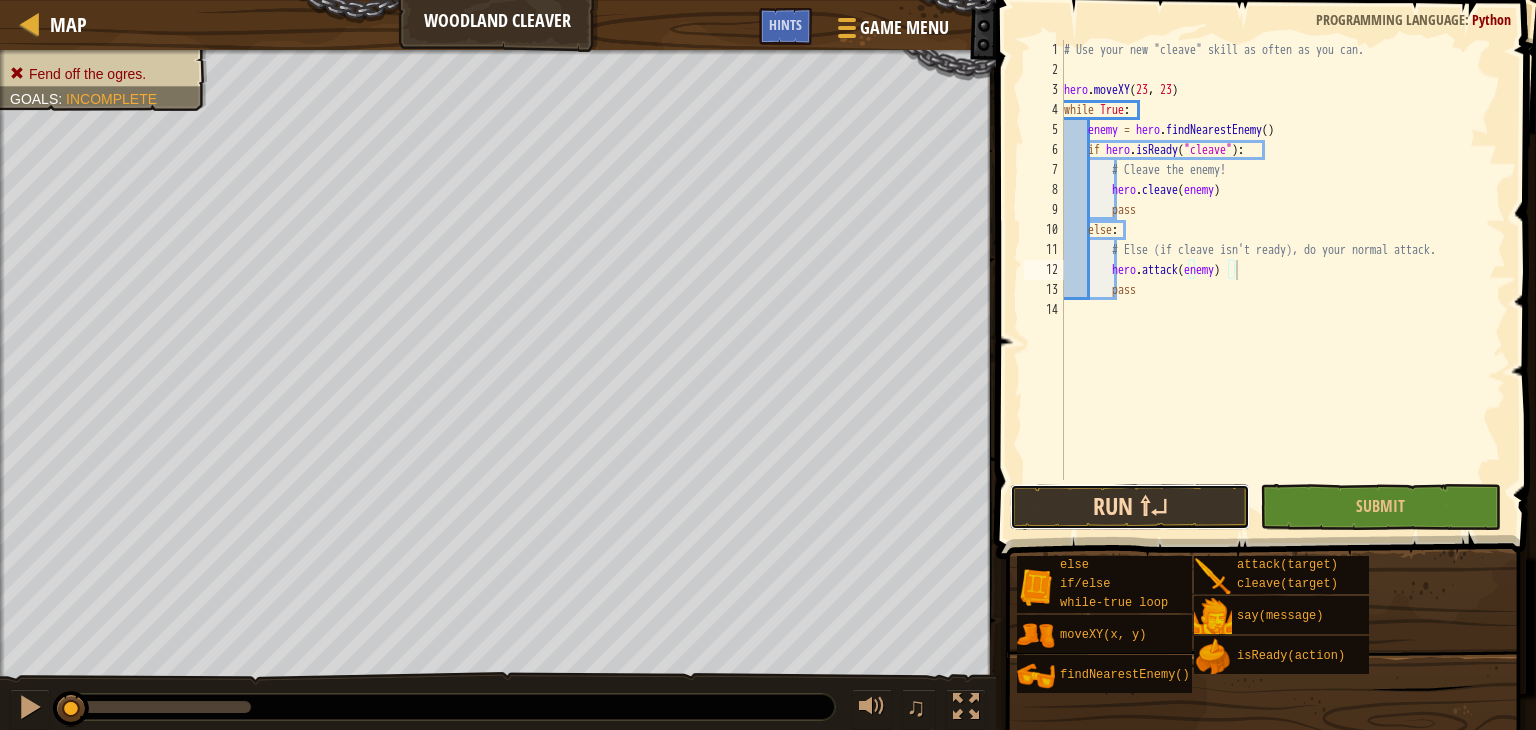 click on "Run ⇧↵" at bounding box center (1130, 507) 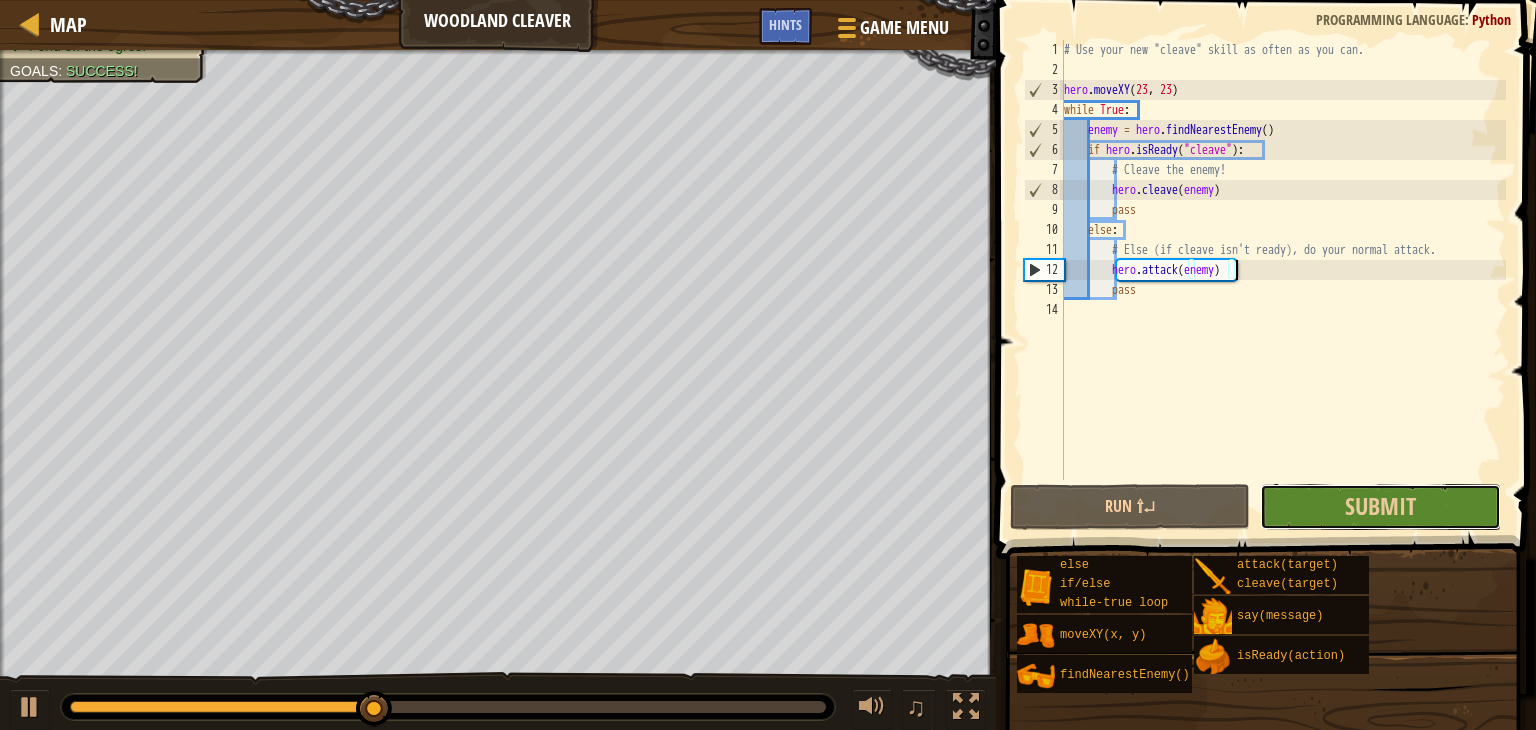 click on "Submit" at bounding box center [1380, 507] 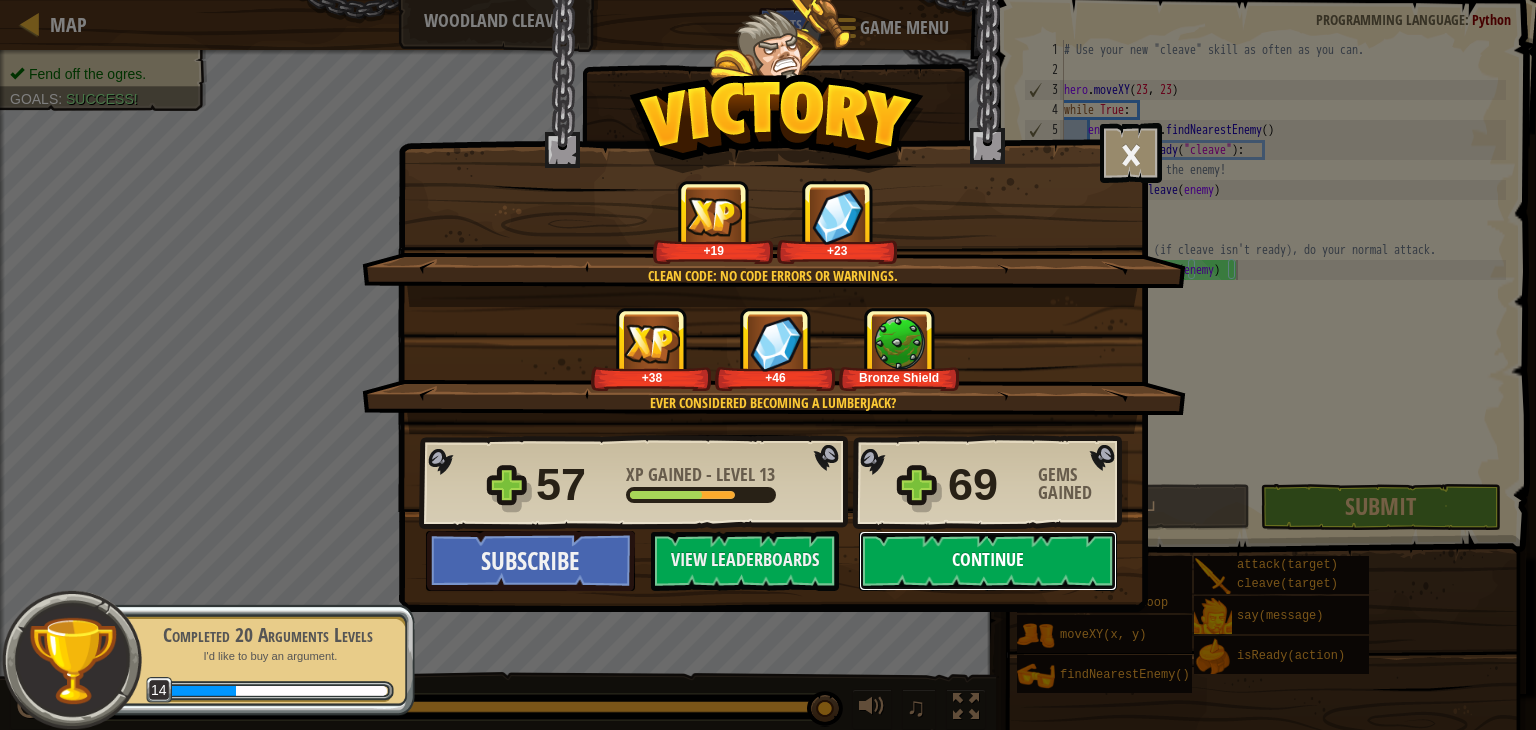 click on "Continue" at bounding box center [988, 561] 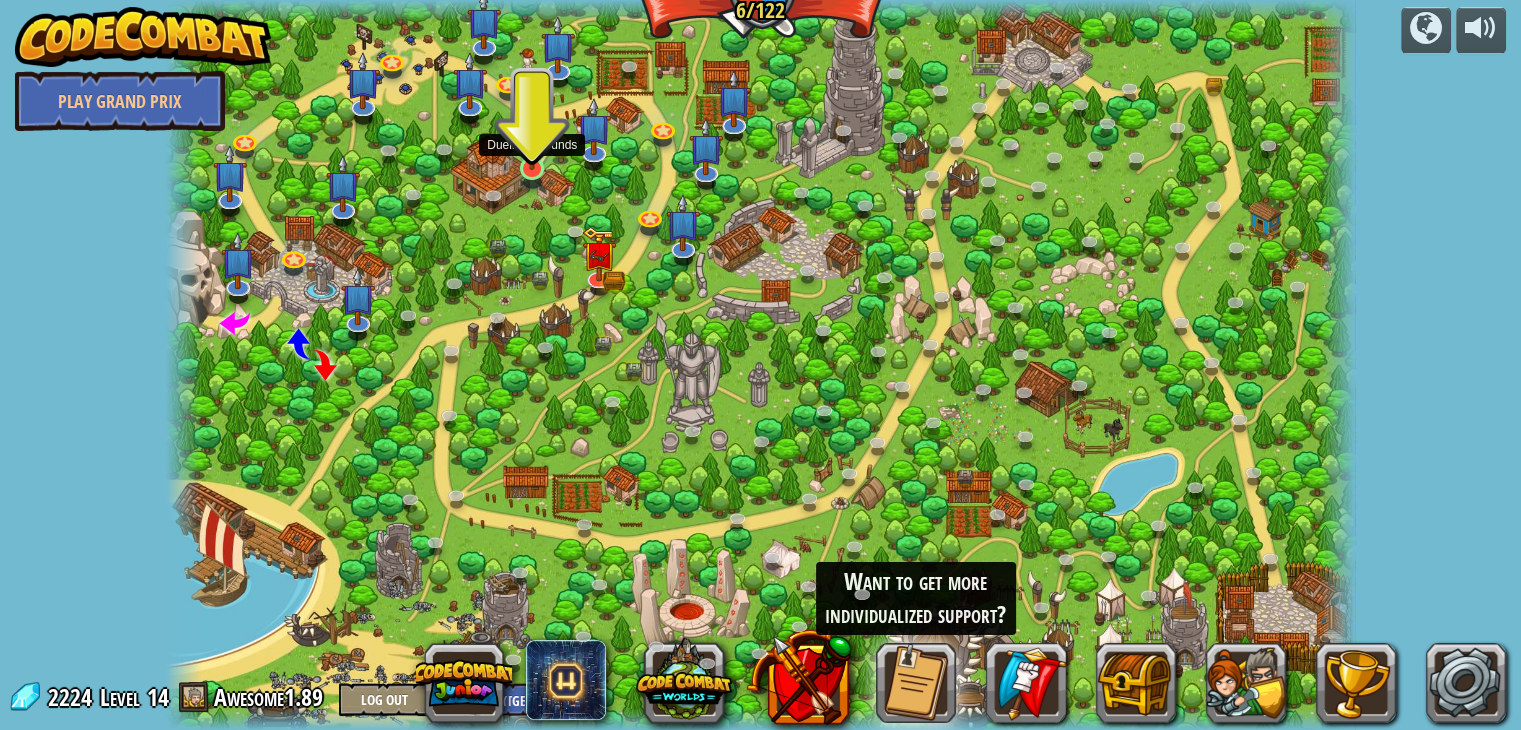 click at bounding box center [532, 131] 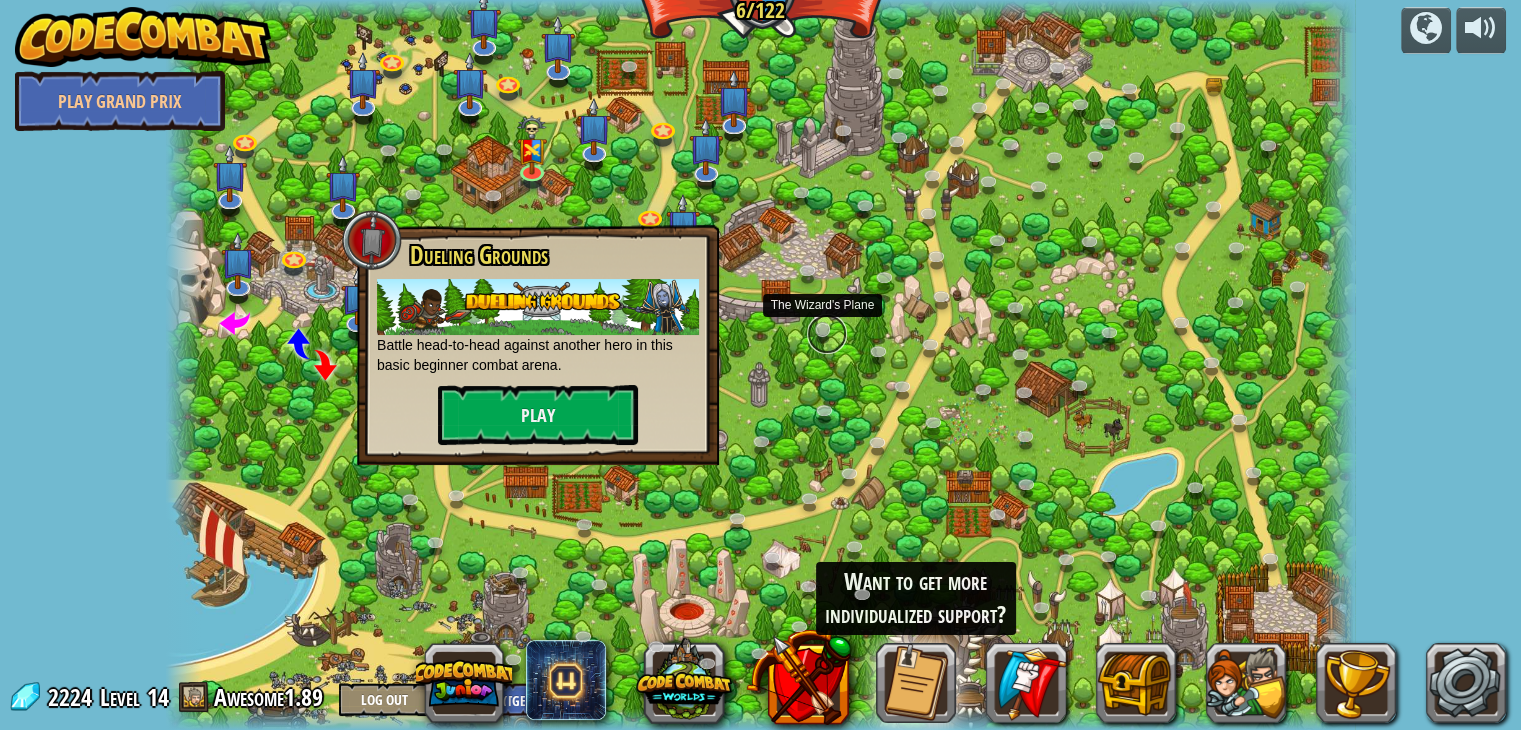 click at bounding box center (827, 334) 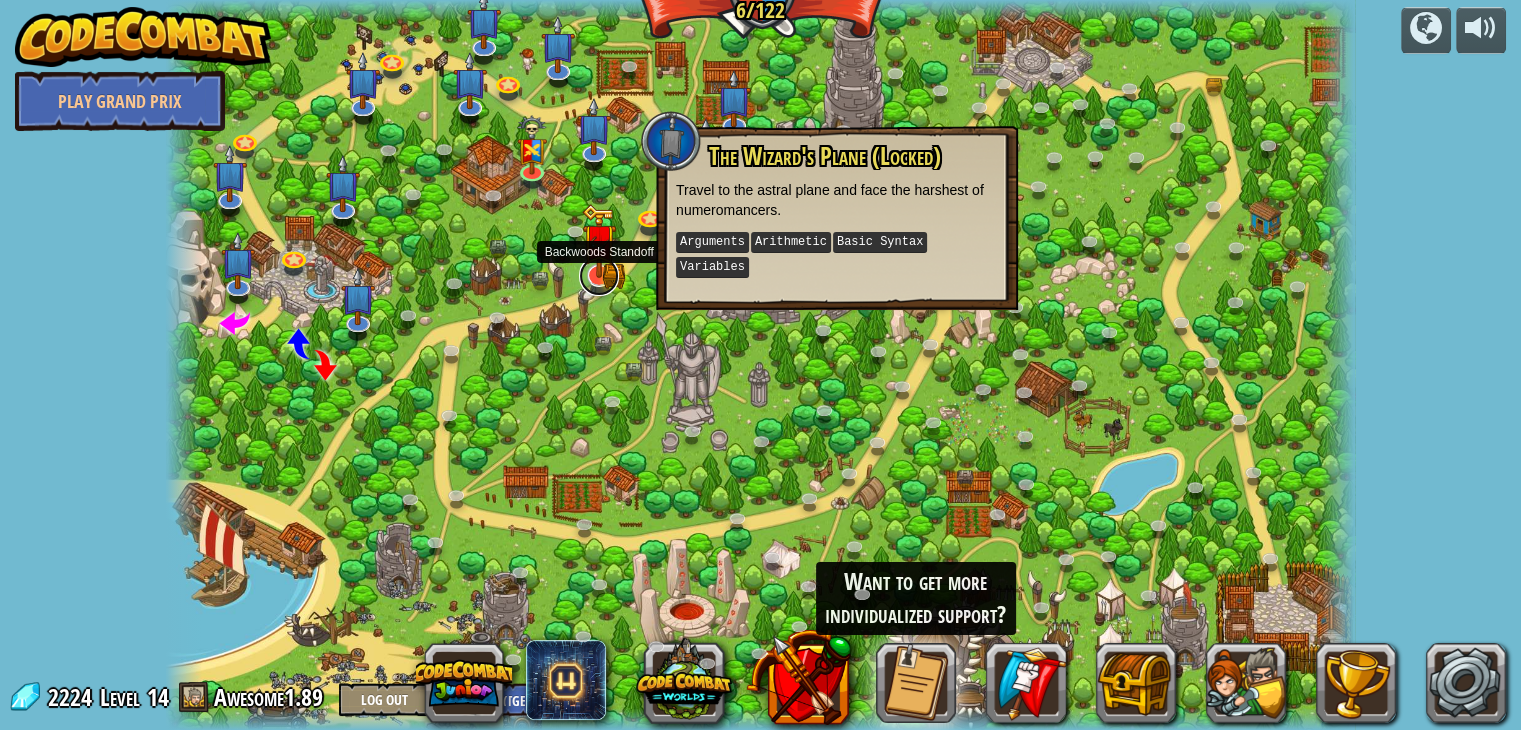 click at bounding box center [599, 276] 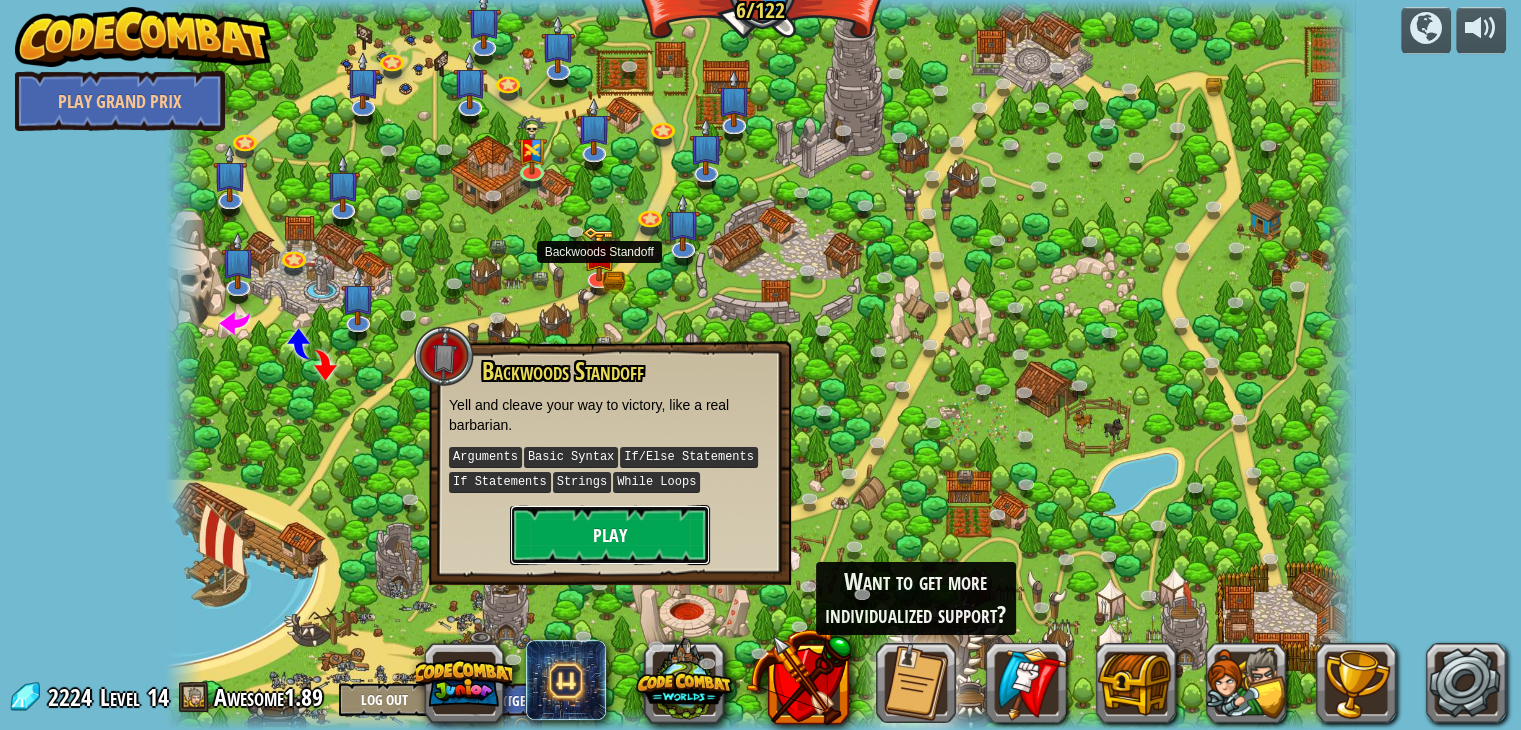 click on "Play" at bounding box center [610, 535] 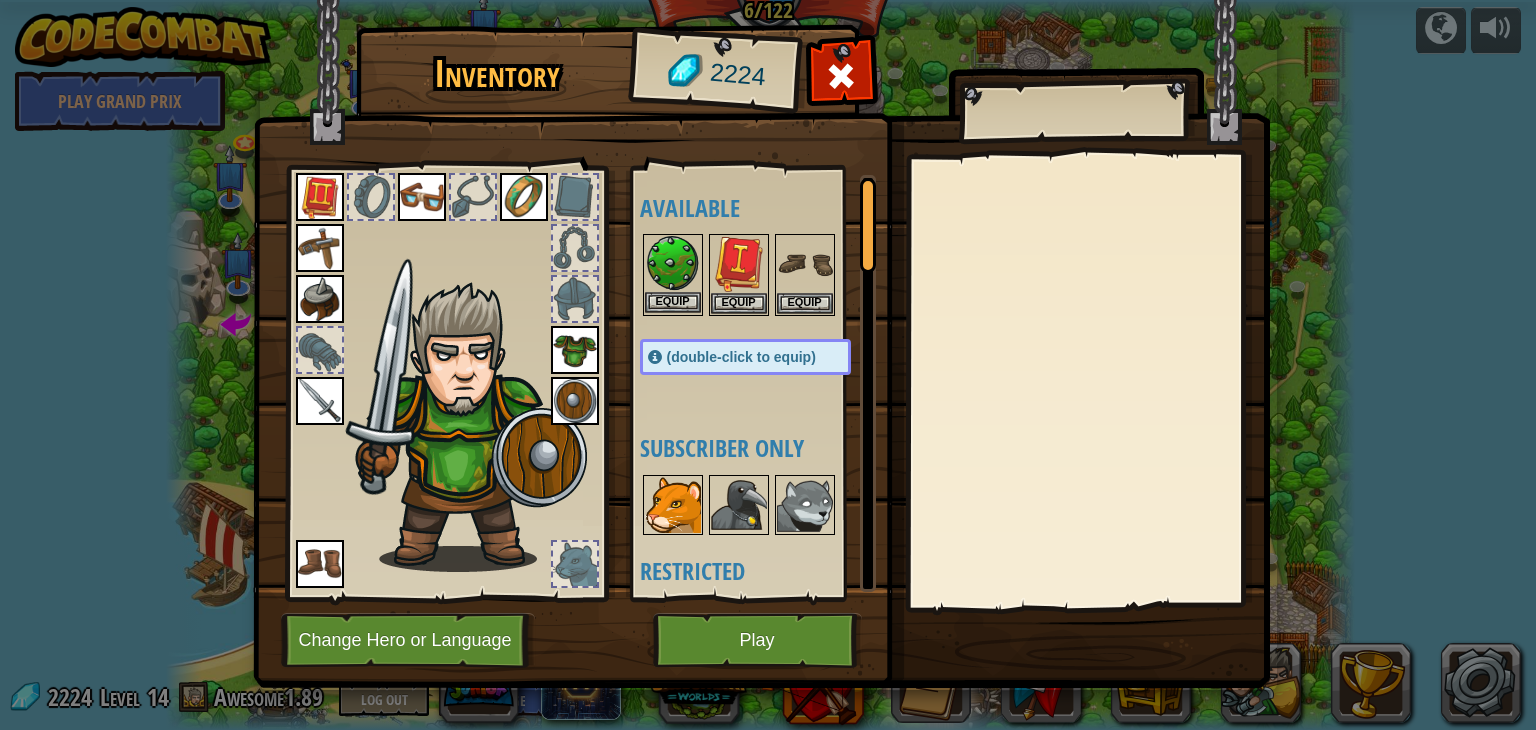 click at bounding box center [673, 264] 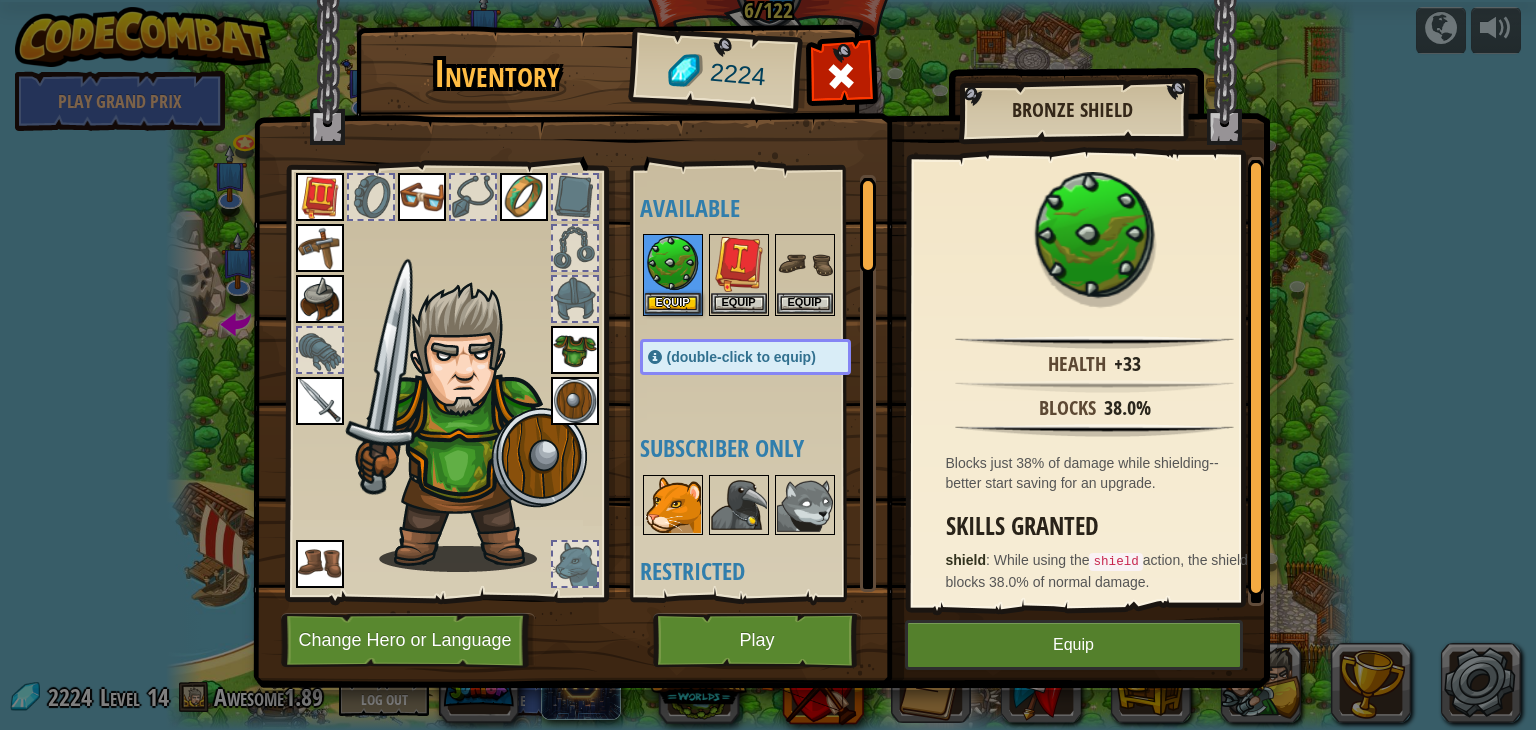 click at bounding box center (575, 401) 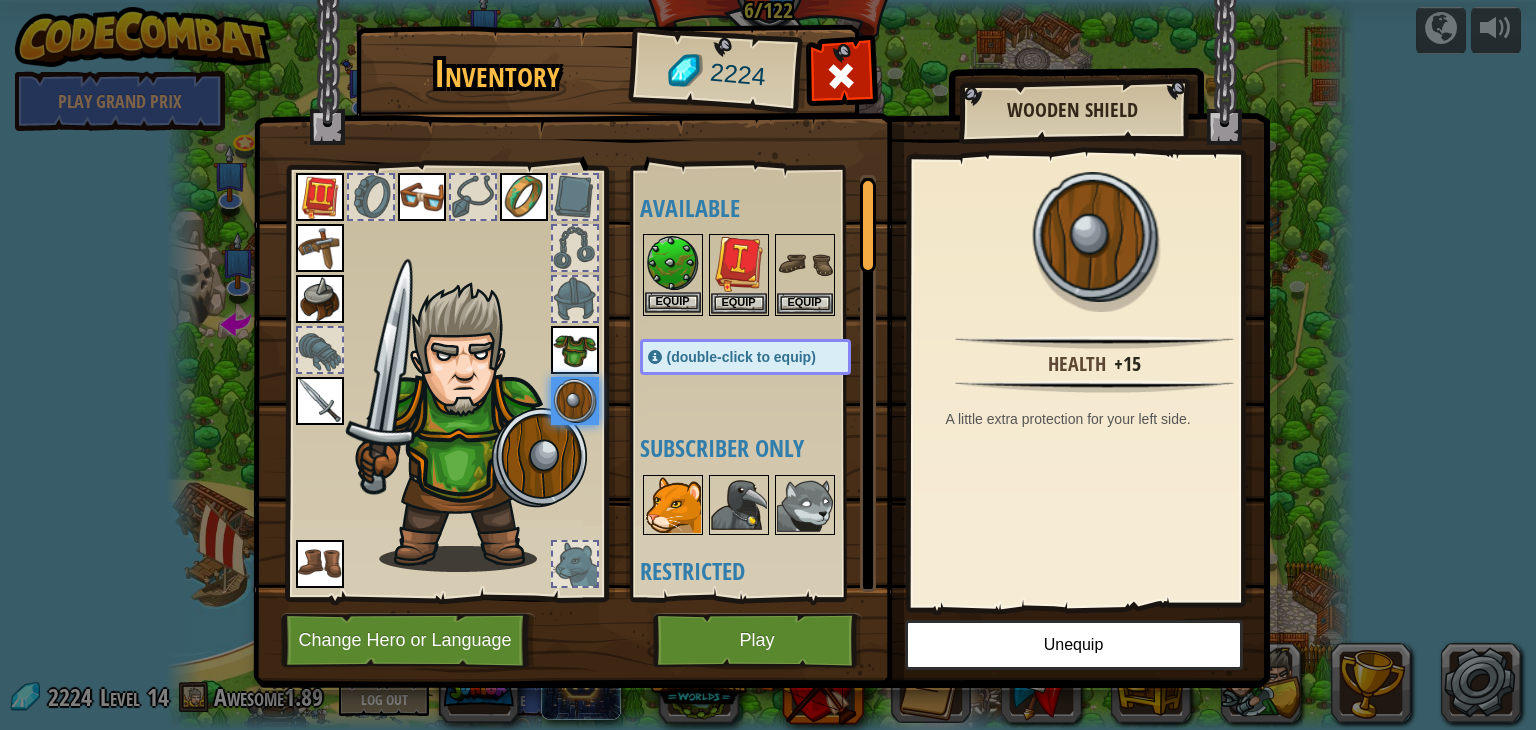 click at bounding box center (673, 264) 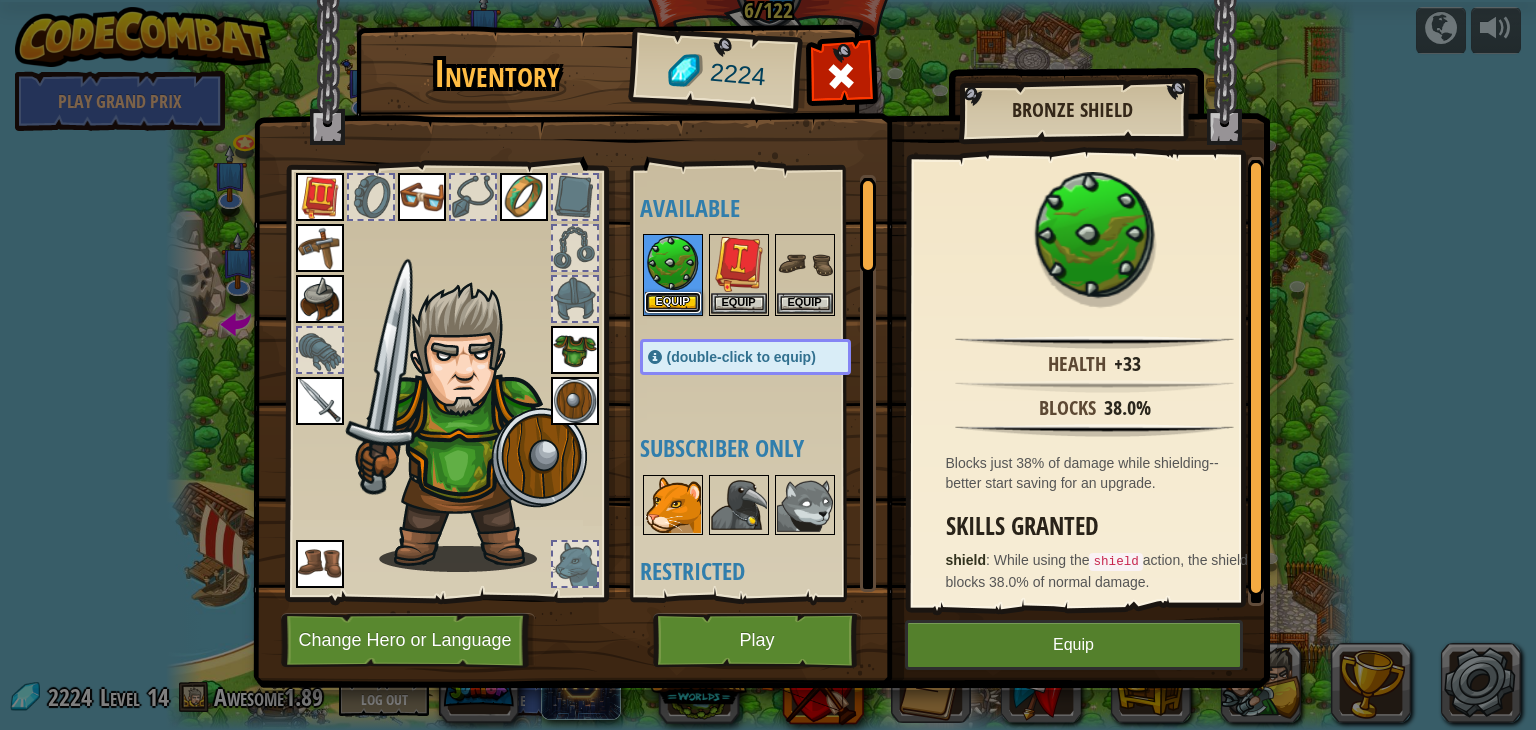 click on "Equip" at bounding box center [673, 302] 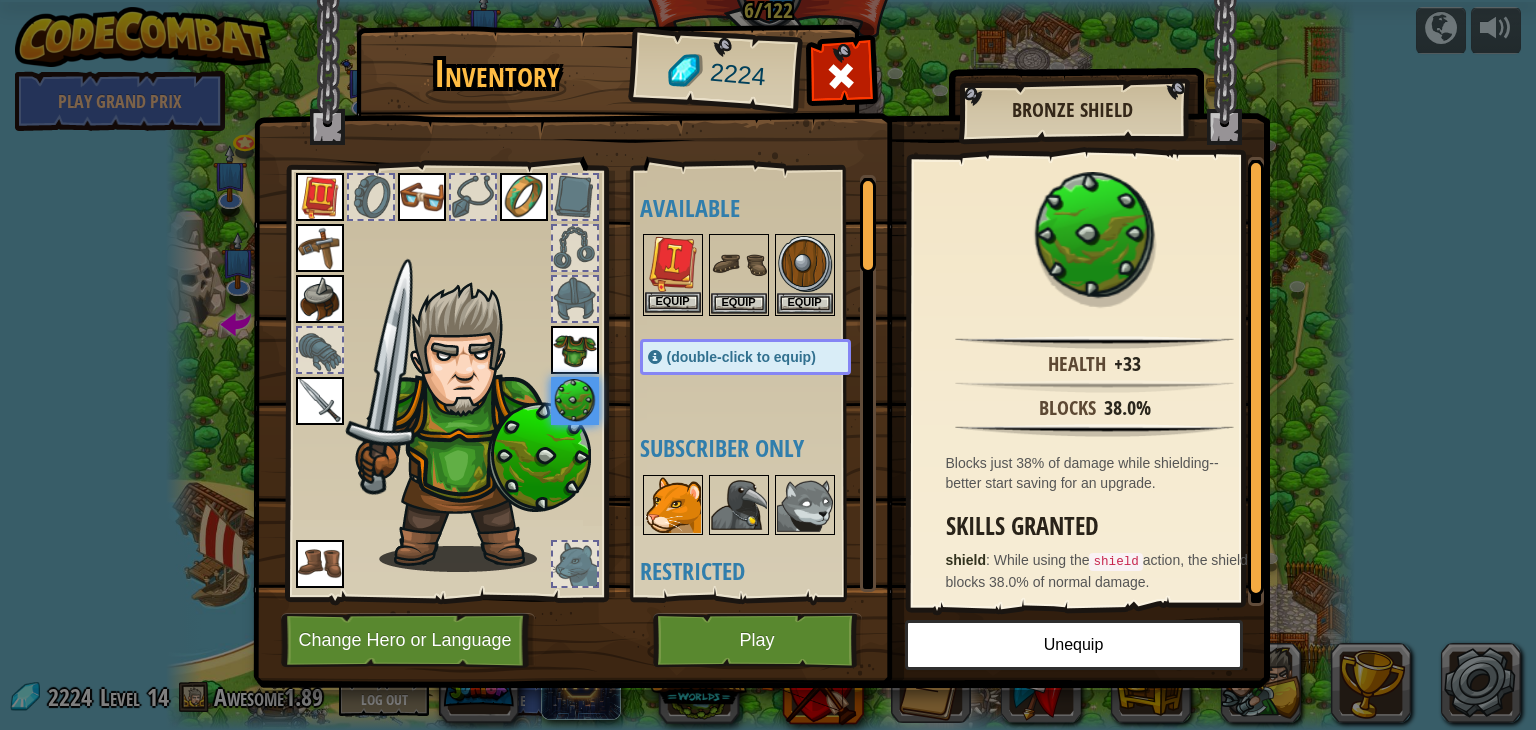 click at bounding box center [673, 264] 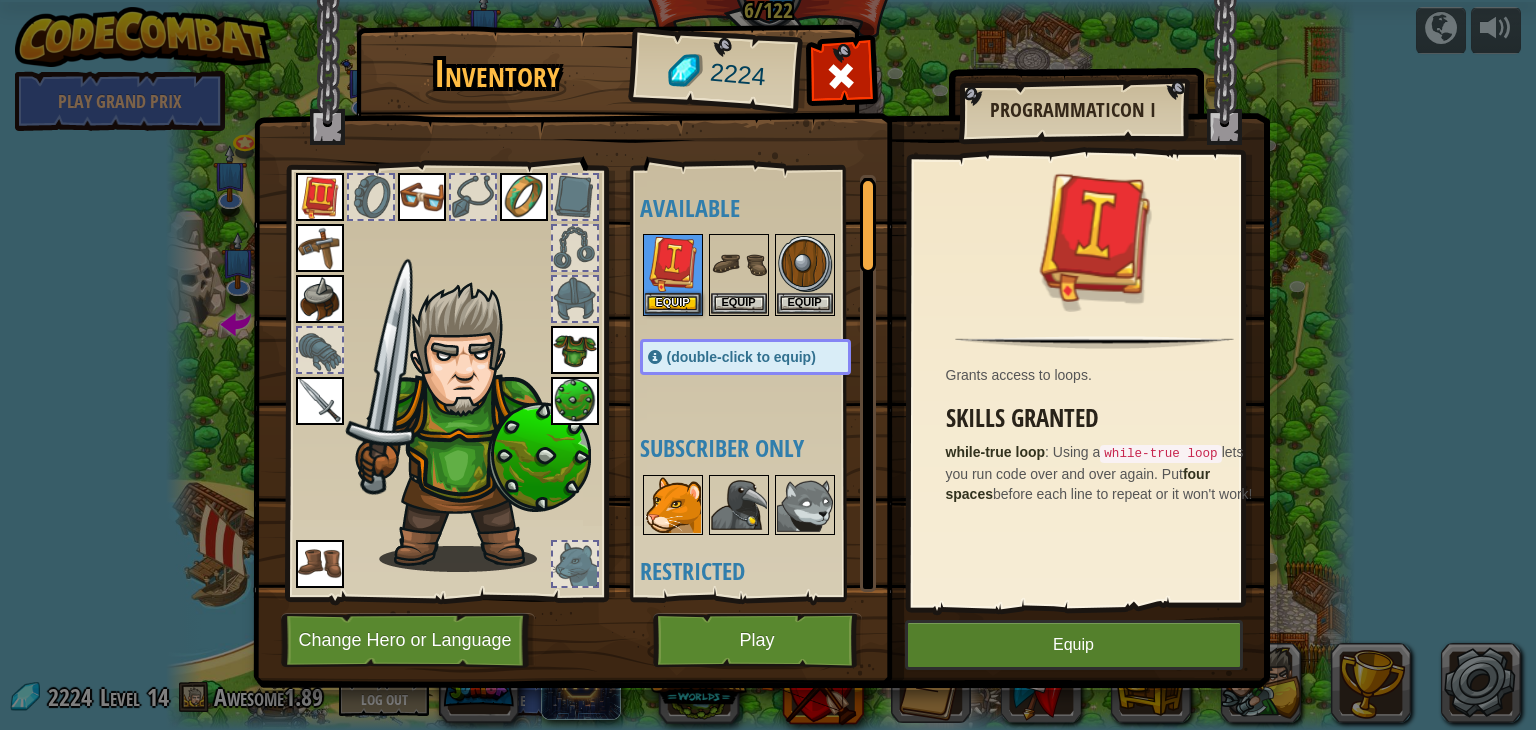 click at bounding box center [320, 197] 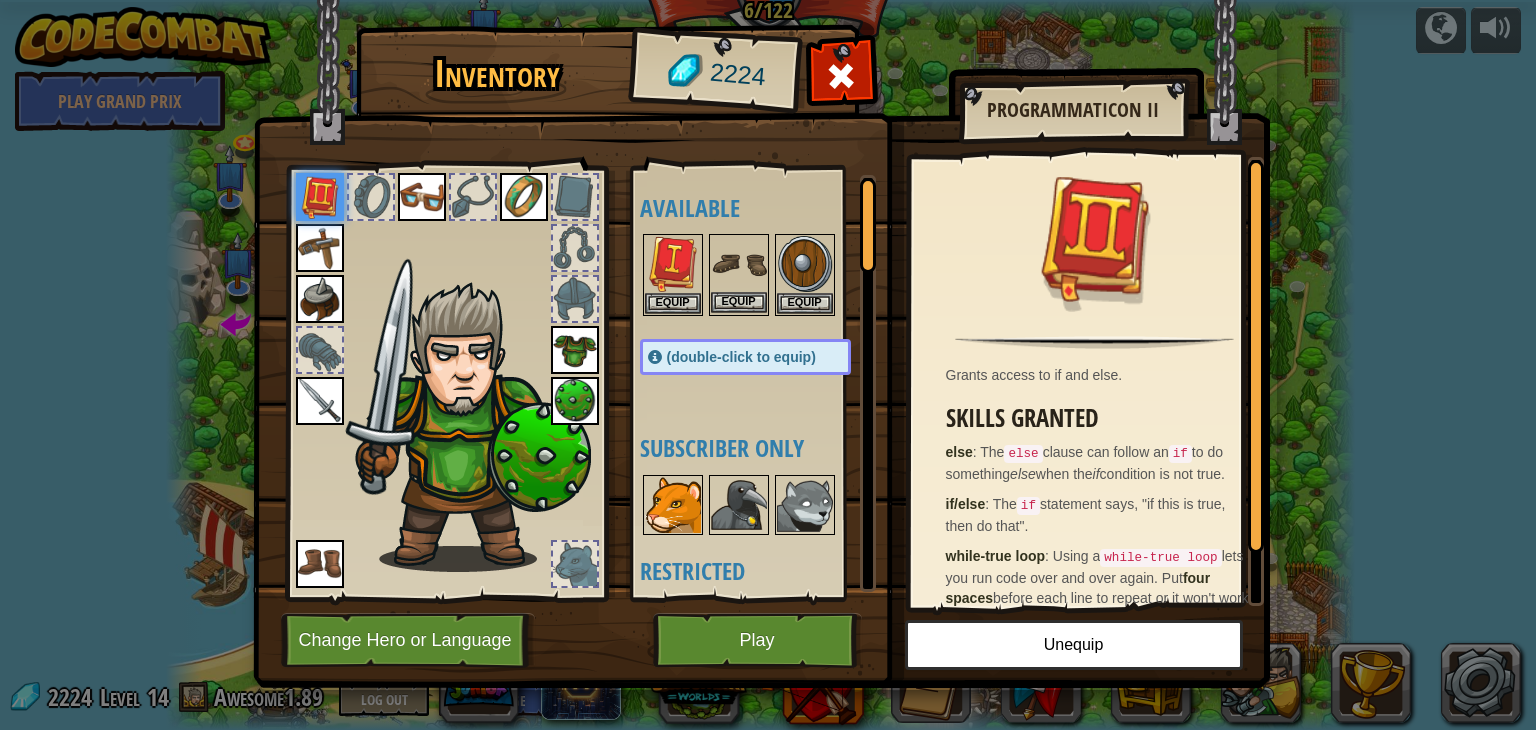 click at bounding box center [739, 264] 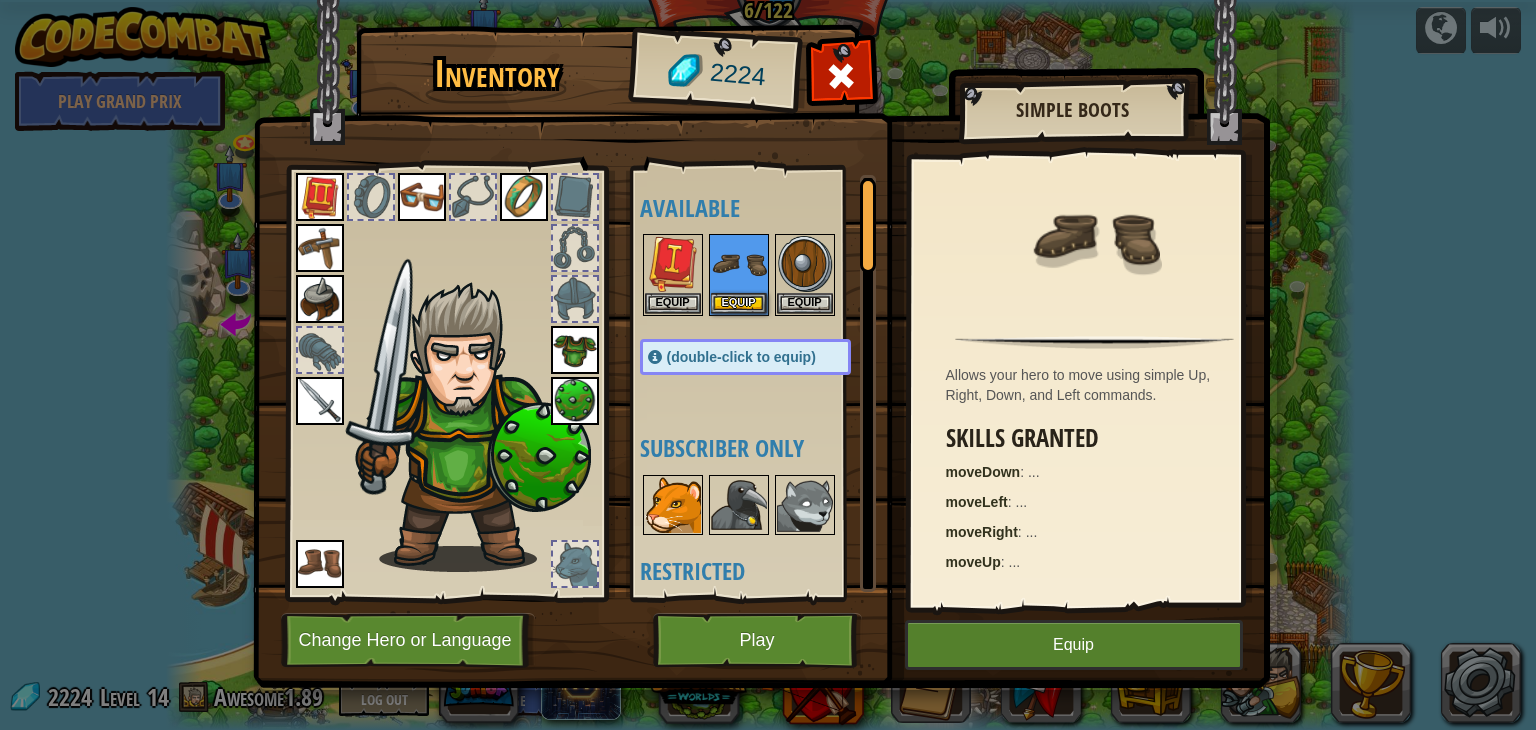 click at bounding box center [320, 564] 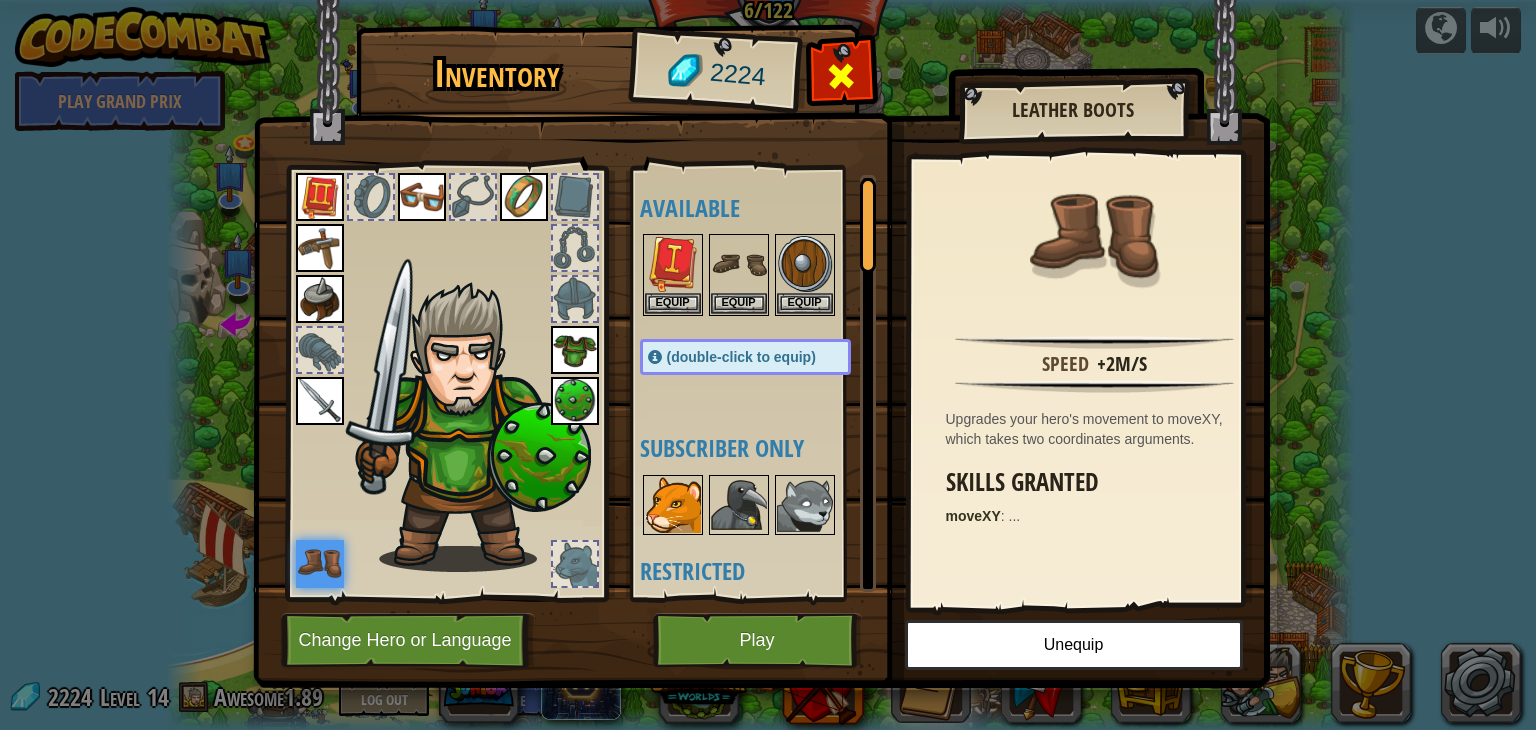 click at bounding box center [841, 76] 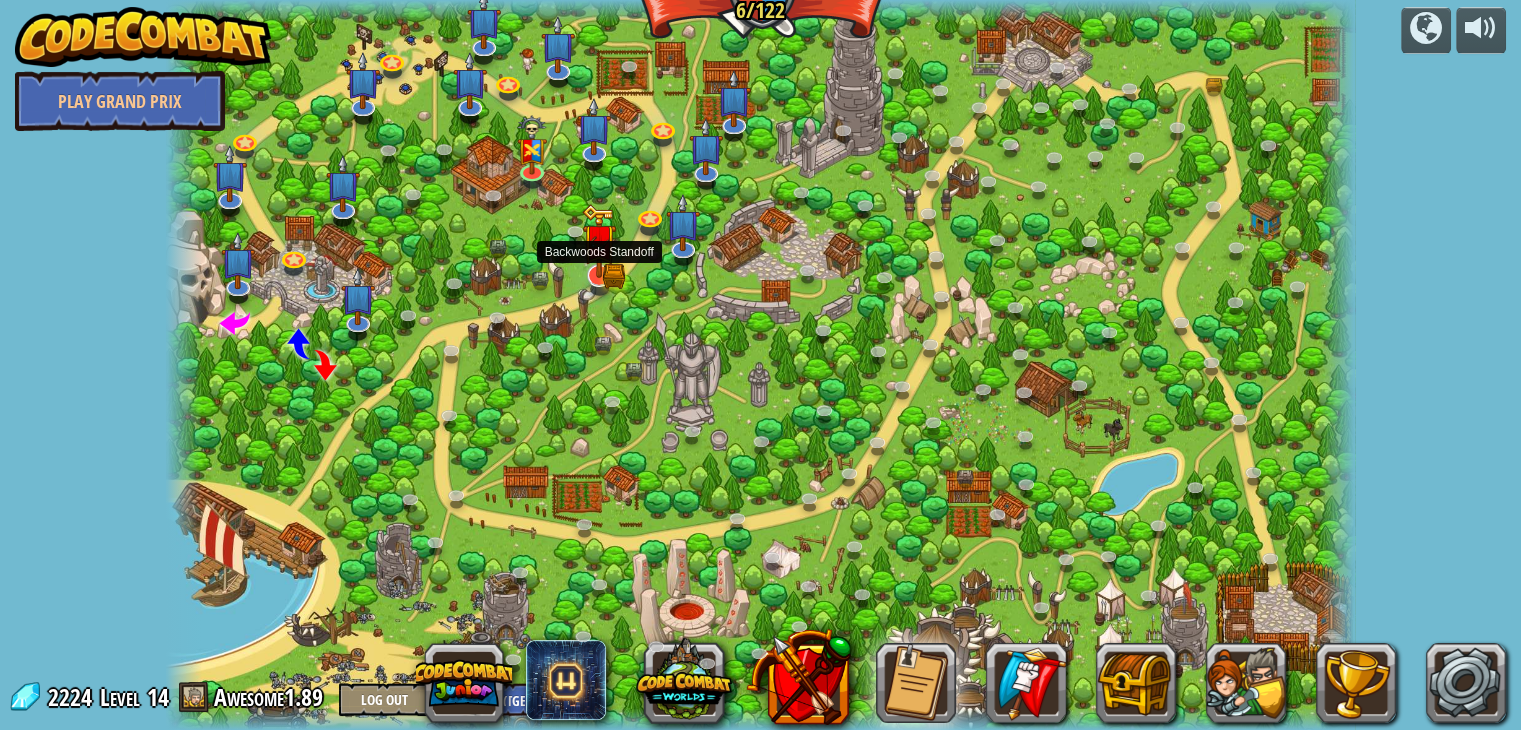 click at bounding box center (599, 241) 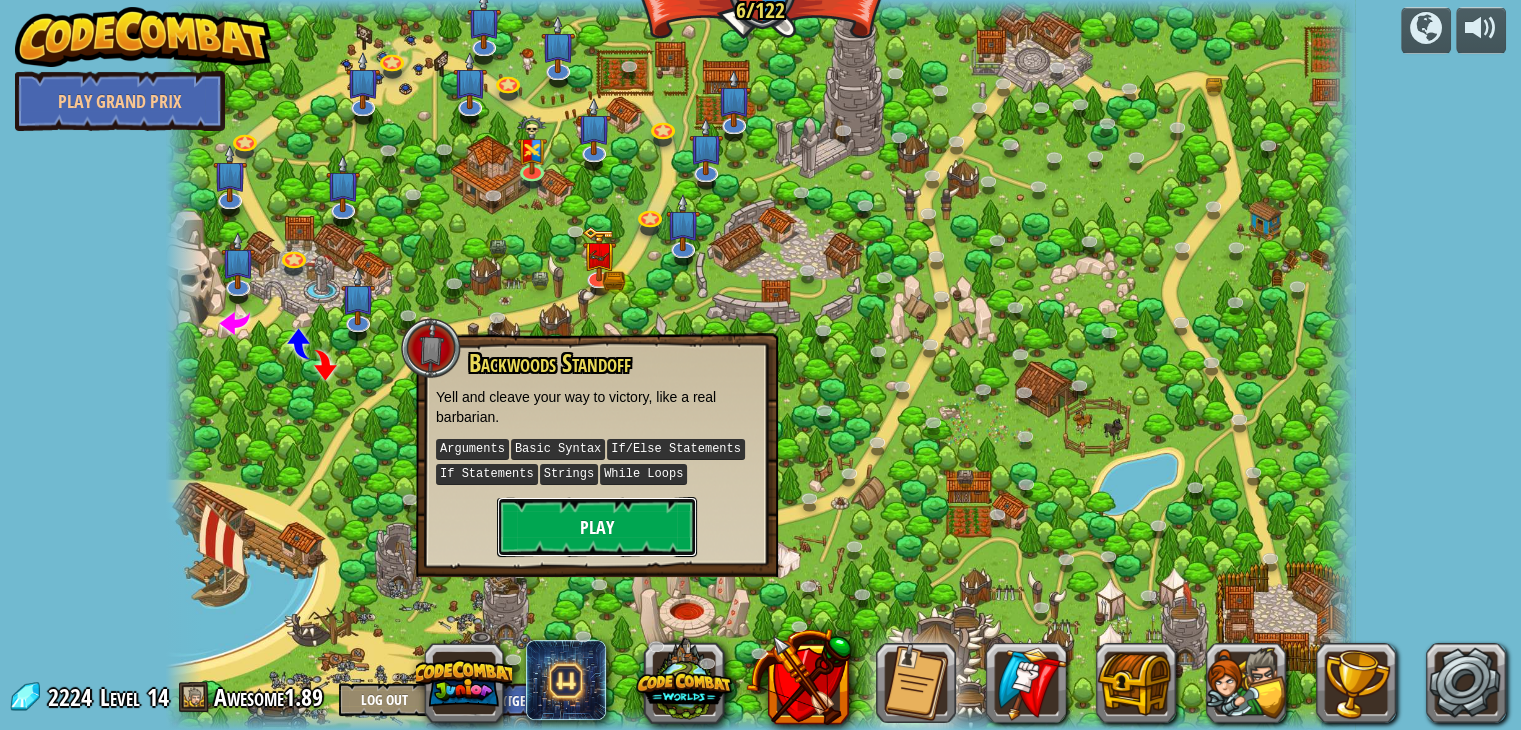 click on "Play" at bounding box center [597, 527] 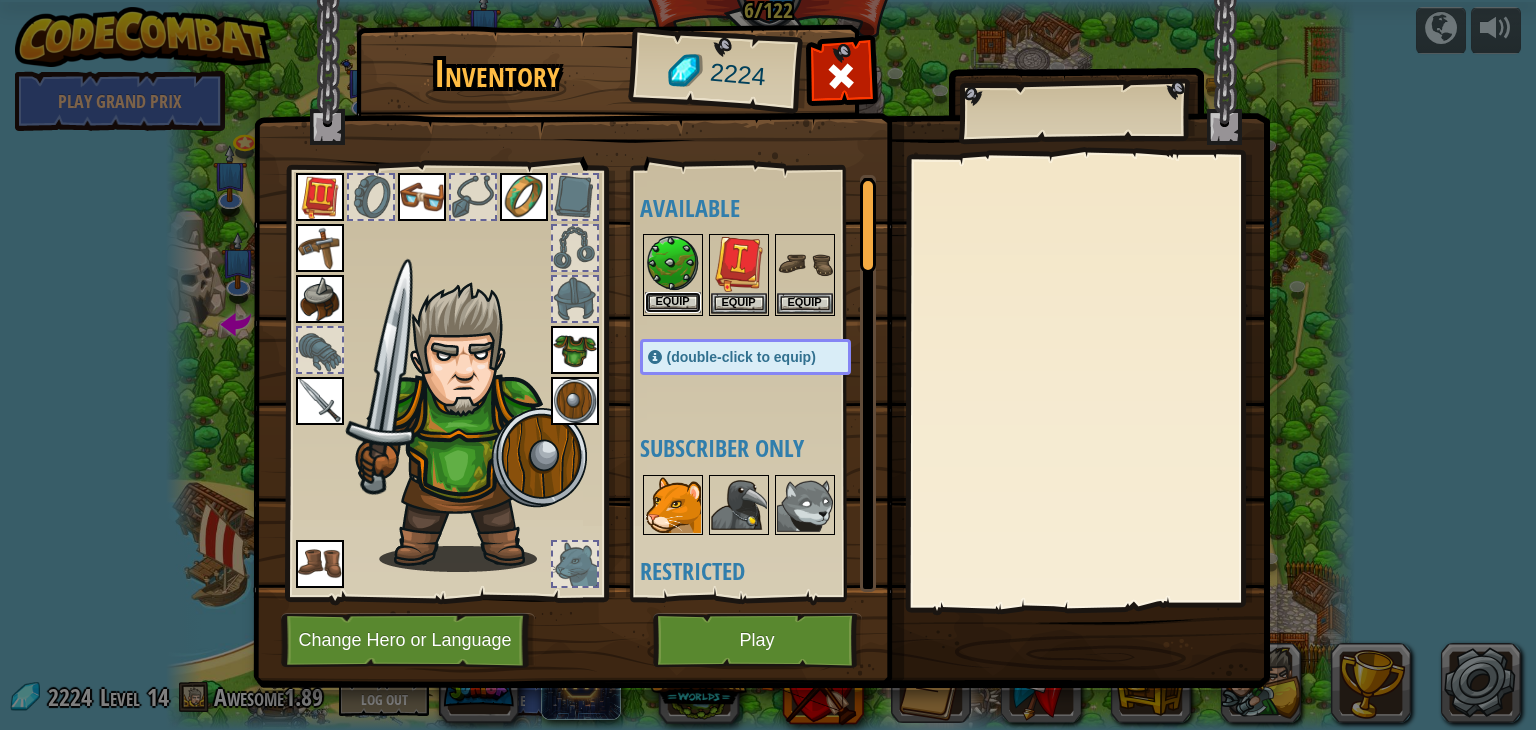 click on "Equip" at bounding box center (673, 302) 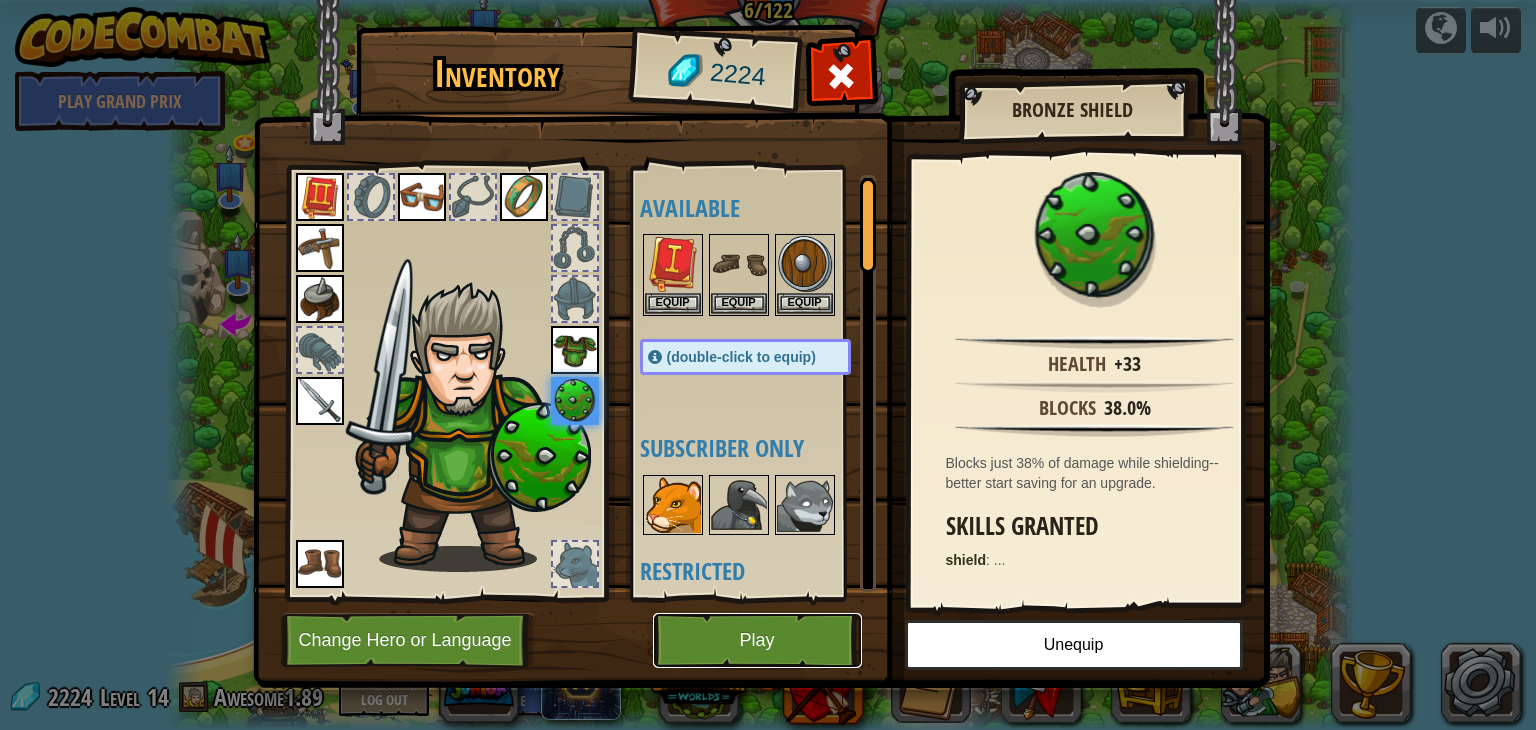 click on "Play" at bounding box center [757, 640] 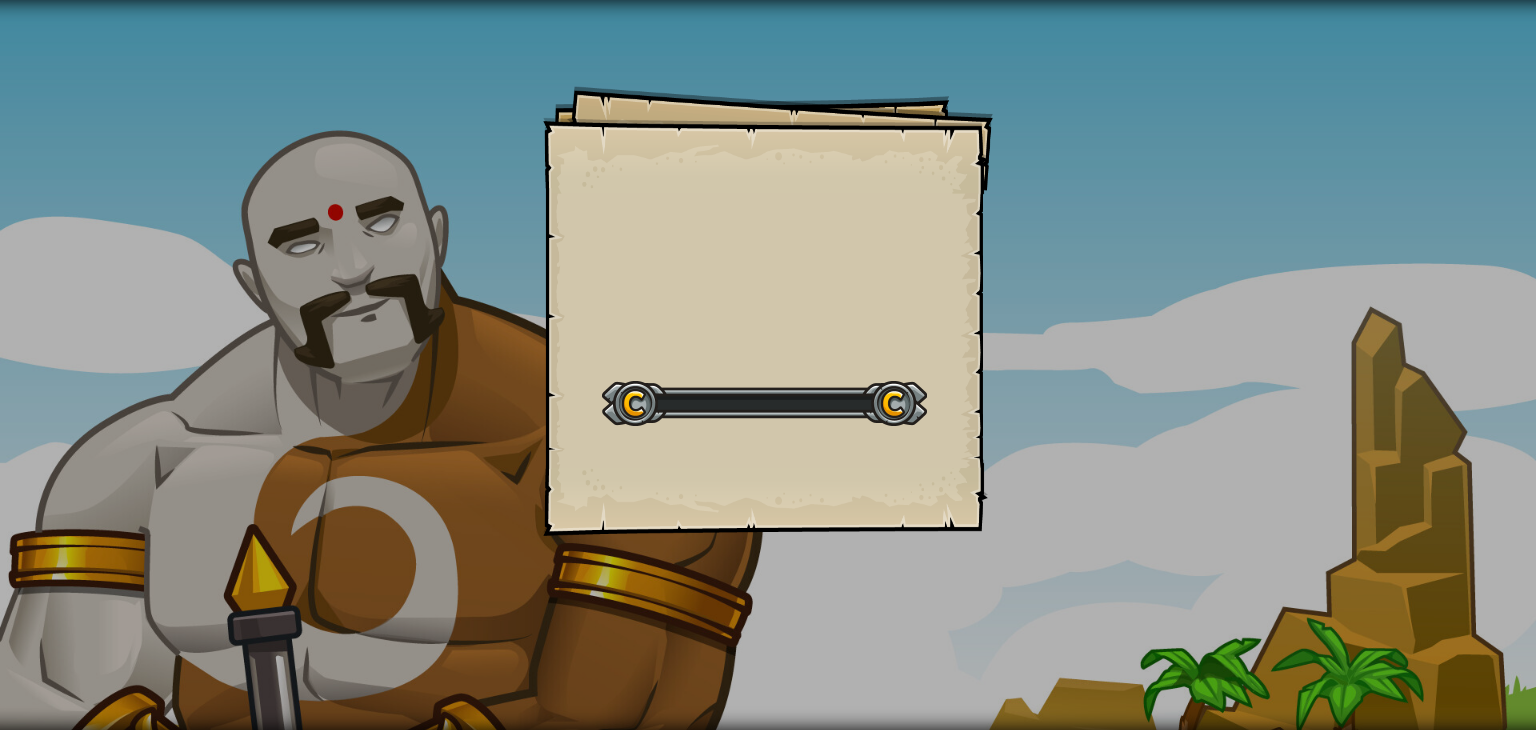 scroll, scrollTop: 0, scrollLeft: 0, axis: both 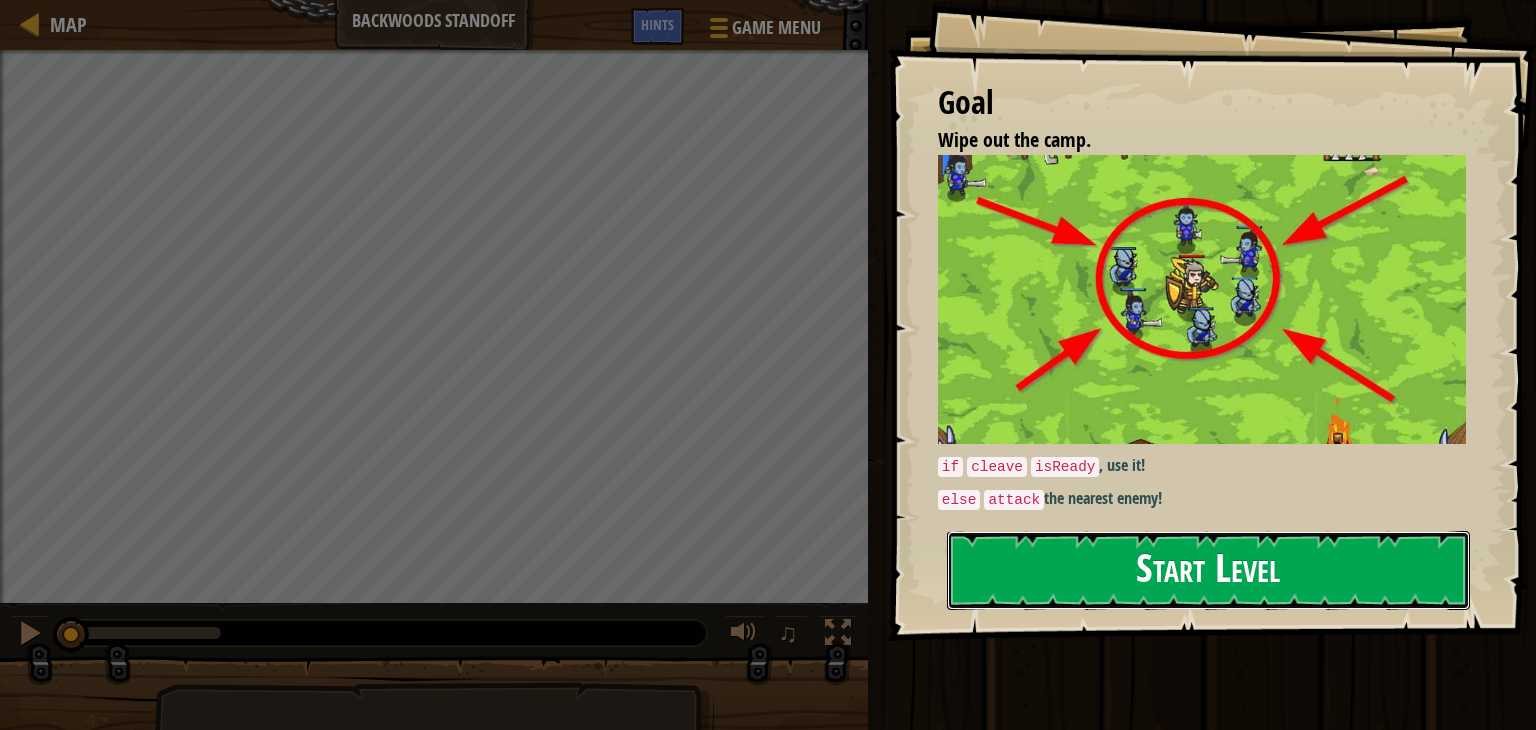 click on "Start Level" at bounding box center [1208, 570] 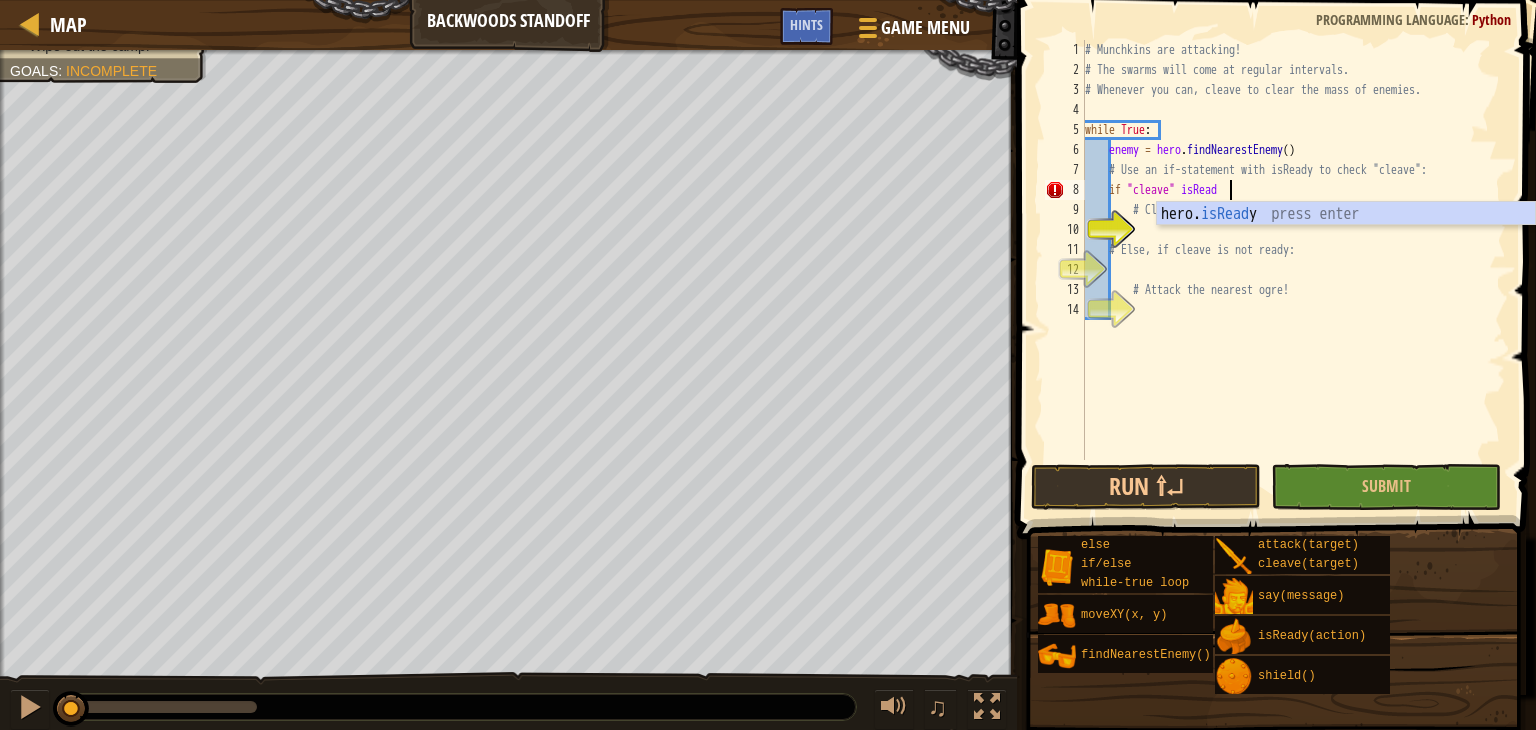 scroll, scrollTop: 9, scrollLeft: 11, axis: both 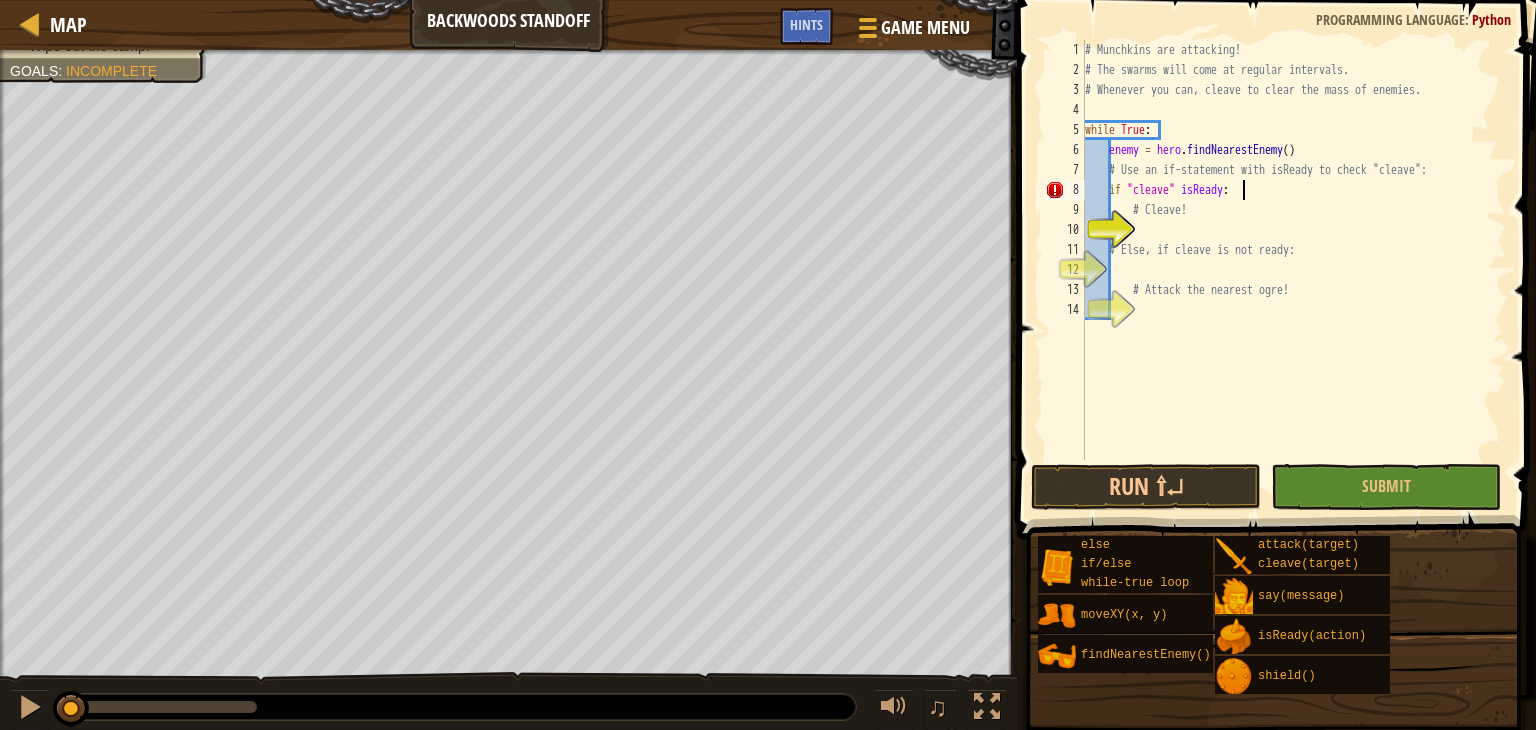 type on "# Cleave!" 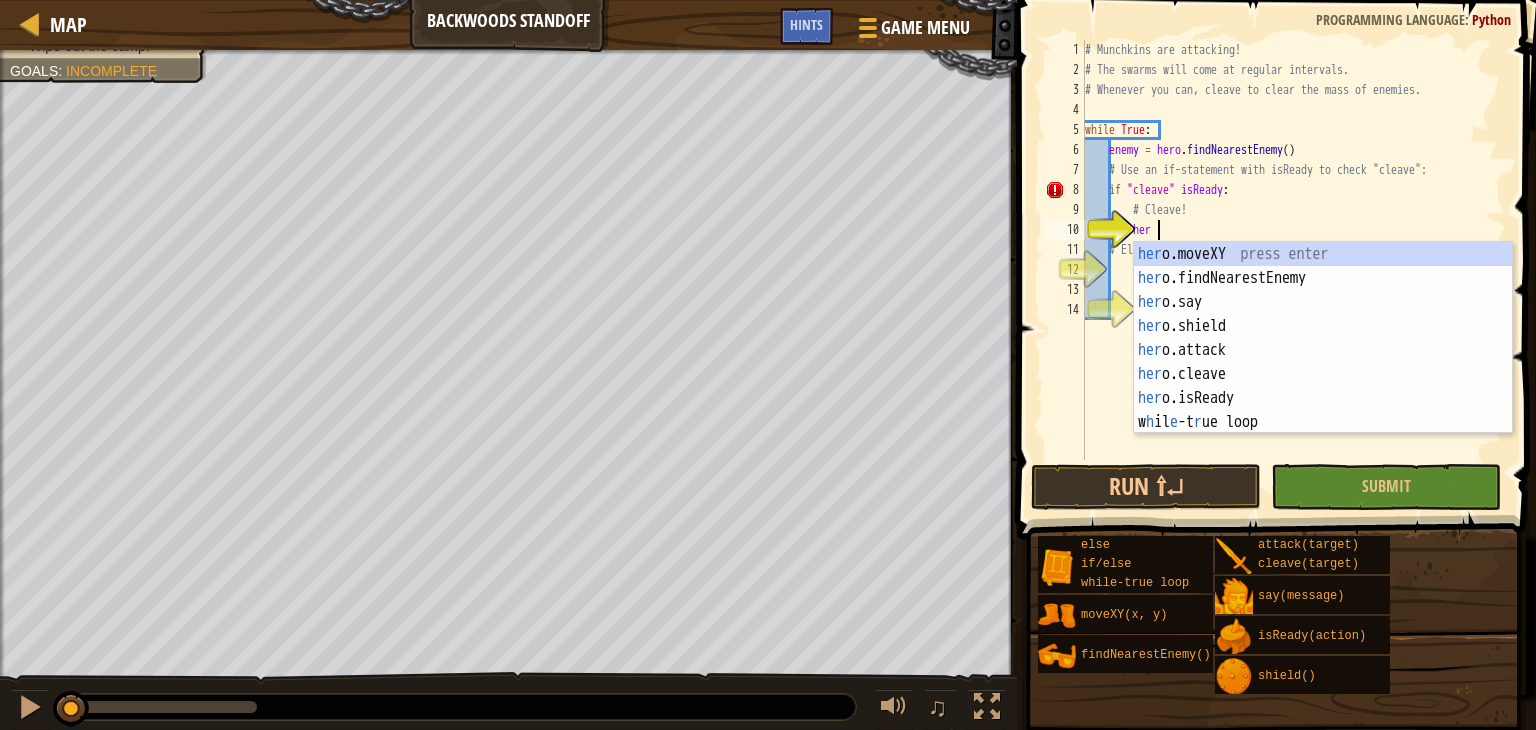 scroll, scrollTop: 9, scrollLeft: 5, axis: both 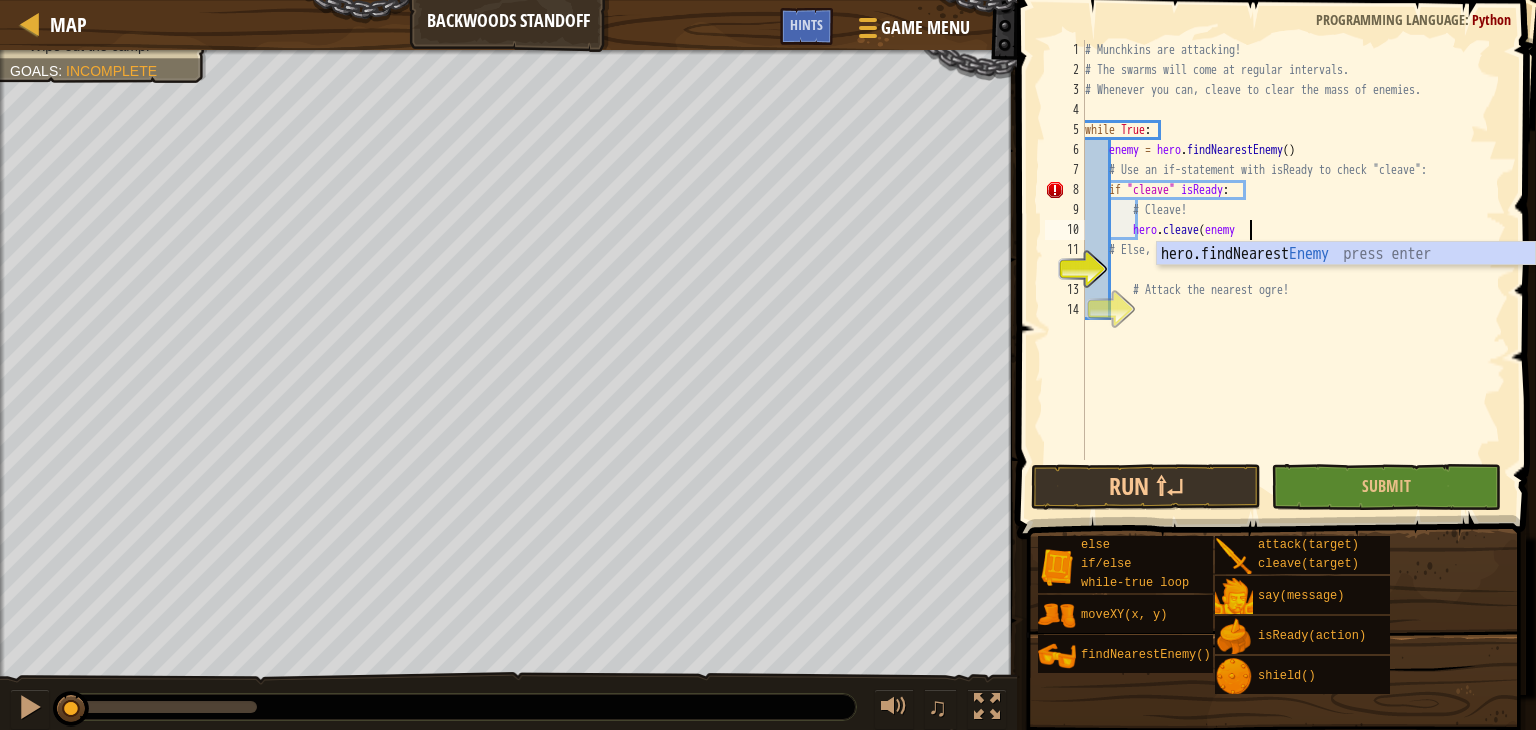 type on "hero.cleave(enemy)" 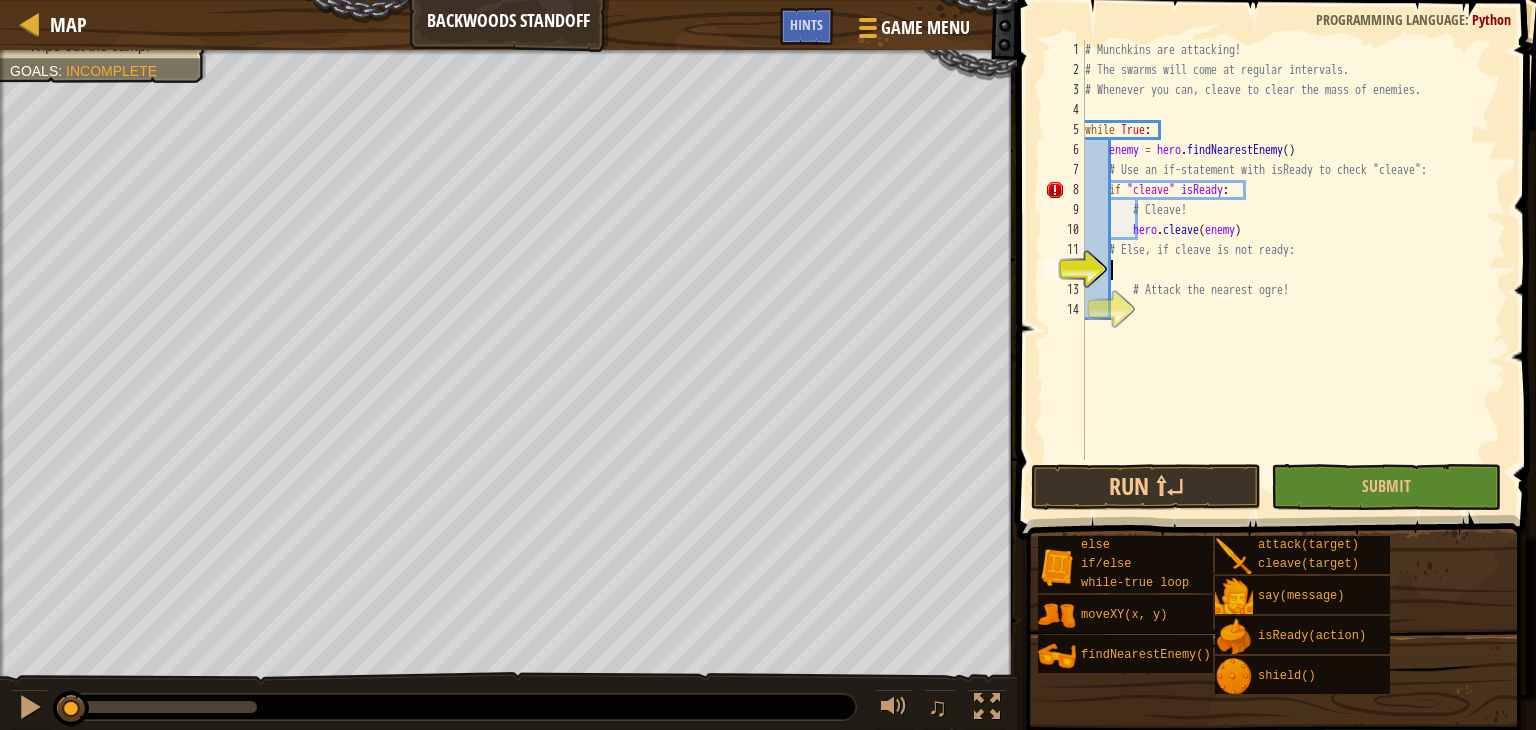 click on "# Munchkins are attacking! # The swarms will come at regular intervals. # Whenever you can, cleave to clear the mass of enemies. while   True :      enemy   =   hero . findNearestEnemy ( )      # Use an if-statement with isReady to check "cleave":      if   "cleave"   isReady :          # Cleave!          hero . cleave ( enemy )      # Else, if cleave is not ready:               # Attack the nearest ogre!" at bounding box center (1293, 270) 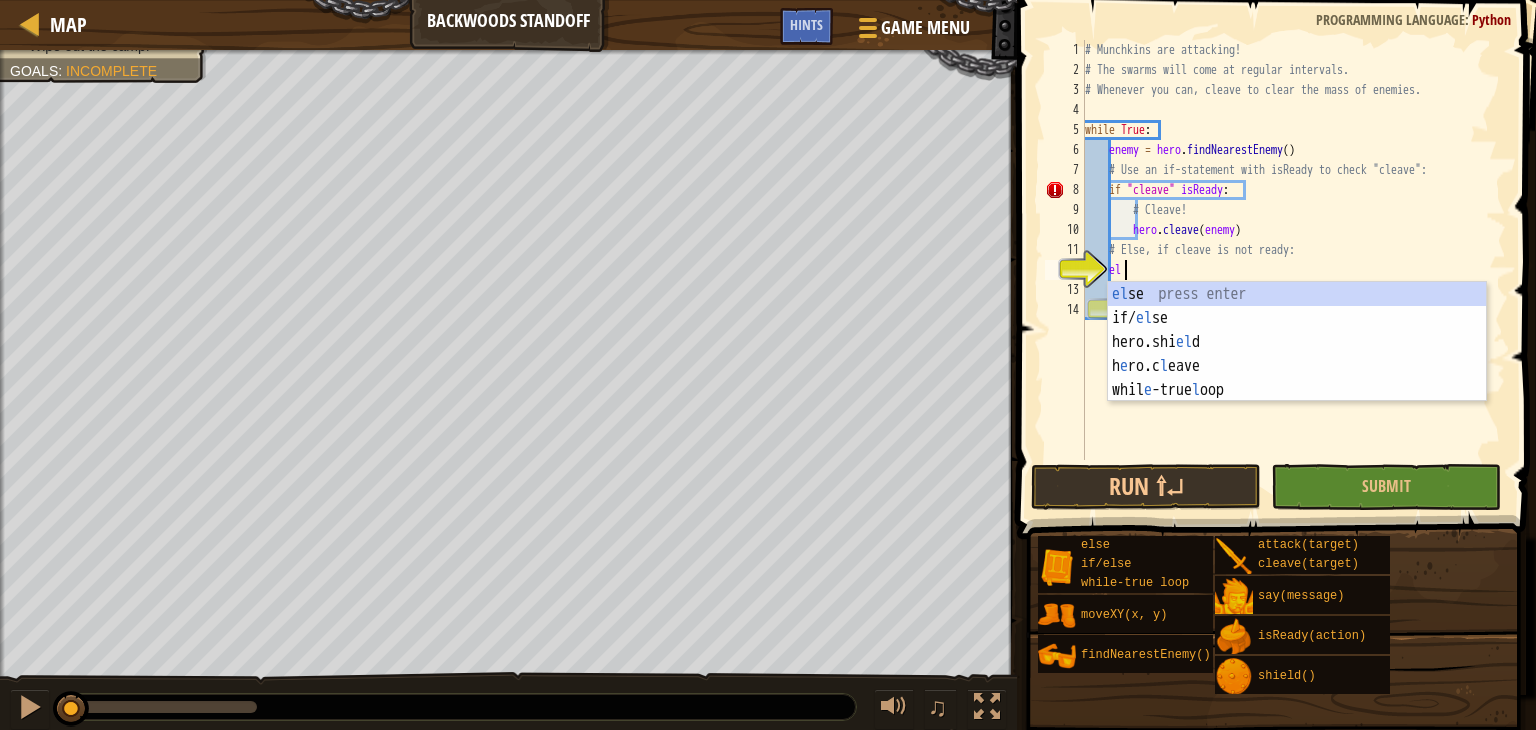 scroll, scrollTop: 9, scrollLeft: 3, axis: both 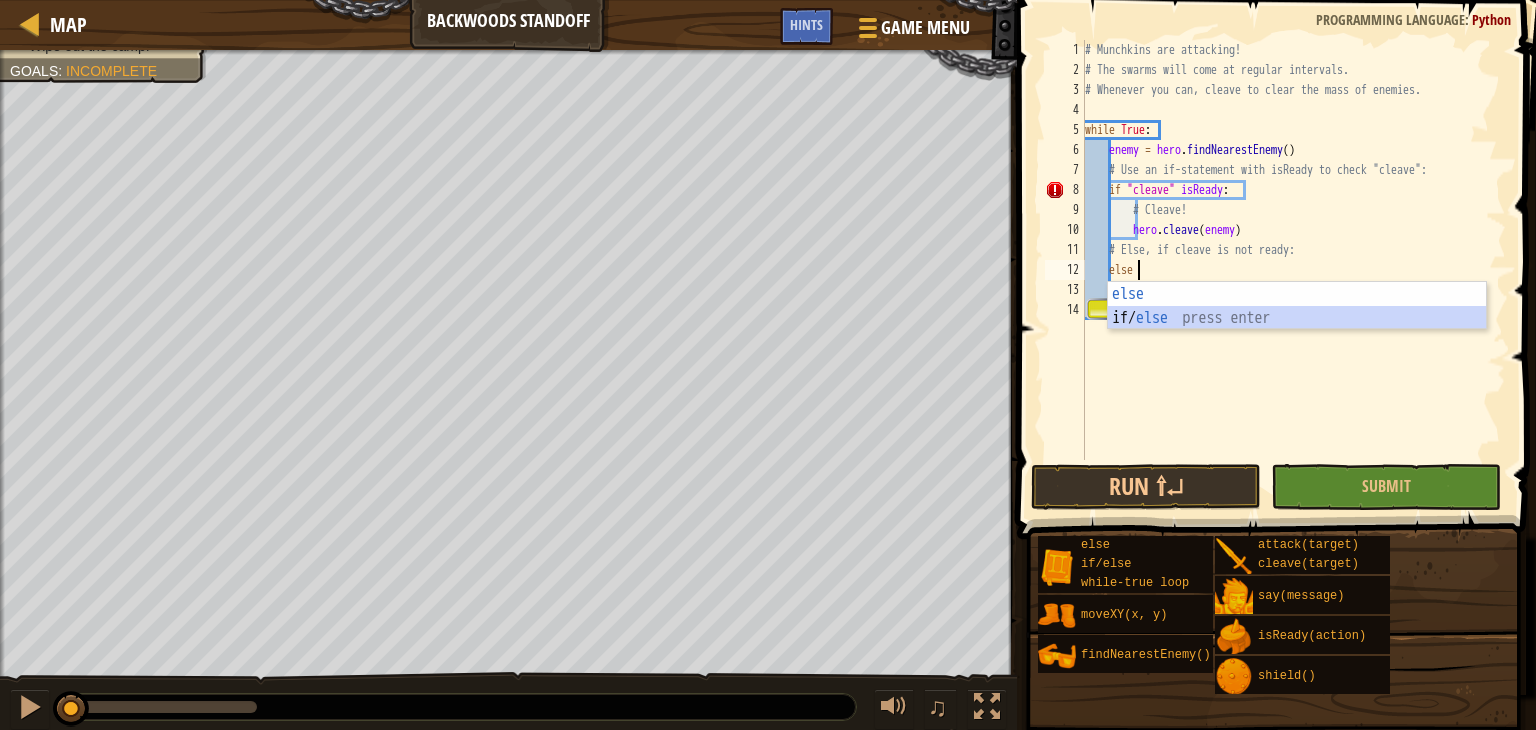 click on "else press enter if/ else press enter" at bounding box center [1297, 330] 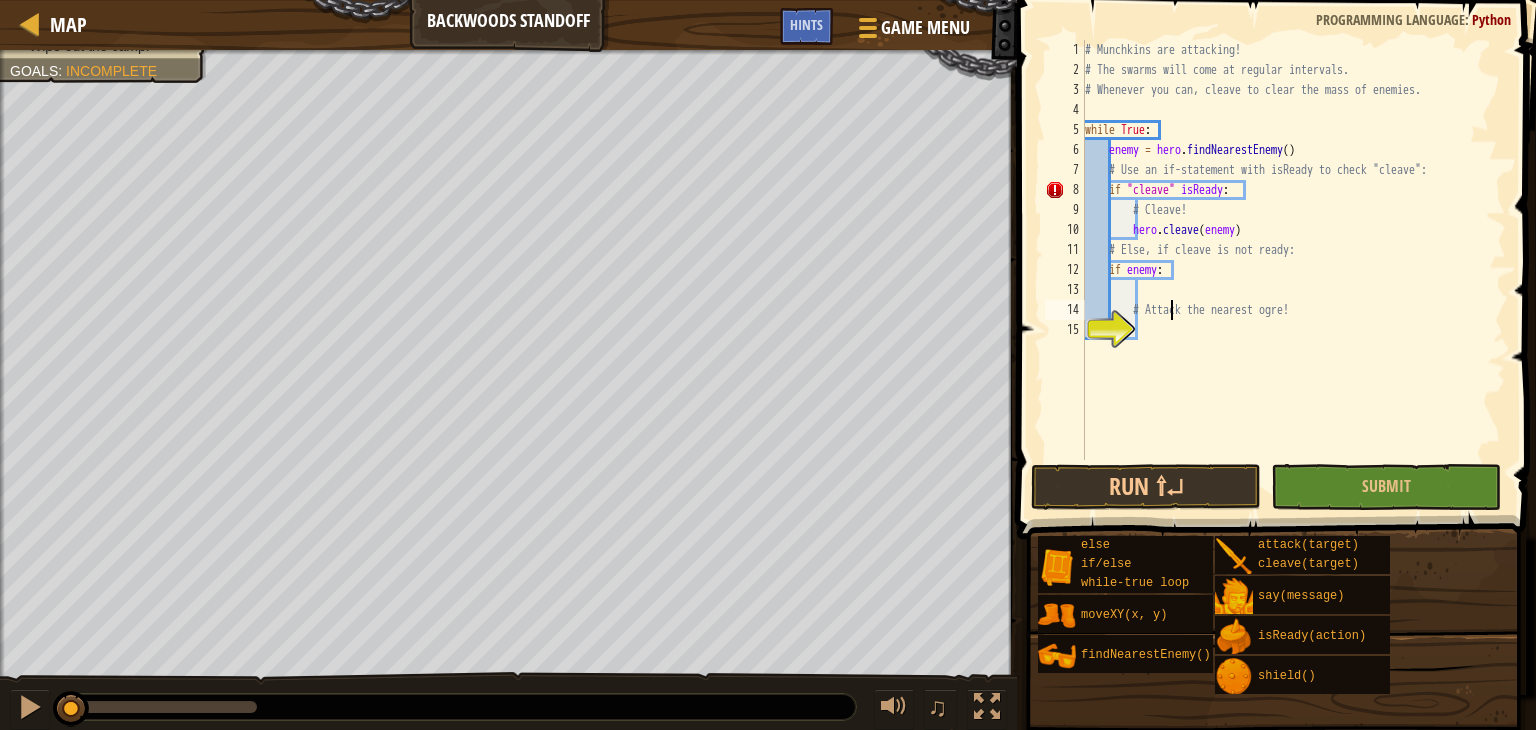click on "# Munchkins are attacking! # The swarms will come at regular intervals. # Whenever you can, cleave to clear the mass of enemies. while   True :      enemy   =   hero . findNearestEnemy ( )      # Use an if-statement with isReady to check "cleave":      if   "cleave"   isReady :          # Cleave!          hero . cleave ( enemy )      # Else, if cleave is not ready:      if   enemy :                   # Attack the nearest ogre!" at bounding box center [1293, 270] 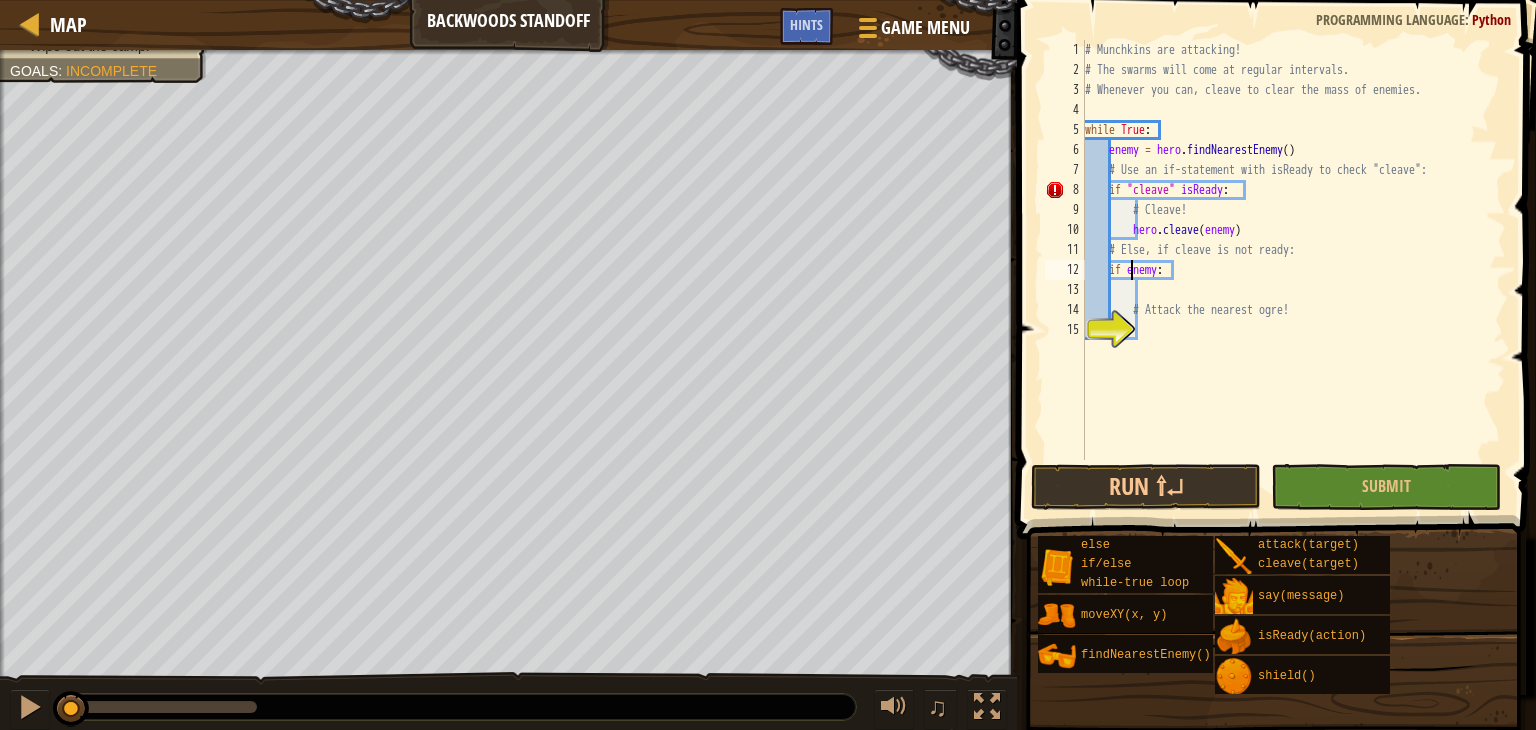 click on "# Munchkins are attacking! # The swarms will come at regular intervals. # Whenever you can, cleave to clear the mass of enemies. while   True :      enemy   =   hero . findNearestEnemy ( )      # Use an if-statement with isReady to check "cleave":      if   "cleave"   isReady :          # Cleave!          hero . cleave ( enemy )      # Else, if cleave is not ready:      if   enemy :                   # Attack the nearest ogre!" at bounding box center [1293, 270] 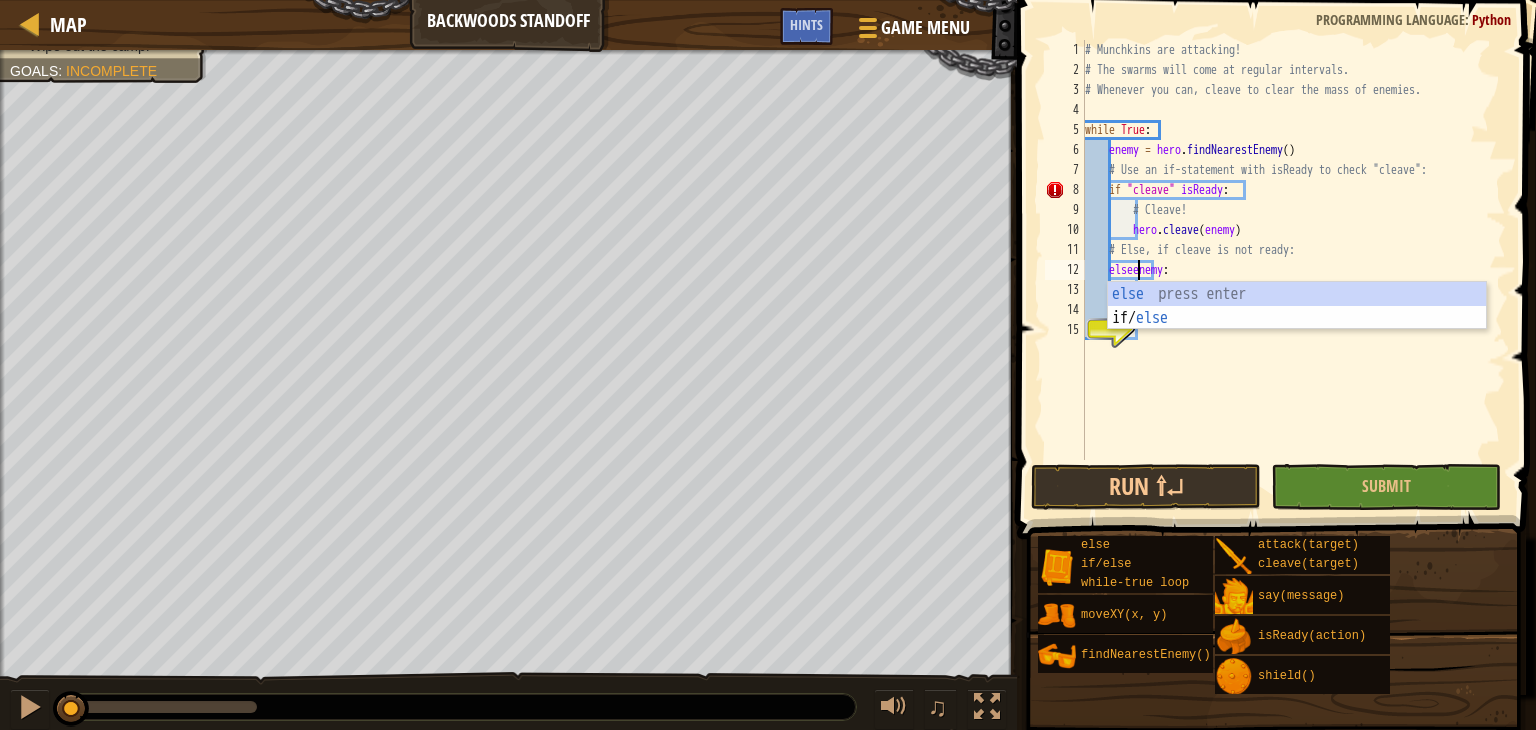 scroll, scrollTop: 9, scrollLeft: 4, axis: both 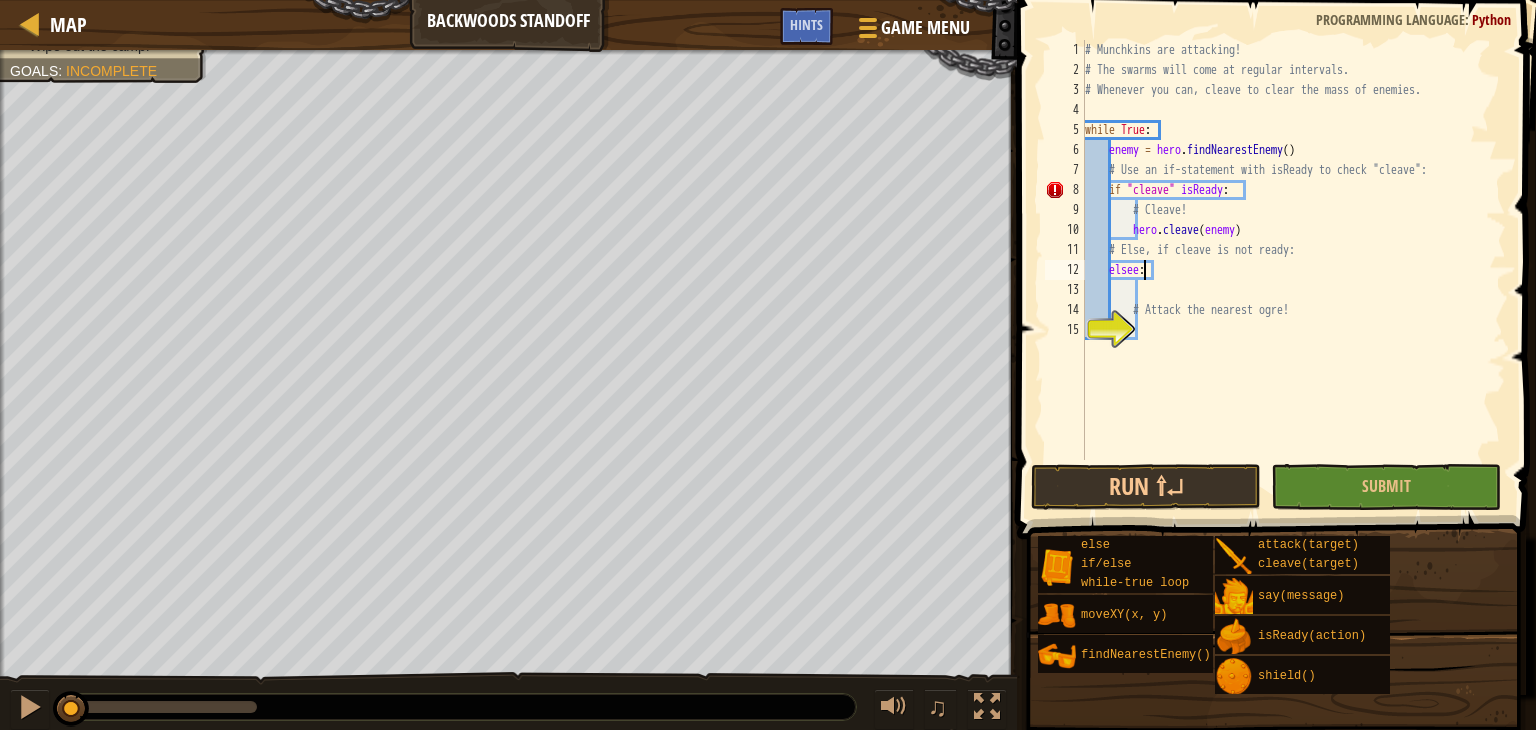 type on "else:" 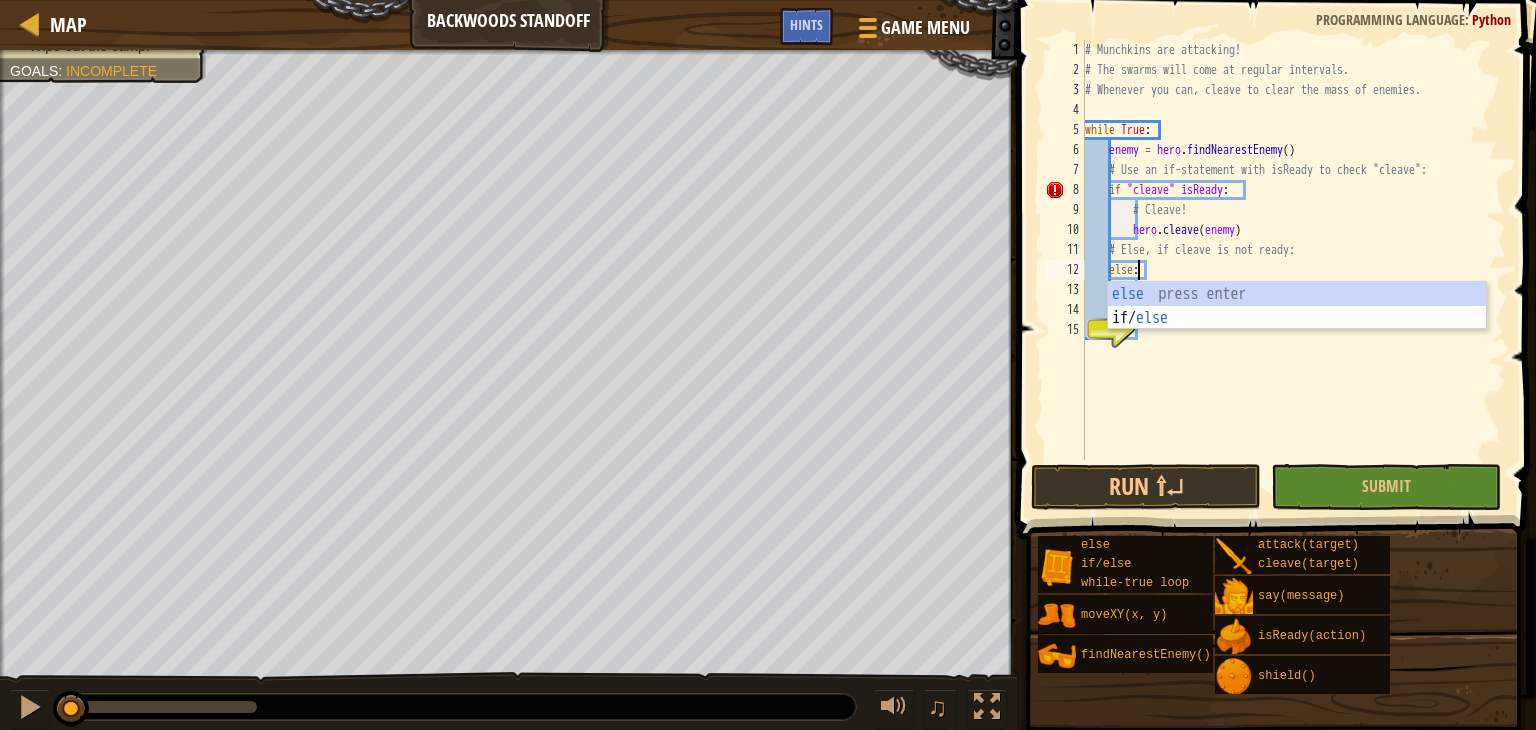 click on "# Munchkins are attacking! # The swarms will come at regular intervals. # Whenever you can, cleave to clear the mass of enemies. while   True :      enemy   =   hero . findNearestEnemy ( )      # Use an if-statement with isReady to check "cleave":      if   "cleave"   isReady :          # Cleave!          hero . cleave ( enemy )      # Else, if cleave is not ready:      else :                   # Attack the nearest ogre!" at bounding box center [1293, 270] 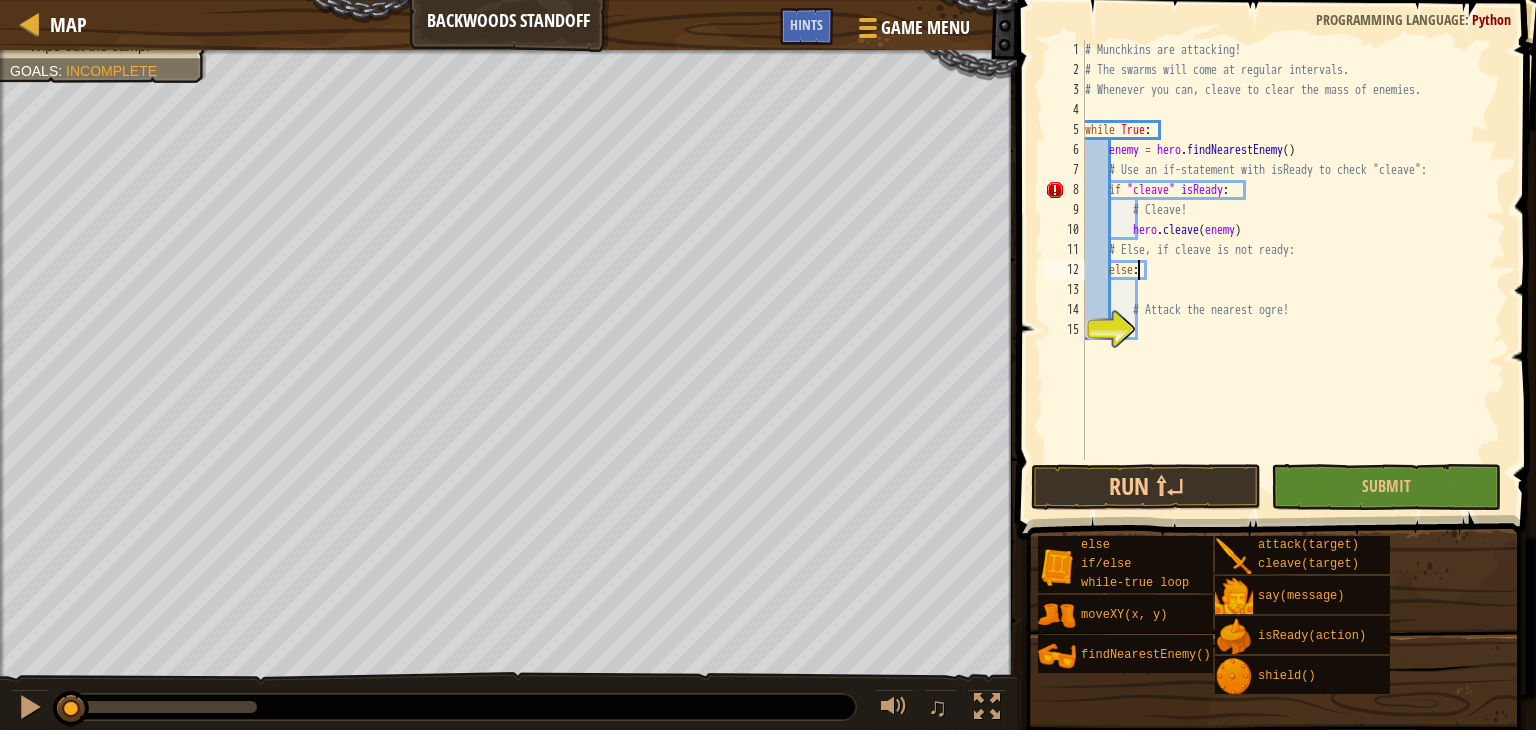 click on "# Munchkins are attacking! # The swarms will come at regular intervals. # Whenever you can, cleave to clear the mass of enemies. while   True :      enemy   =   hero . findNearestEnemy ( )      # Use an if-statement with isReady to check "cleave":      if   "cleave"   isReady :          # Cleave!          hero . cleave ( enemy )      # Else, if cleave is not ready:      else :                   # Attack the nearest ogre!" at bounding box center [1293, 270] 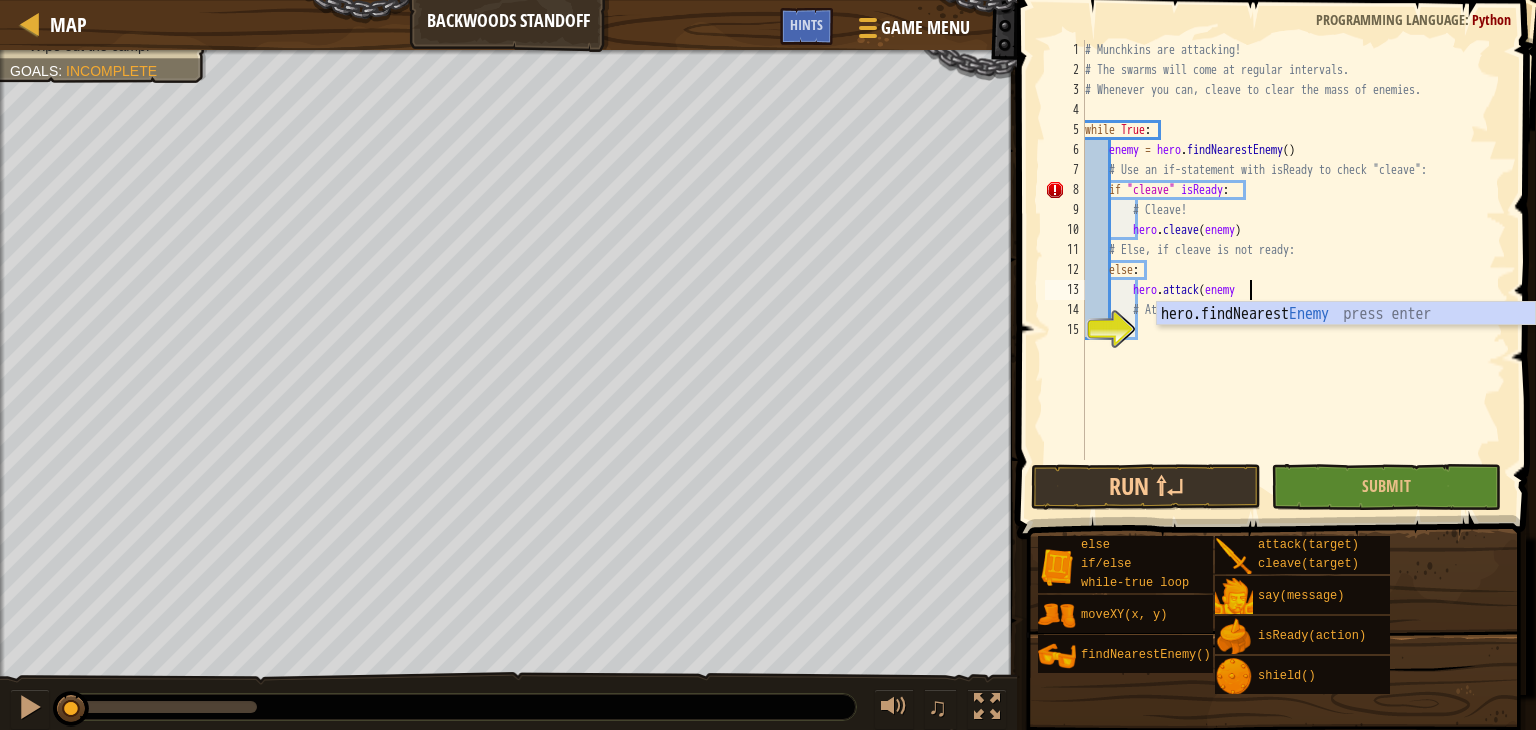 type on "hero.attack(enemy)" 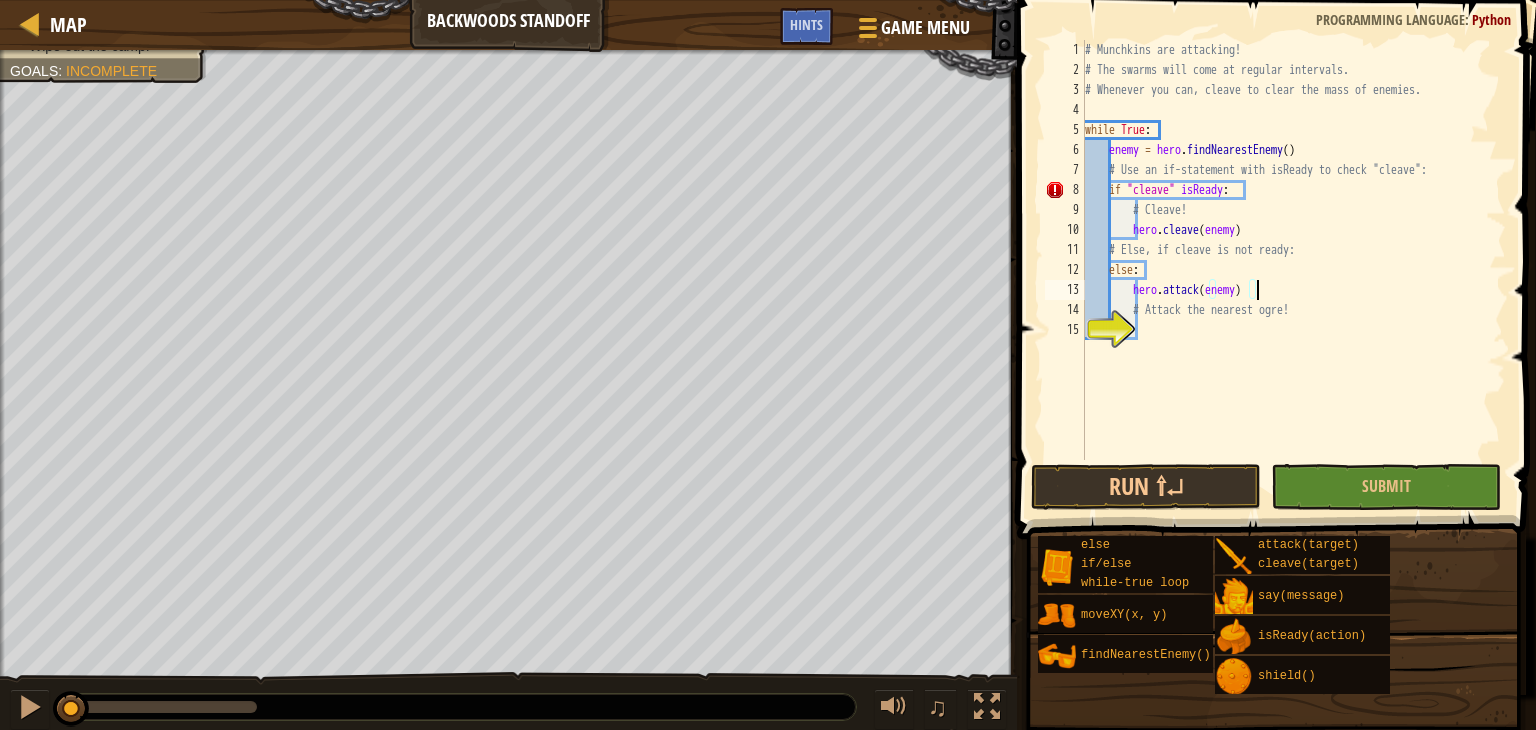 click on "# Munchkins are attacking! # The swarms will come at regular intervals. # Whenever you can, cleave to clear the mass of enemies. while   True :      enemy   =   hero . findNearestEnemy ( )      # Use an if-statement with isReady to check "cleave":      if   "cleave"   isReady :          # Cleave!          hero . cleave ( enemy )      # Else, if cleave is not ready:      else :          hero . attack ( enemy )          # Attack the nearest ogre!" at bounding box center [1293, 270] 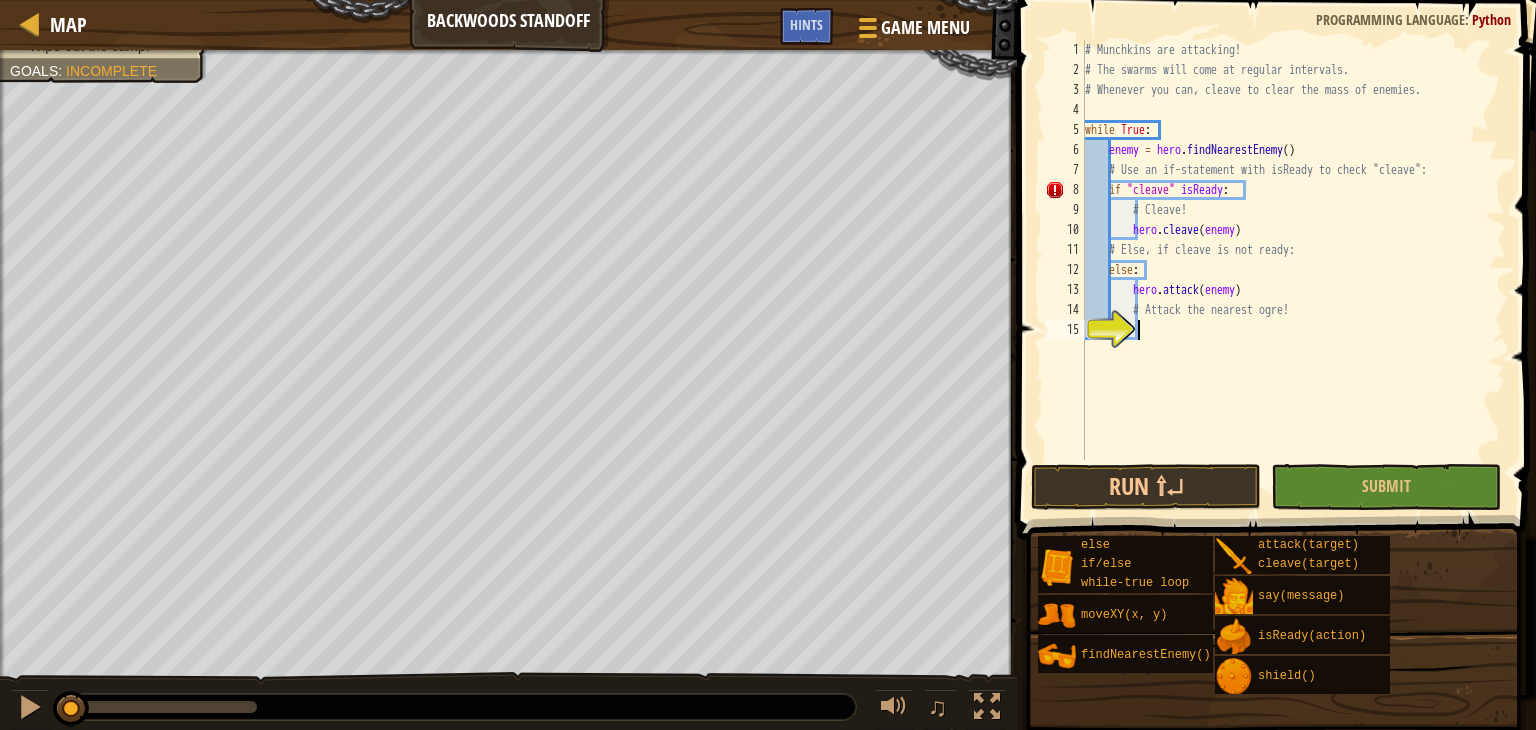 scroll, scrollTop: 9, scrollLeft: 3, axis: both 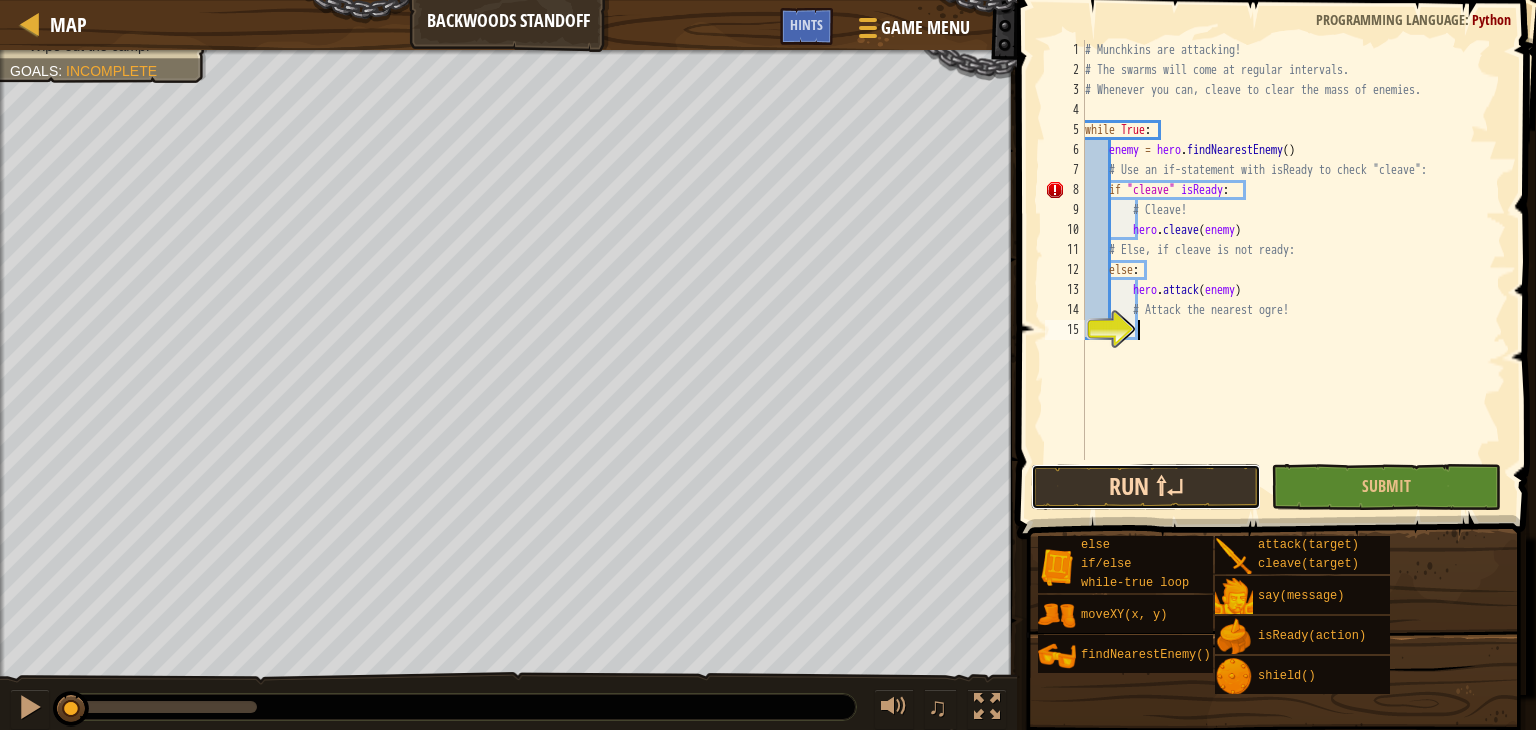 click on "Run ⇧↵" at bounding box center (1146, 487) 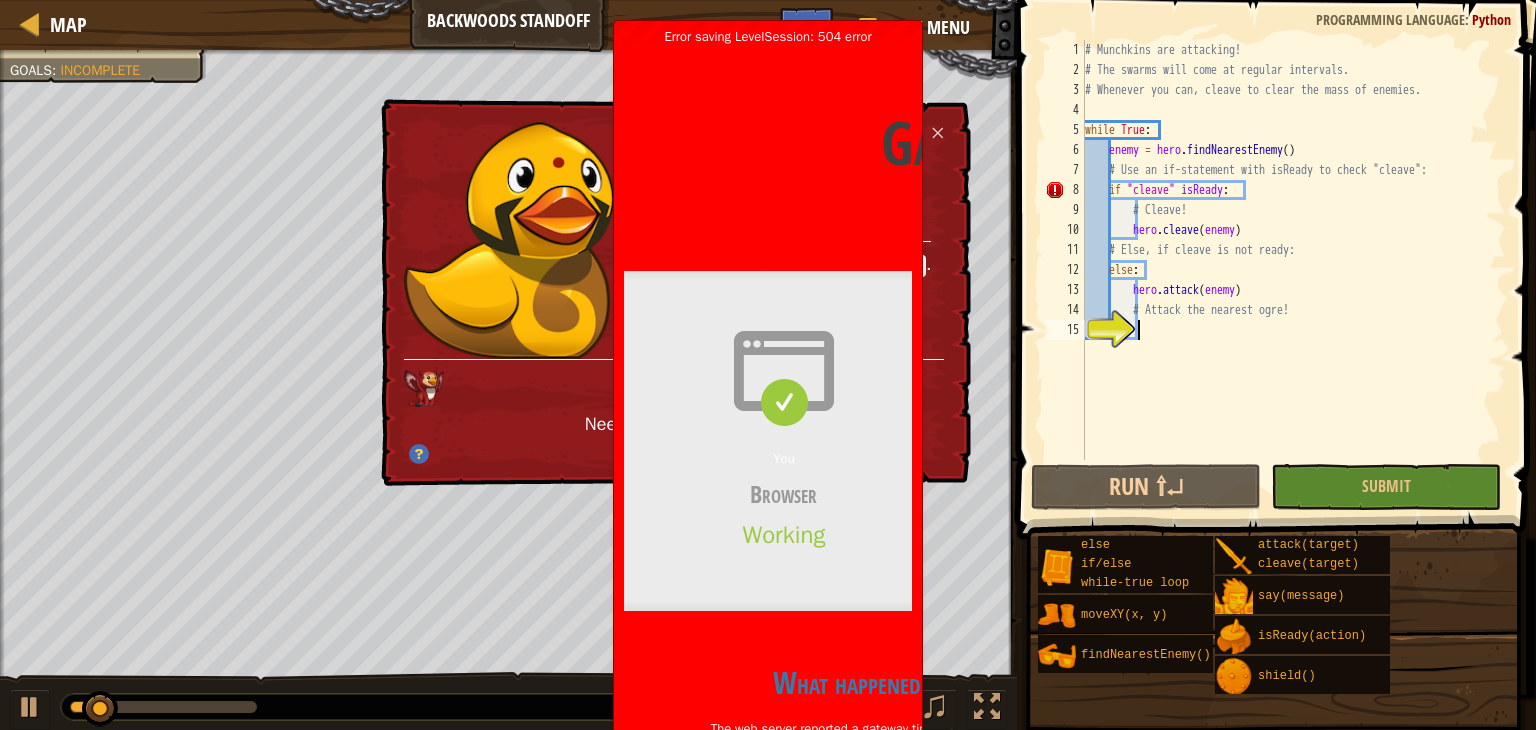 click on "# Munchkins are attacking! # The swarms will come at regular intervals. # Whenever you can, cleave to clear the mass of enemies. while   True :      enemy   =   hero . findNearestEnemy ( )      # Use an if-statement with isReady to check "cleave":      if   "cleave"   isReady :          # Cleave!          hero . cleave ( enemy )      # Else, if cleave is not ready:      else :          hero . attack ( enemy )          # Attack the nearest ogre!" at bounding box center [1293, 270] 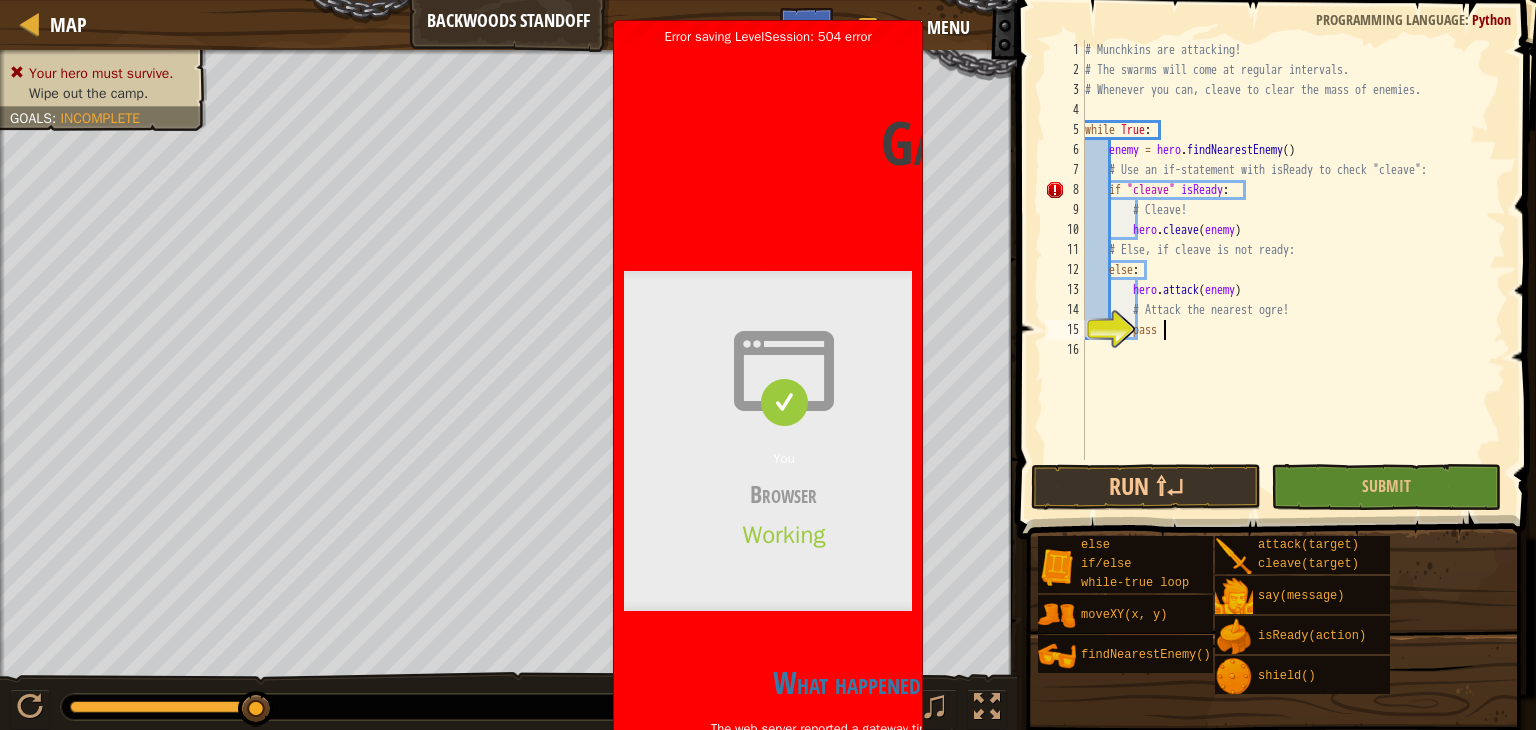 scroll, scrollTop: 9, scrollLeft: 5, axis: both 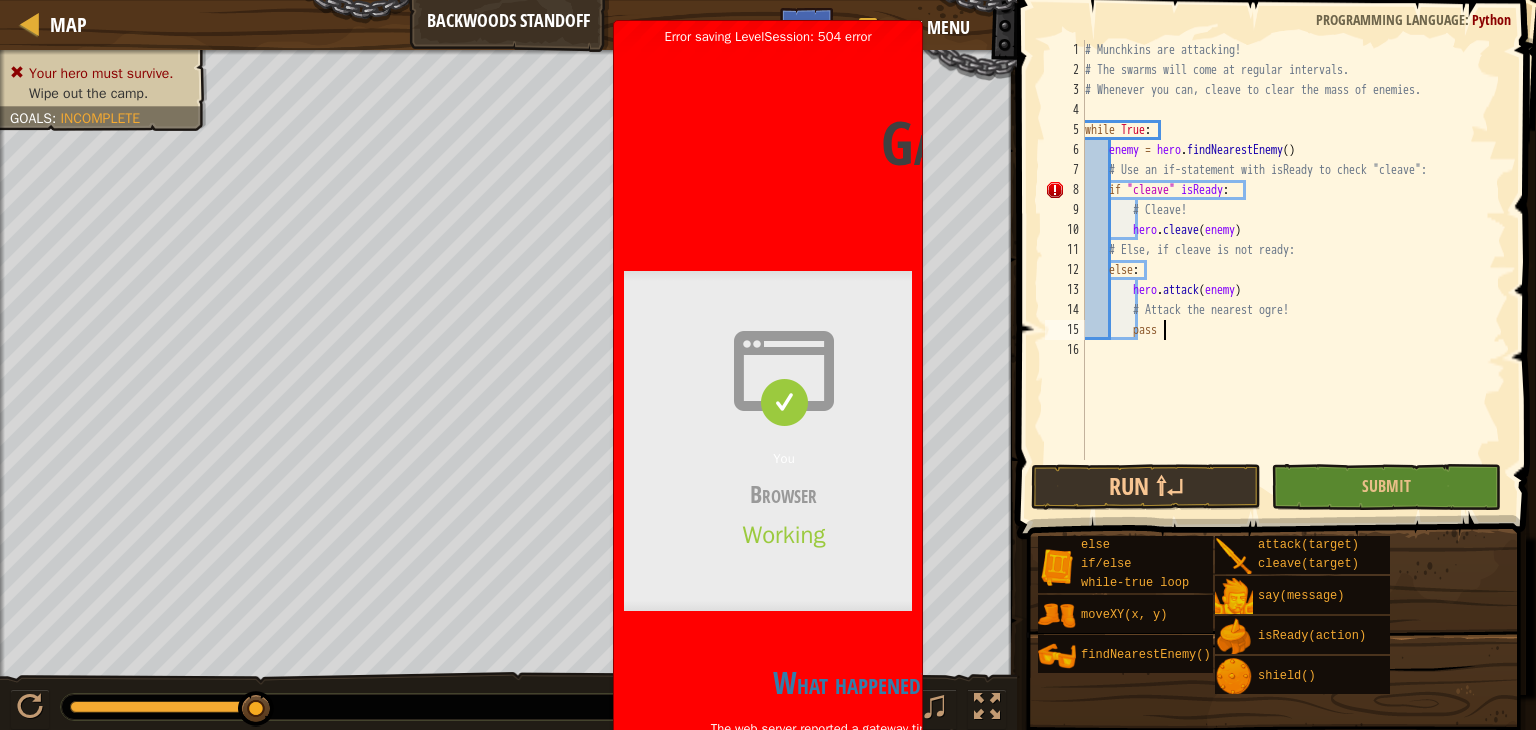 type on "pass" 